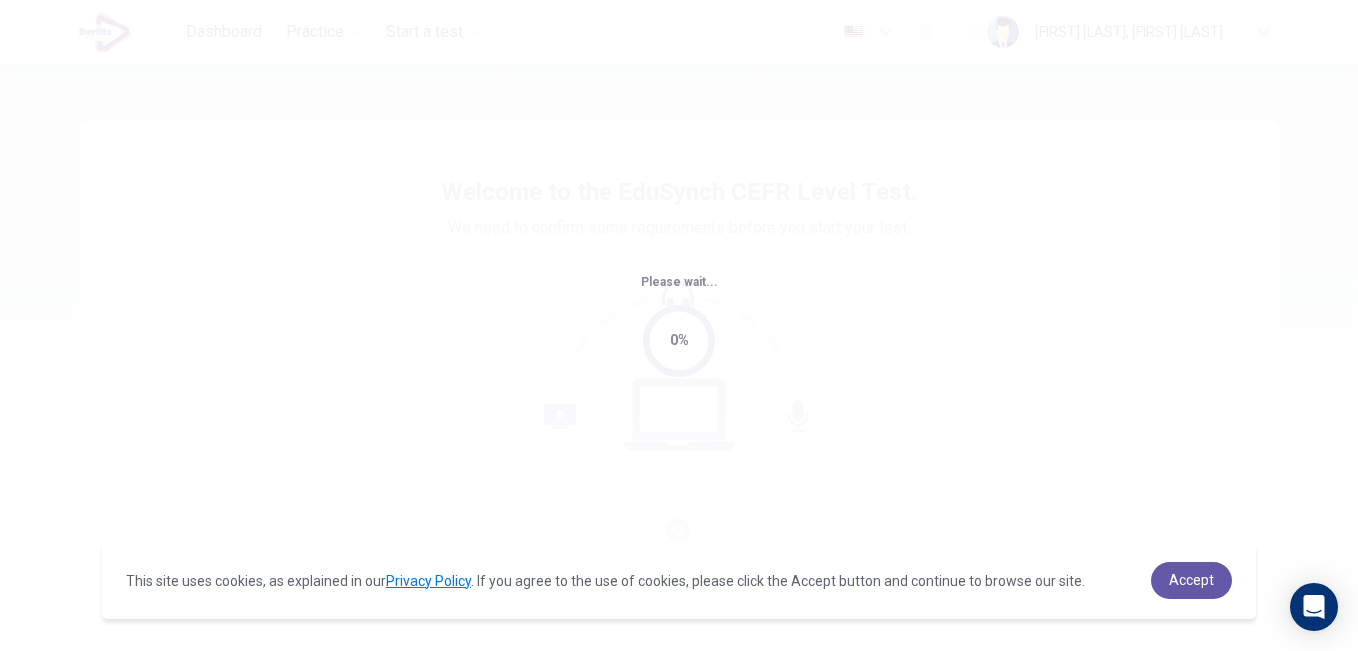 scroll, scrollTop: 0, scrollLeft: 0, axis: both 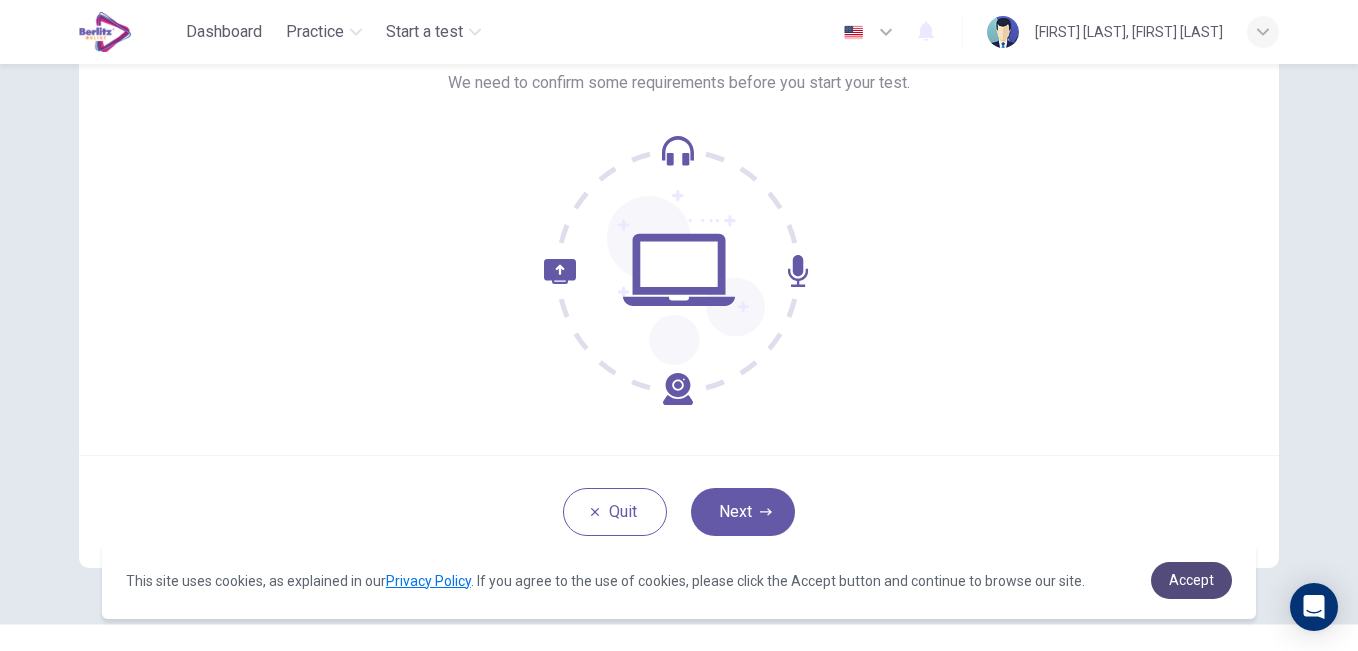 click on "Accept" at bounding box center [1191, 580] 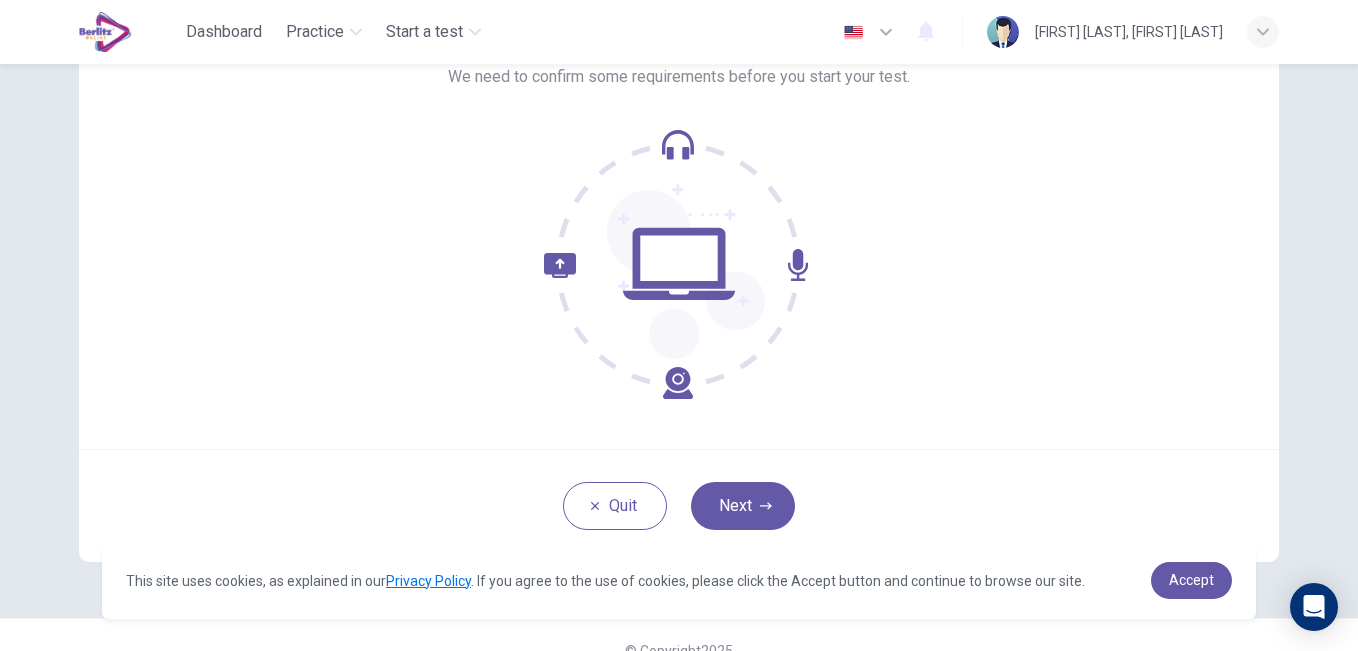 scroll, scrollTop: 170, scrollLeft: 0, axis: vertical 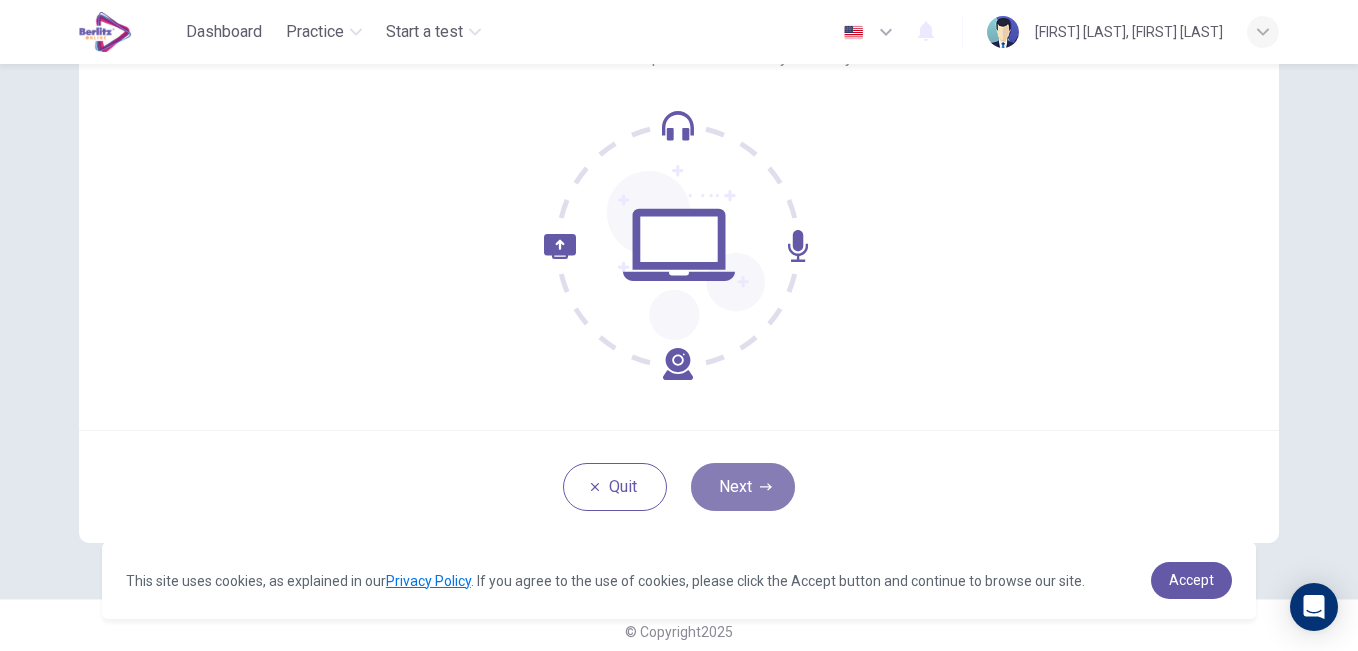 click on "Next" at bounding box center (743, 487) 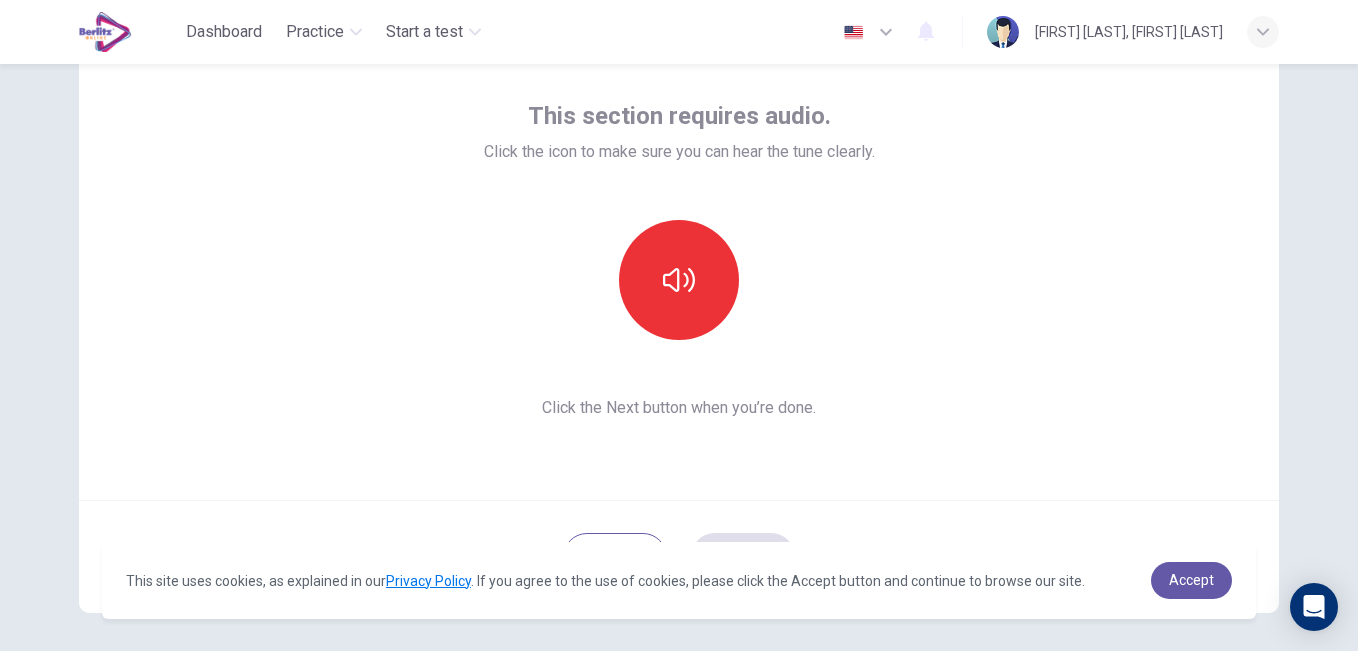 scroll, scrollTop: 98, scrollLeft: 0, axis: vertical 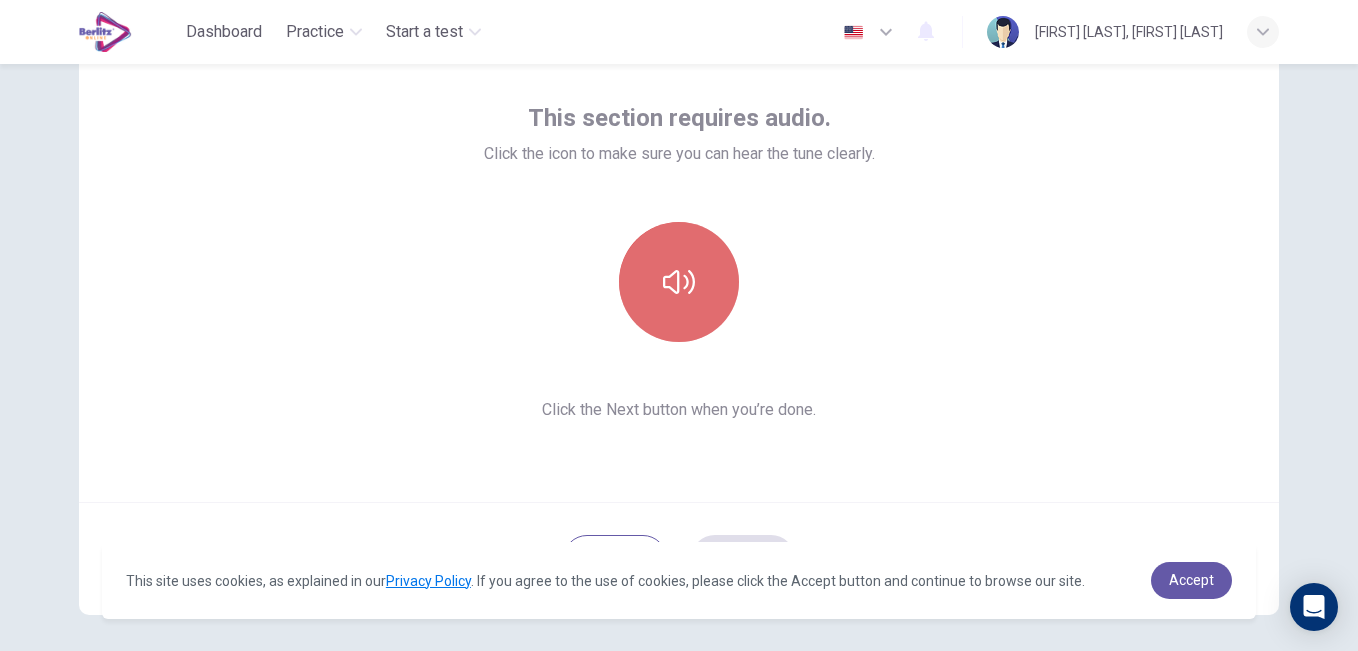 click at bounding box center (679, 282) 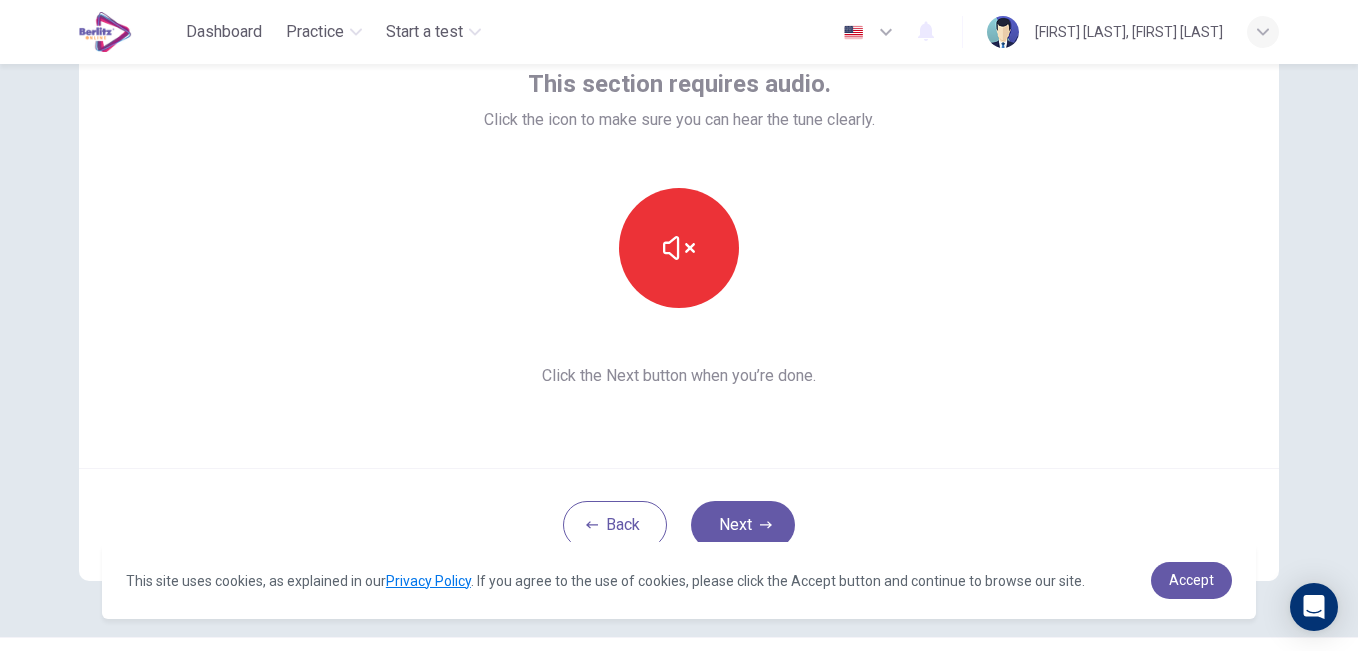 scroll, scrollTop: 124, scrollLeft: 0, axis: vertical 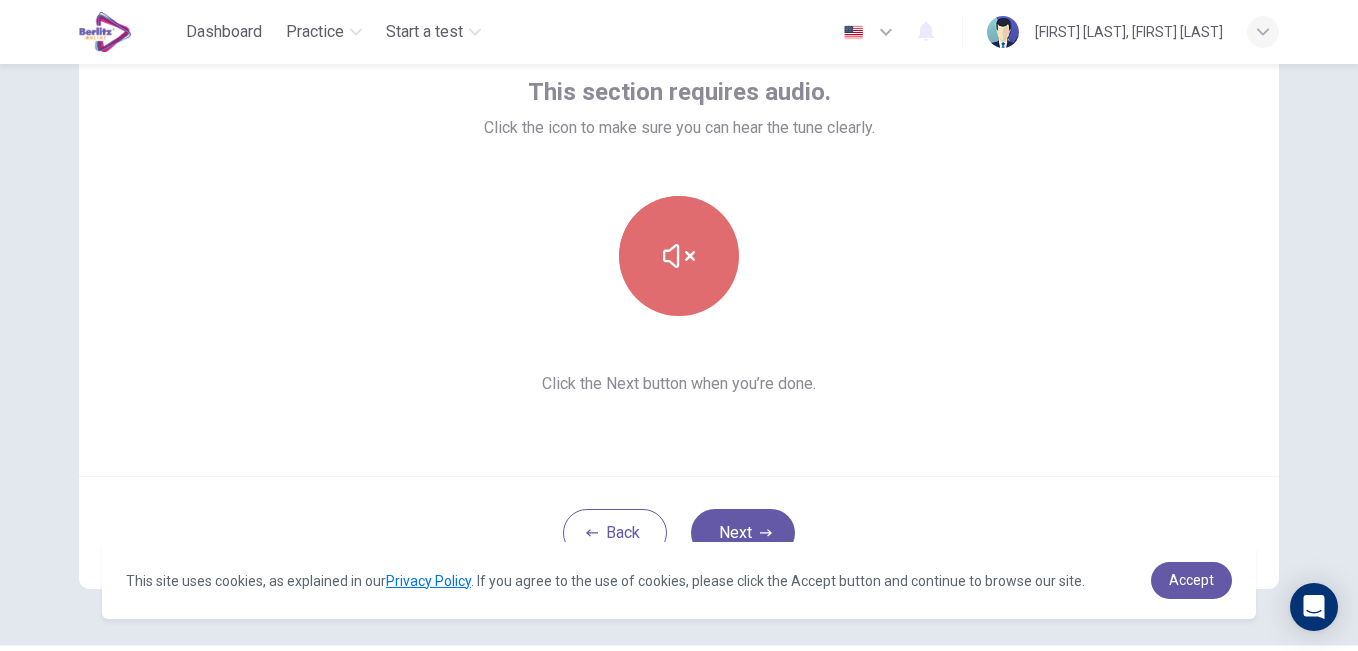 click at bounding box center [679, 256] 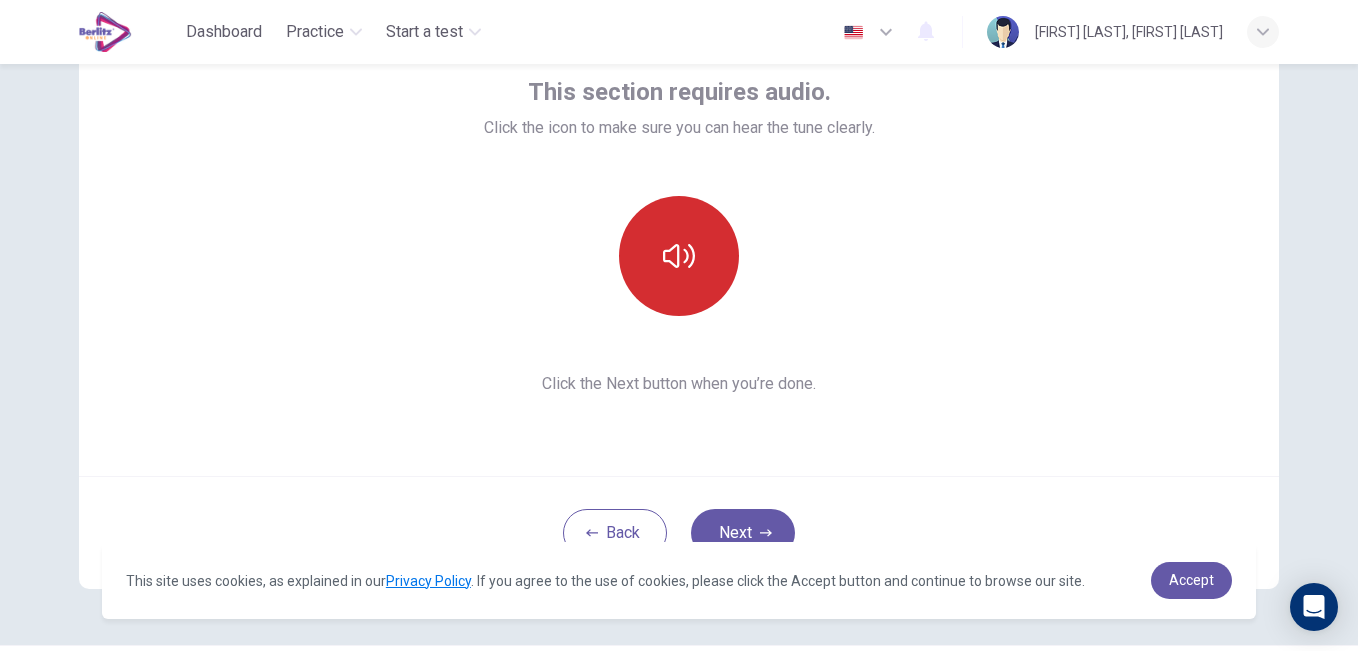 click at bounding box center [679, 256] 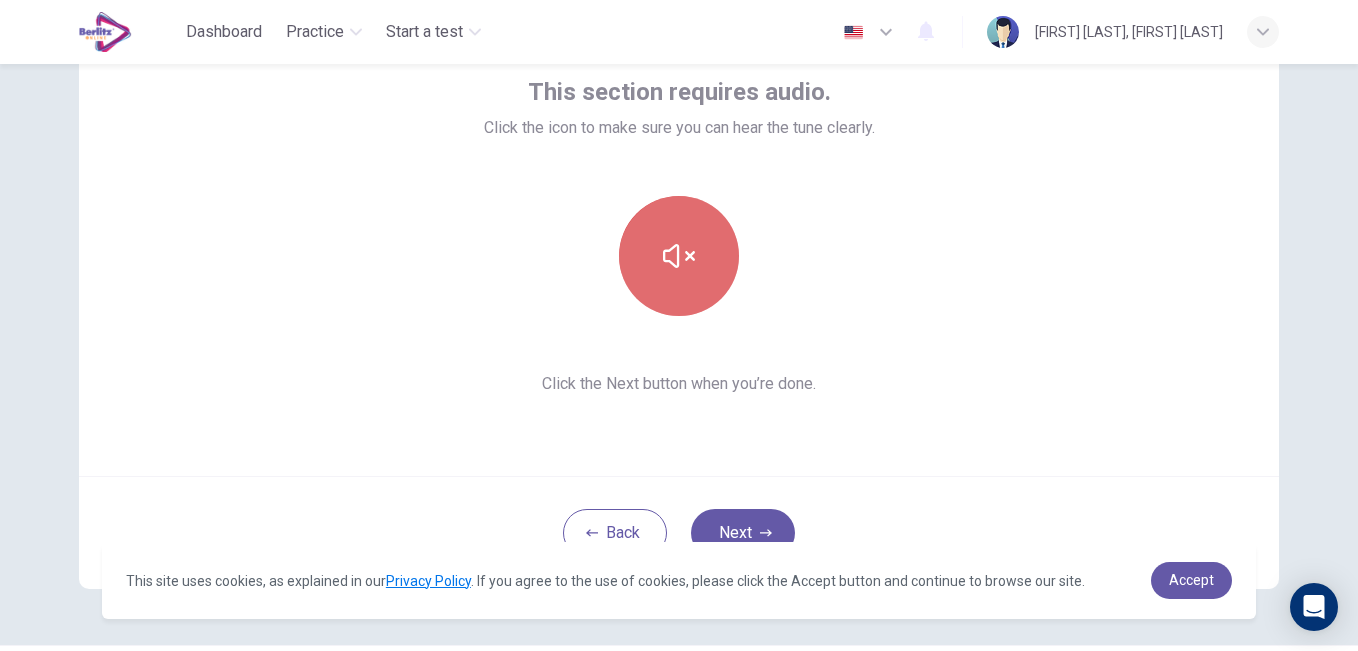click at bounding box center (679, 256) 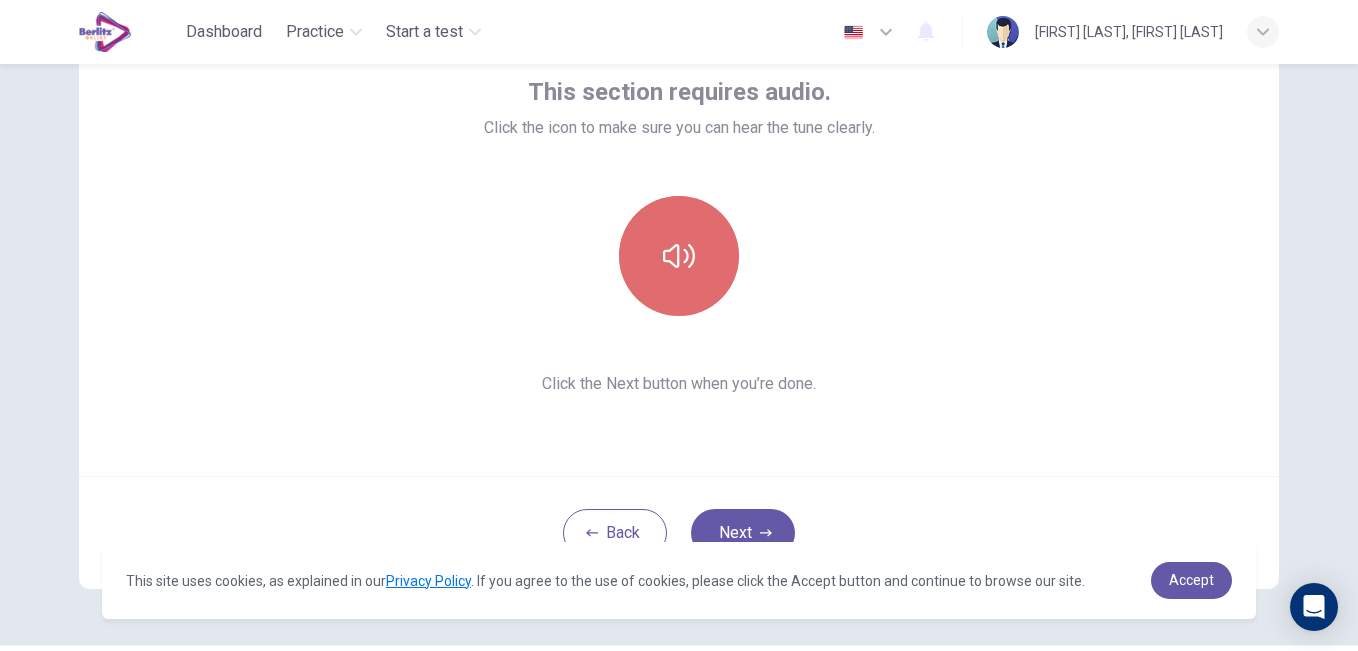 click at bounding box center [679, 256] 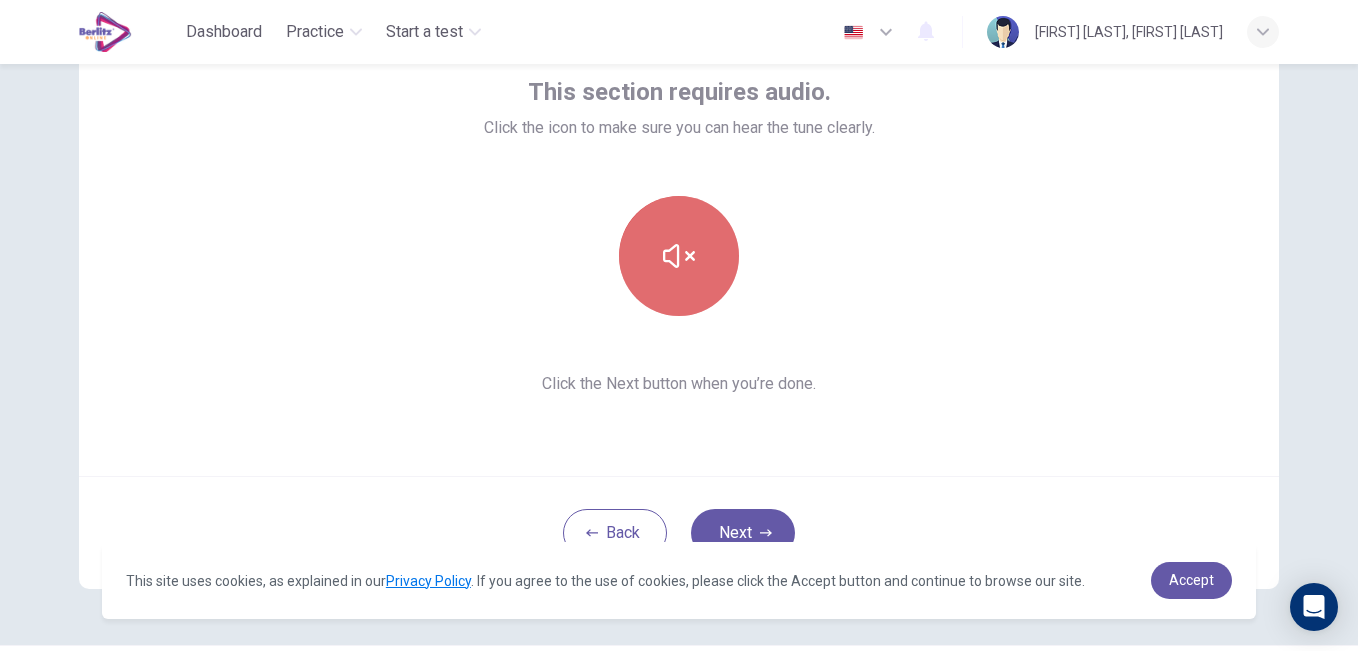 click at bounding box center (679, 256) 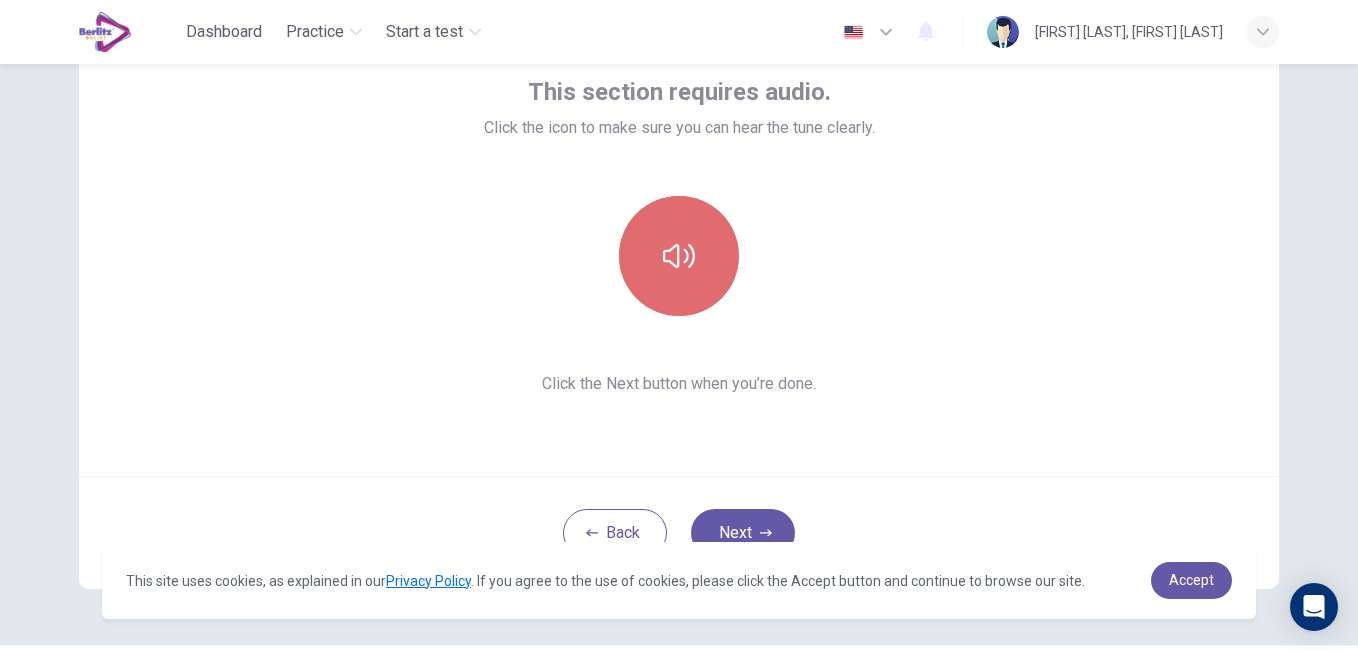 click at bounding box center [679, 256] 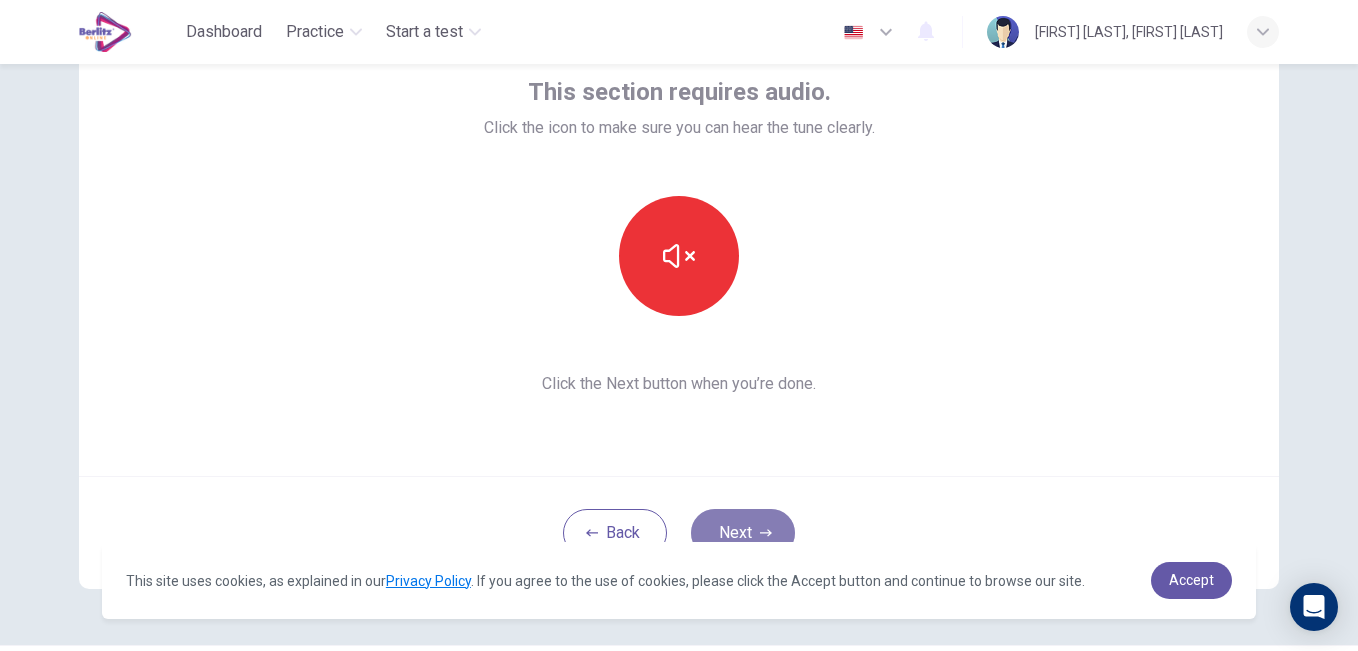 click on "Next" at bounding box center [743, 533] 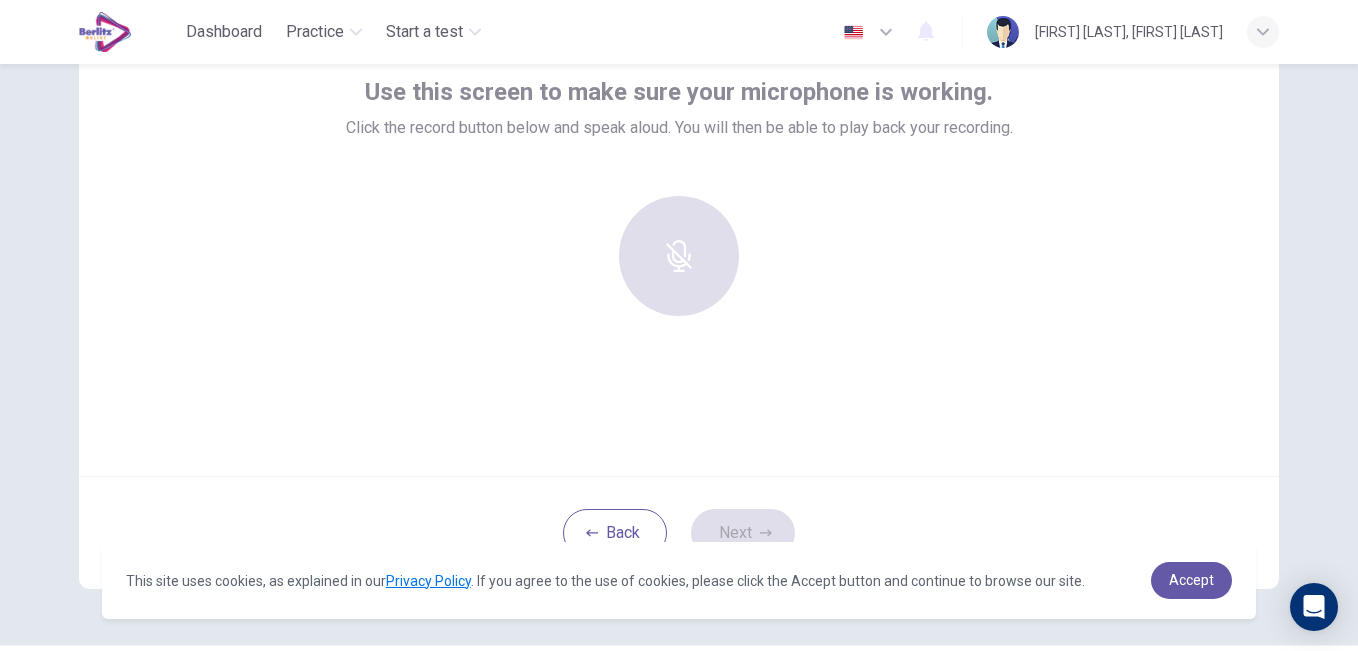 click on "Back Next" at bounding box center [679, 532] 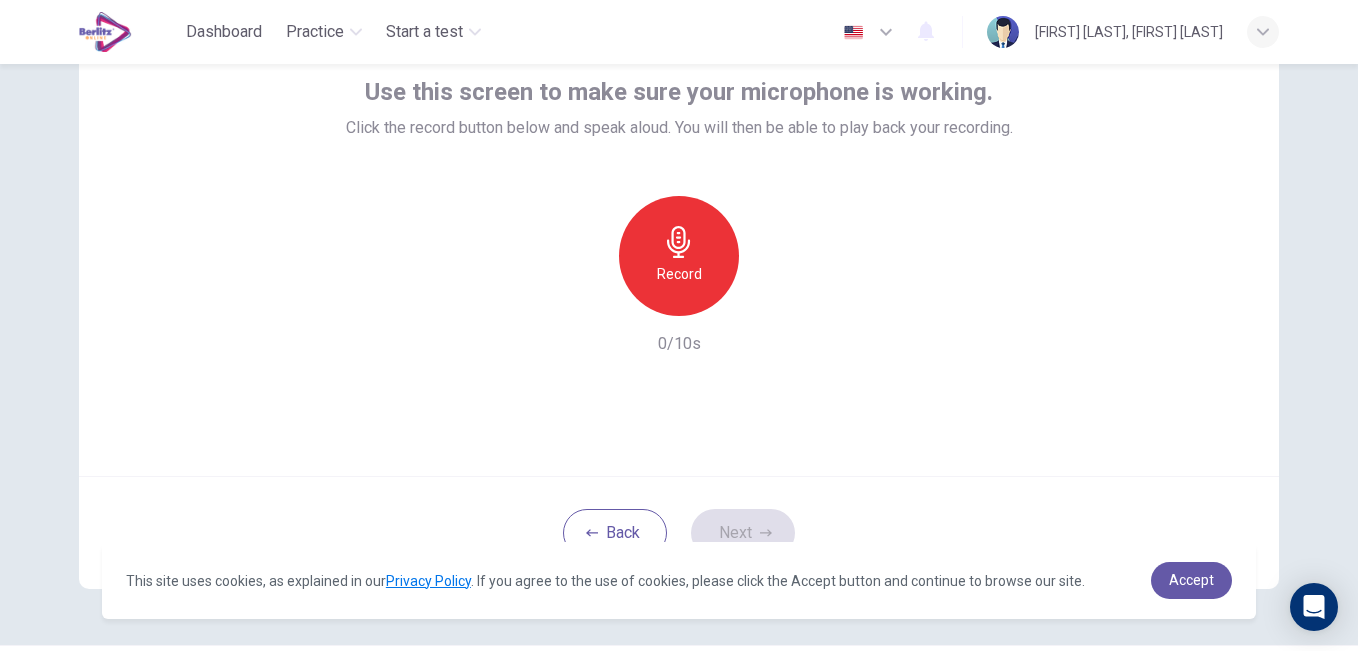 click 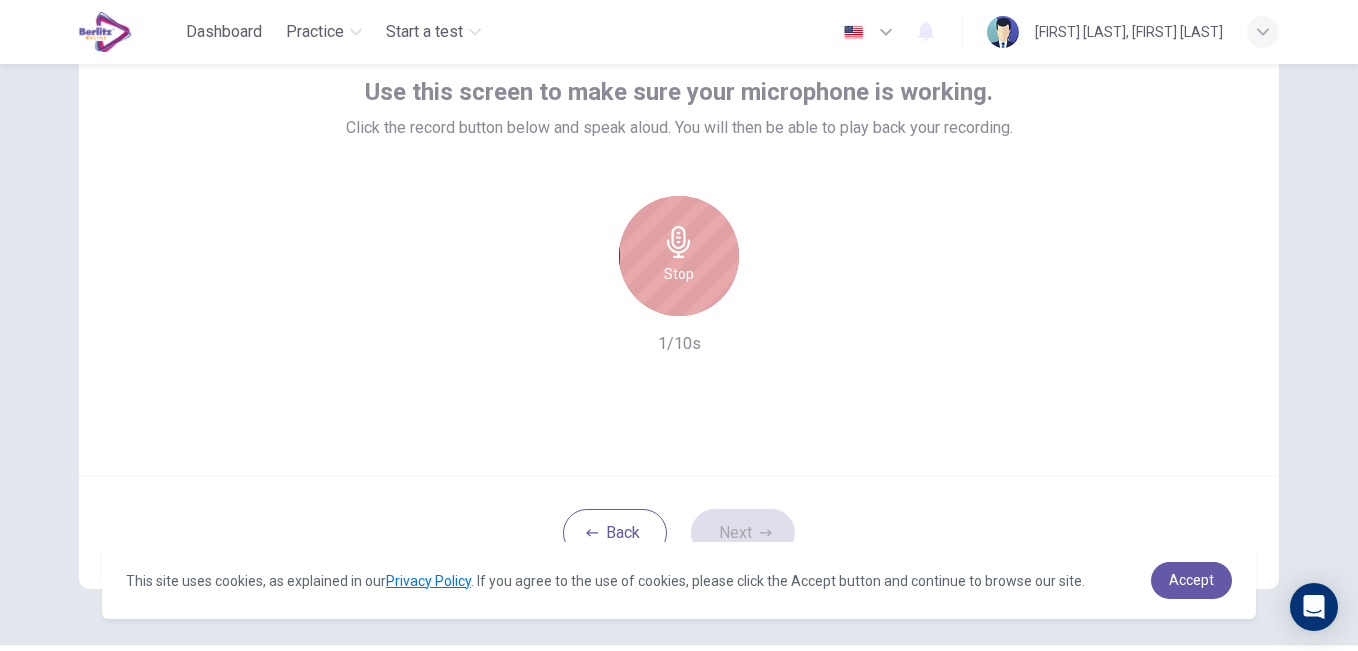 click 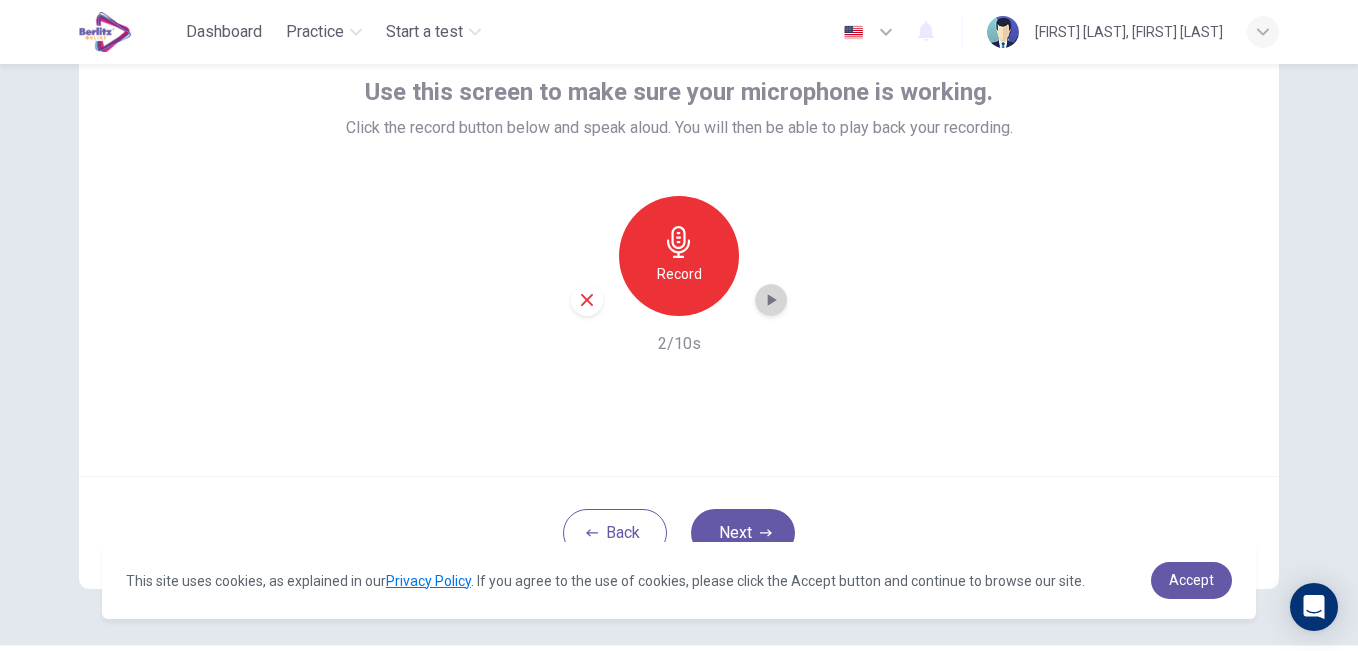 click 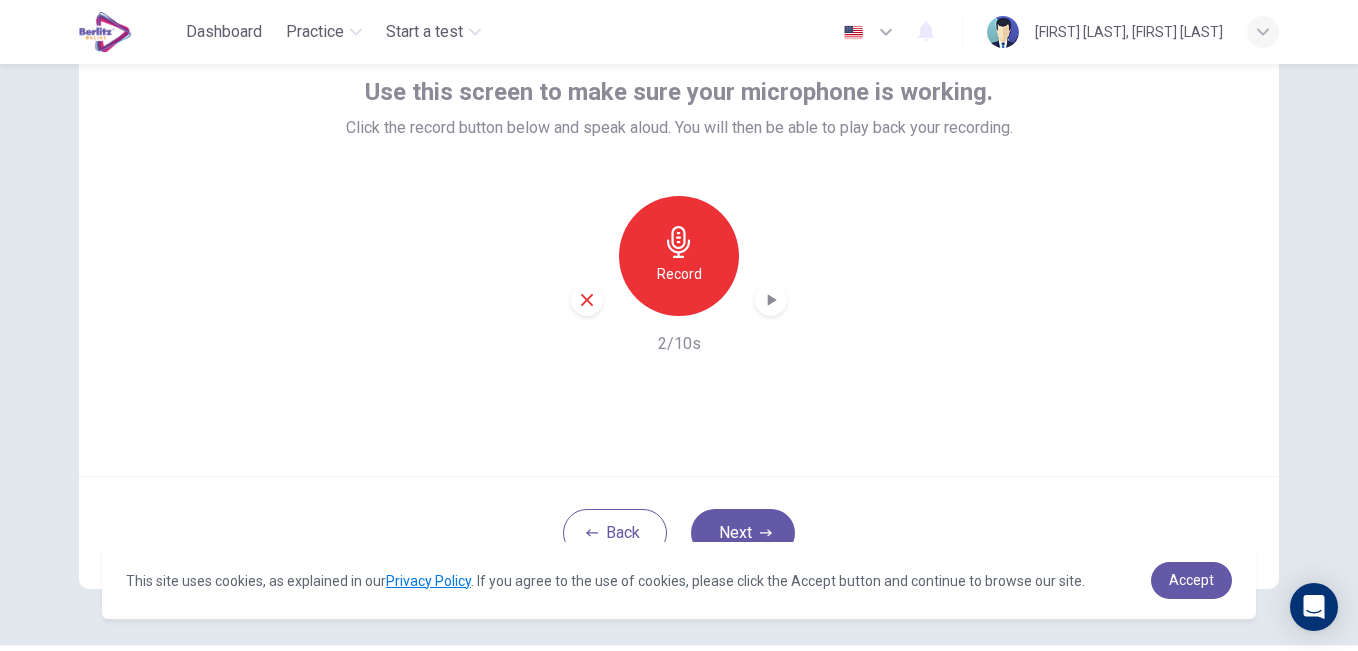 type 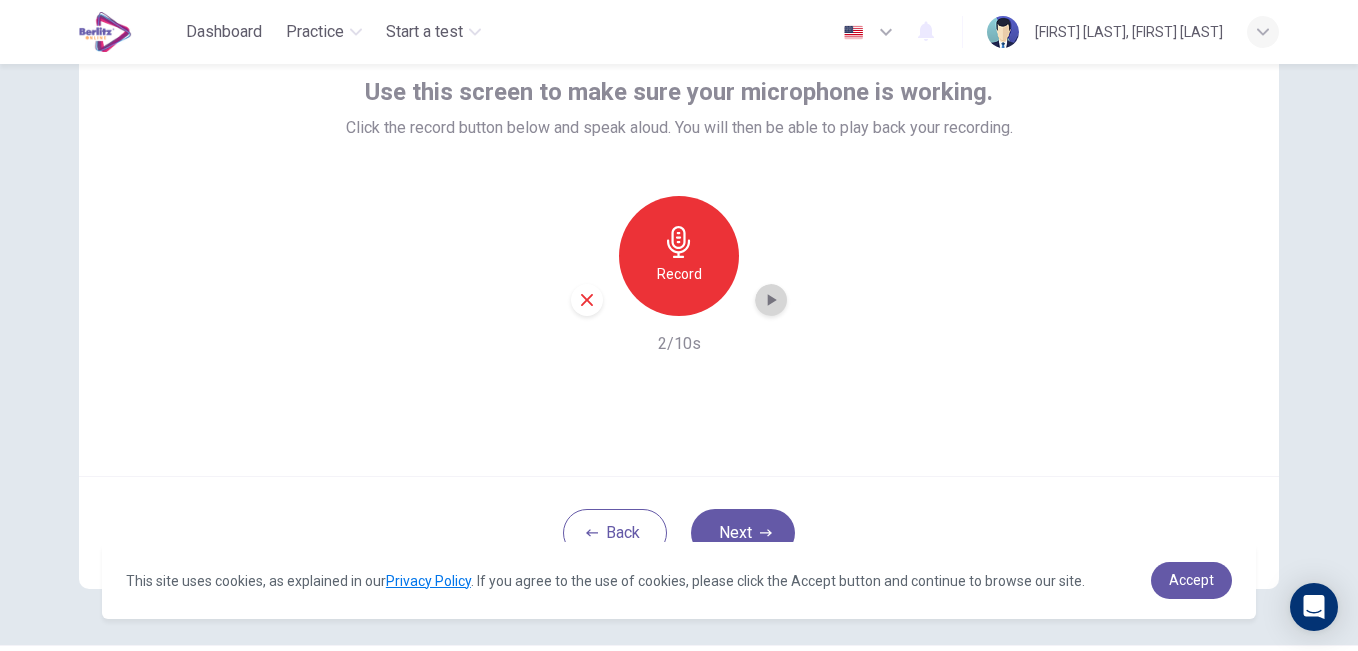 click 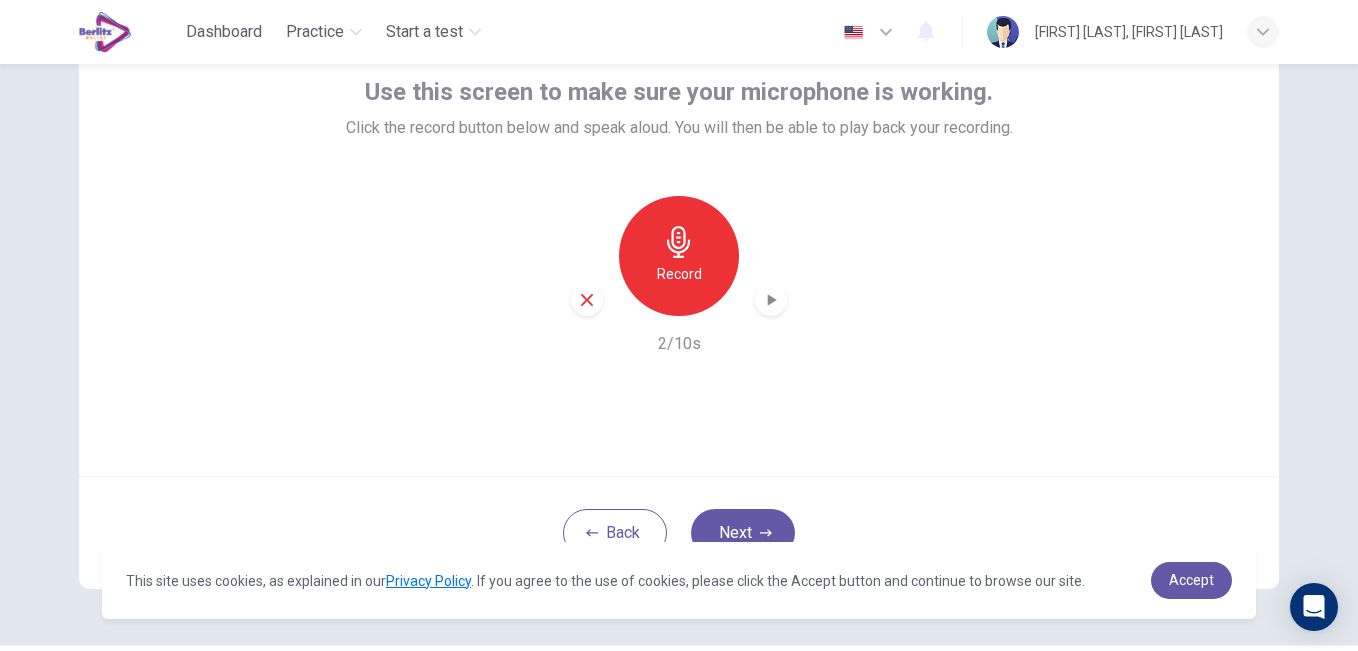 click 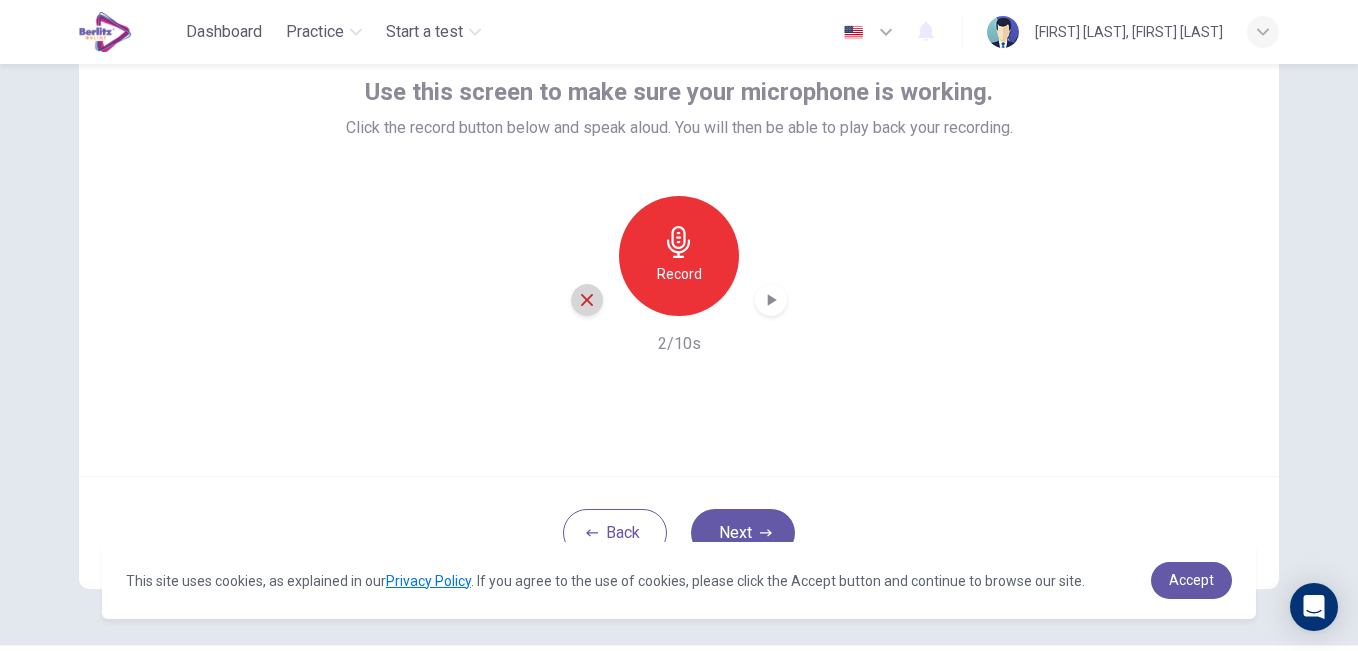 click 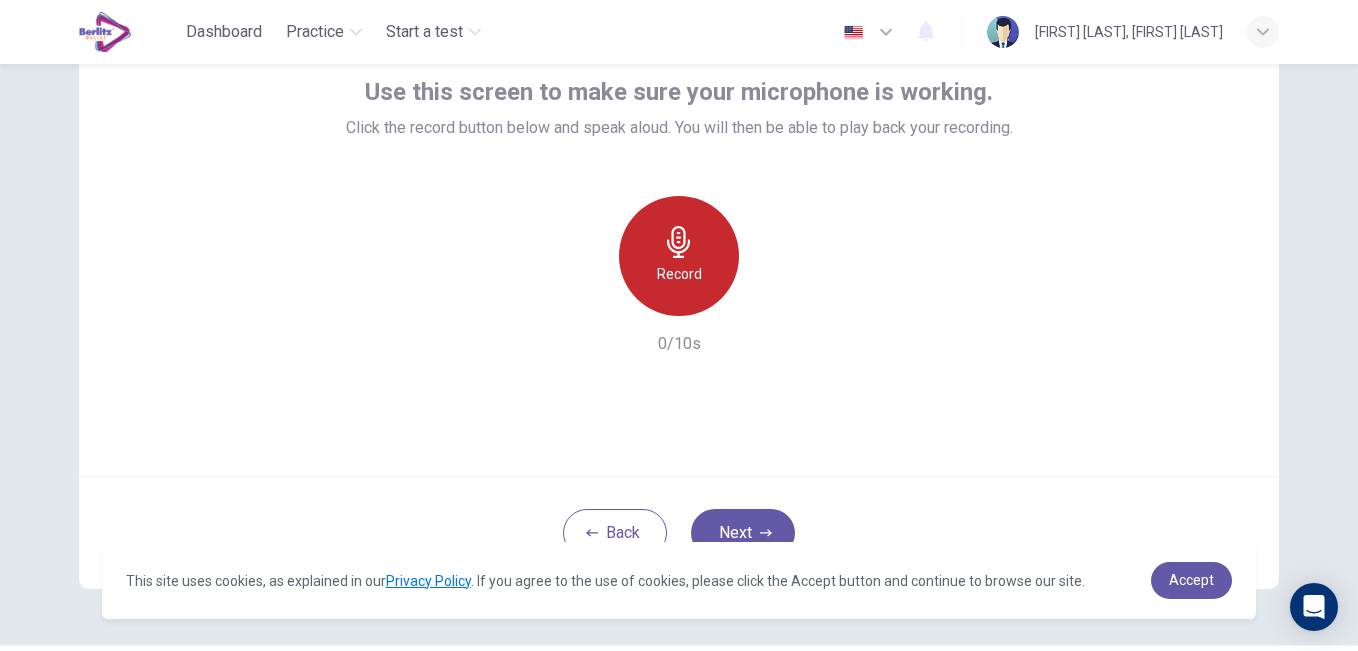 click on "Record" at bounding box center [679, 256] 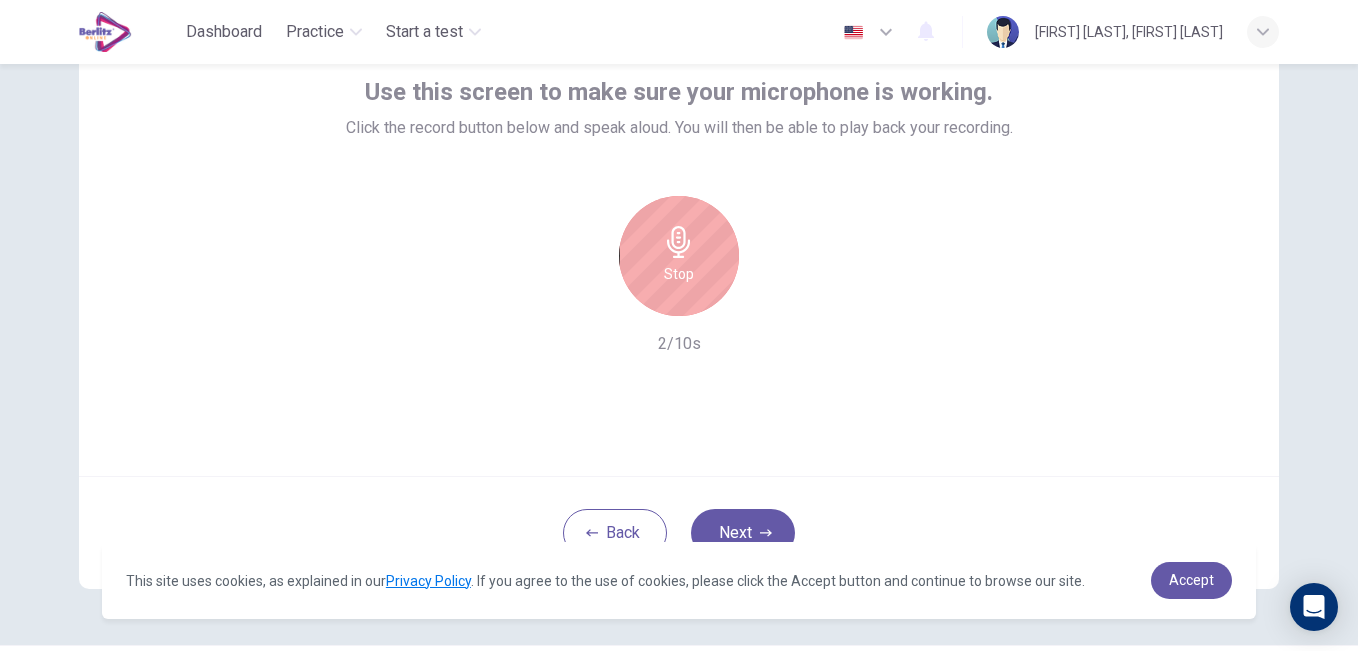 click on "Stop" at bounding box center [679, 256] 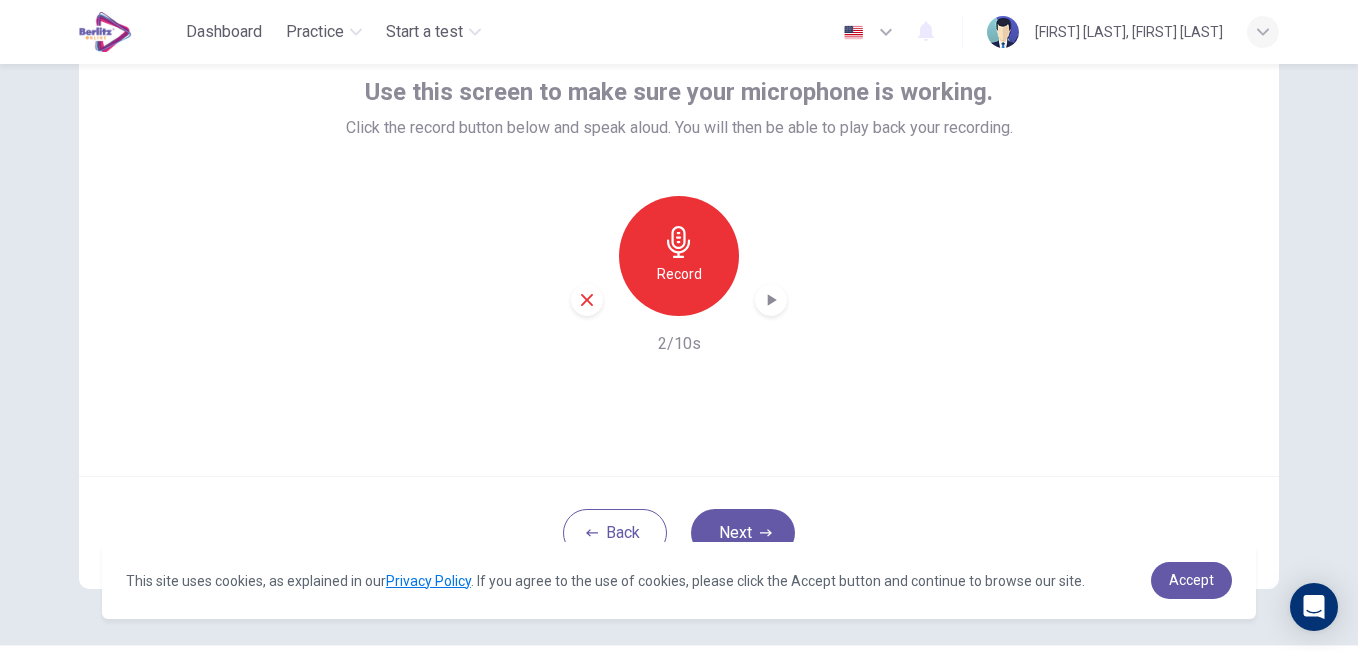 click 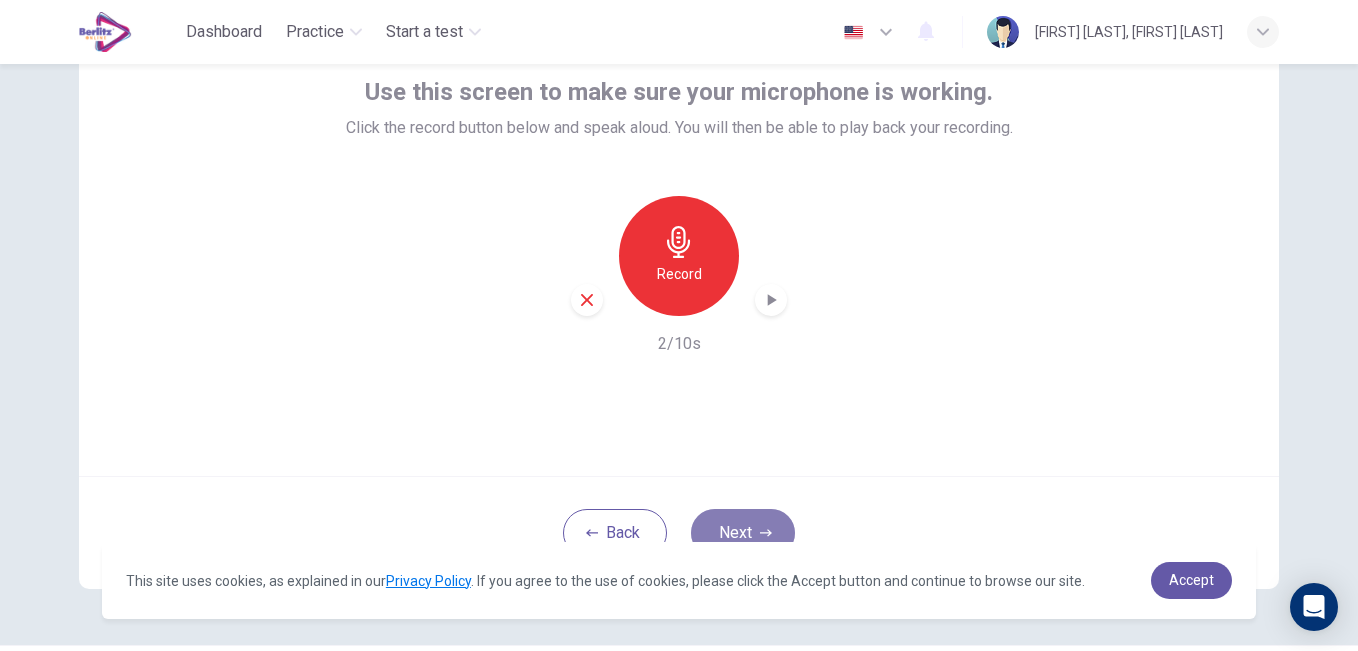 click on "Next" at bounding box center [743, 533] 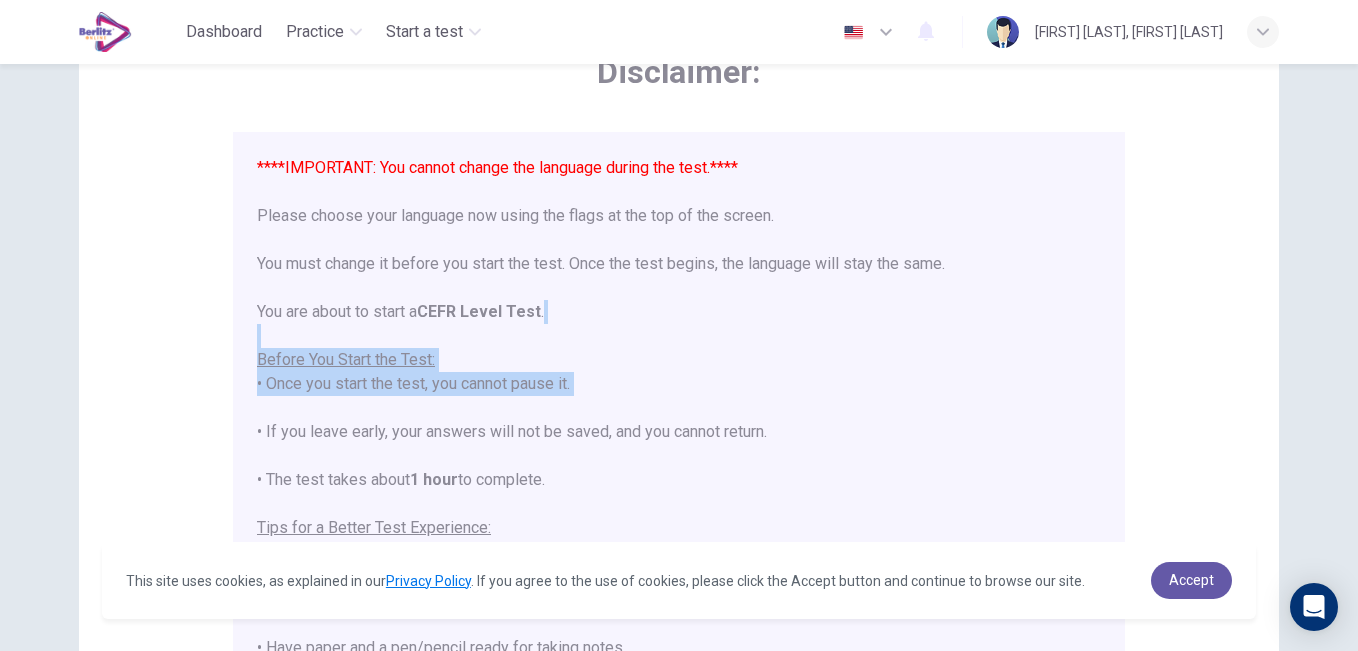 drag, startPoint x: 1106, startPoint y: 341, endPoint x: 1126, endPoint y: 418, distance: 79.555016 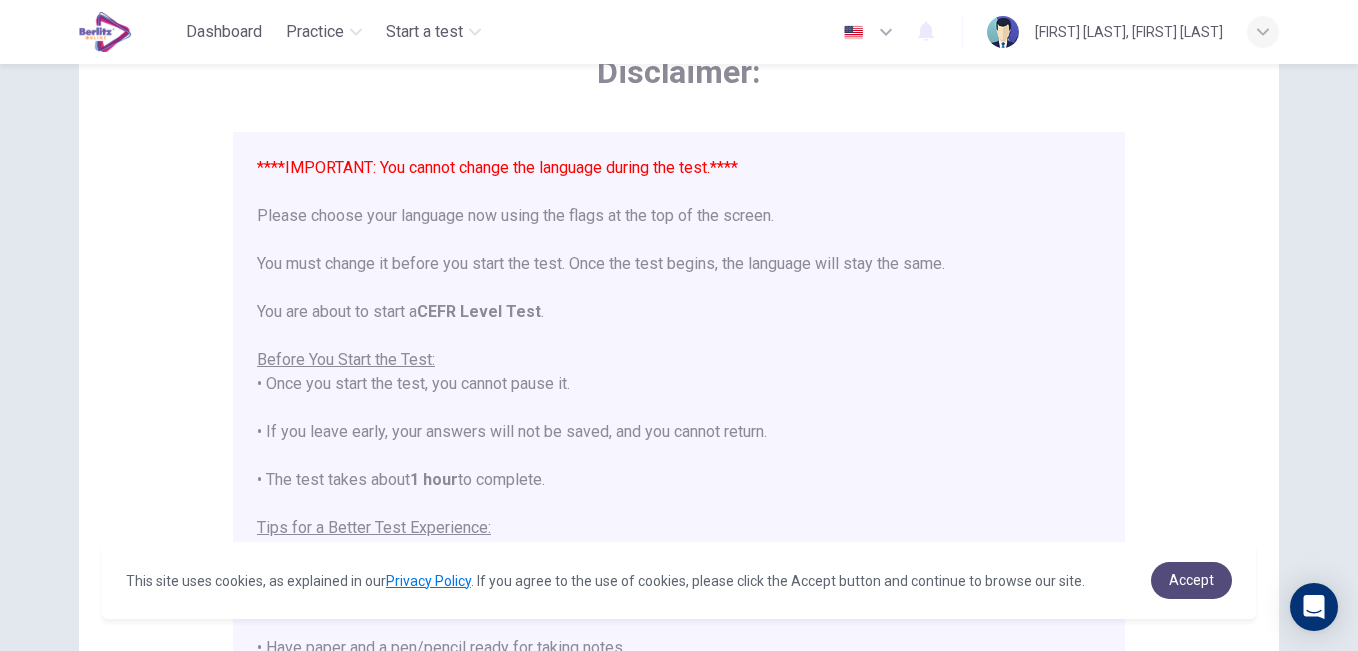 drag, startPoint x: 1126, startPoint y: 418, endPoint x: 1182, endPoint y: 571, distance: 162.92636 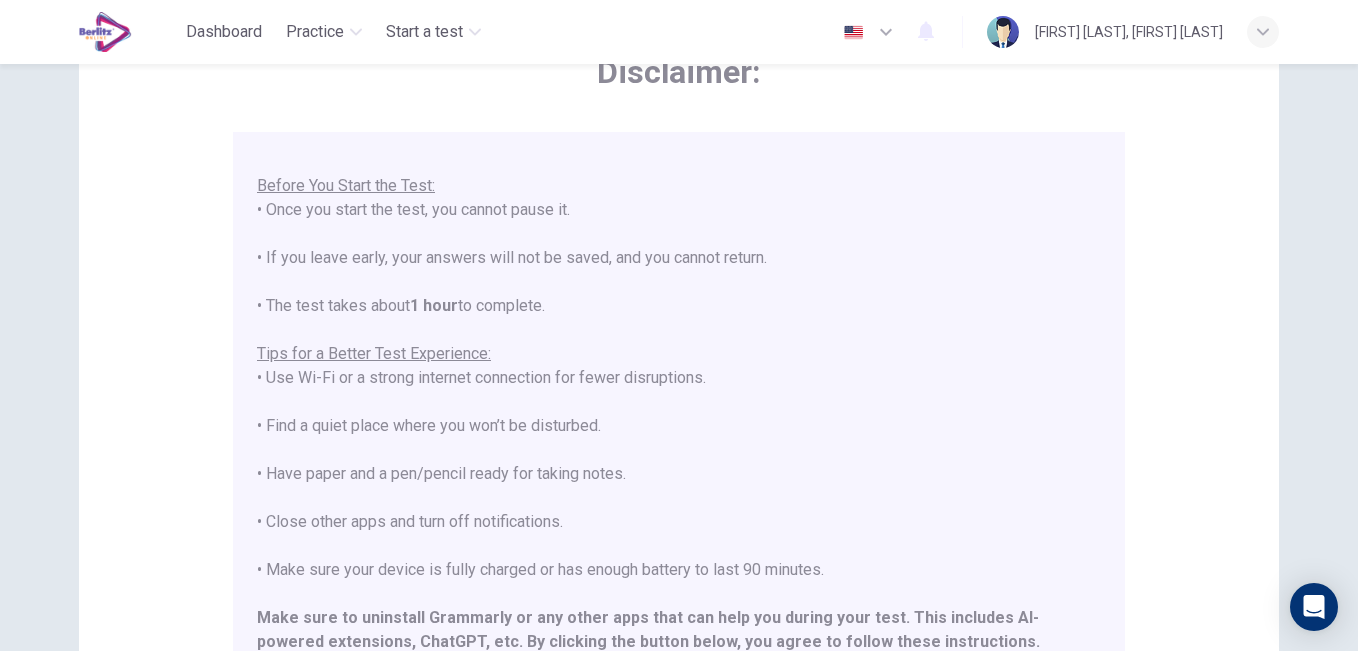 scroll, scrollTop: 191, scrollLeft: 0, axis: vertical 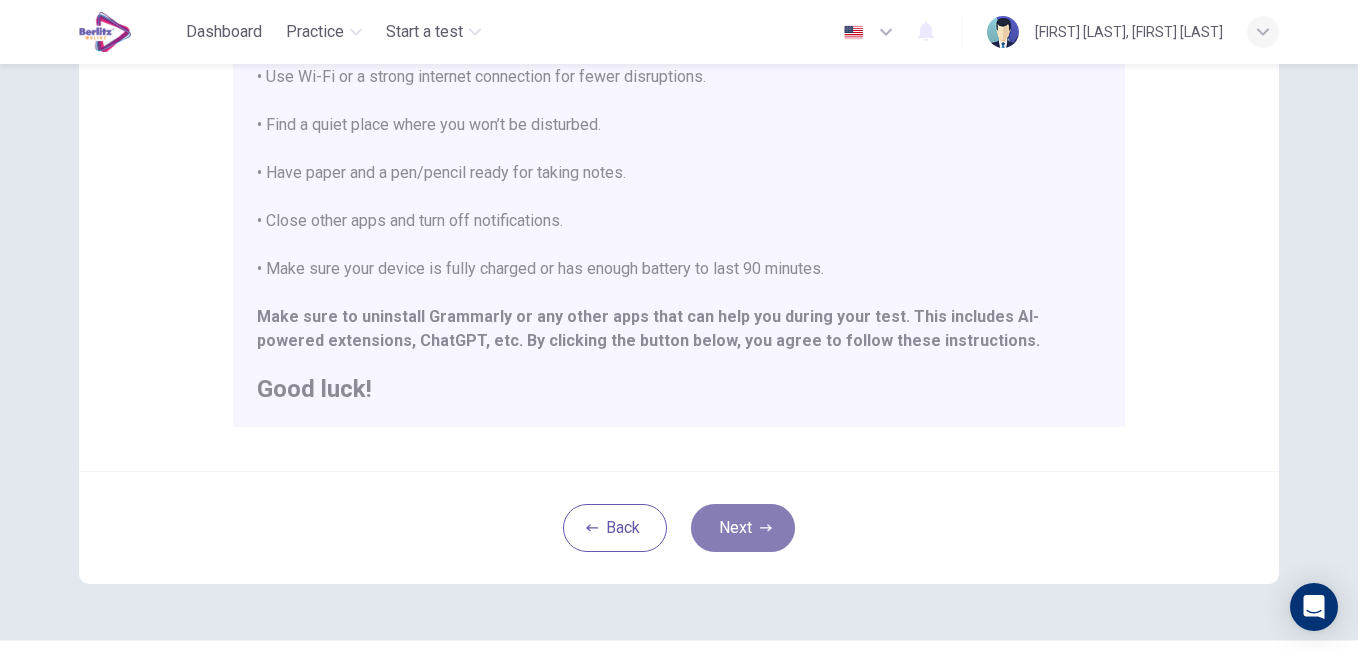 click on "Next" at bounding box center (743, 528) 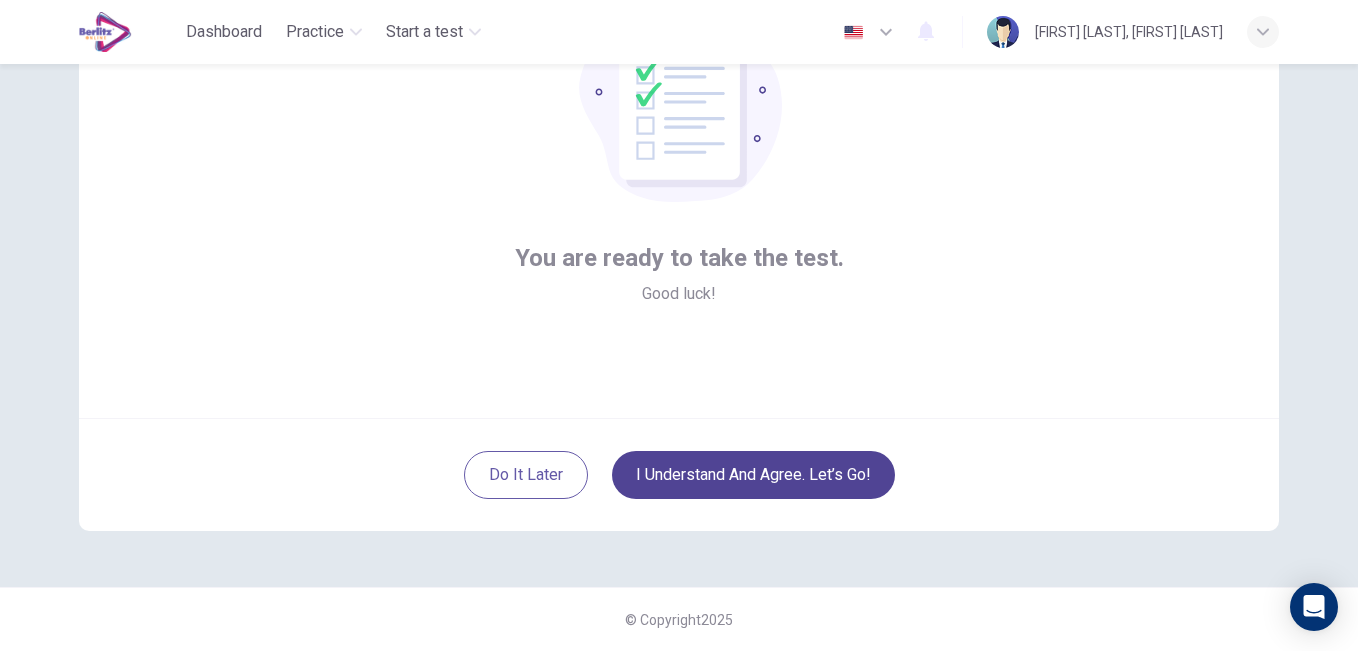 scroll, scrollTop: 182, scrollLeft: 0, axis: vertical 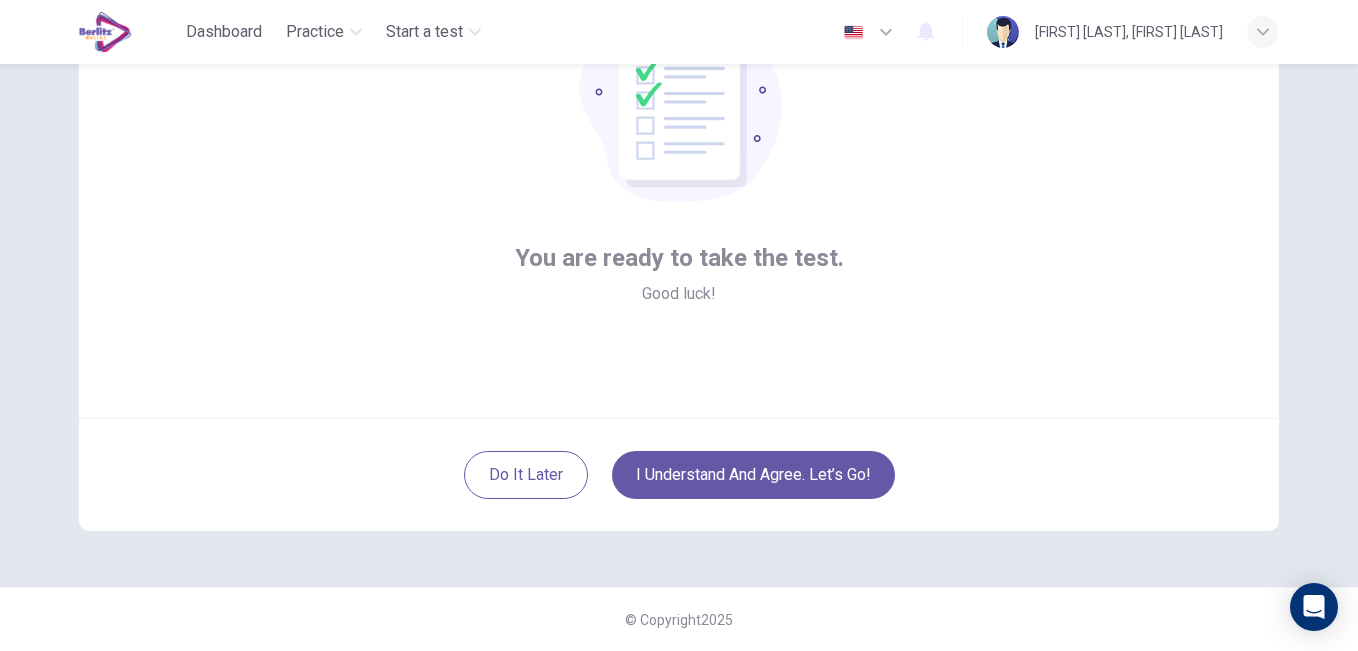 click on "You are ready to take the test. Good luck!" at bounding box center (679, 178) 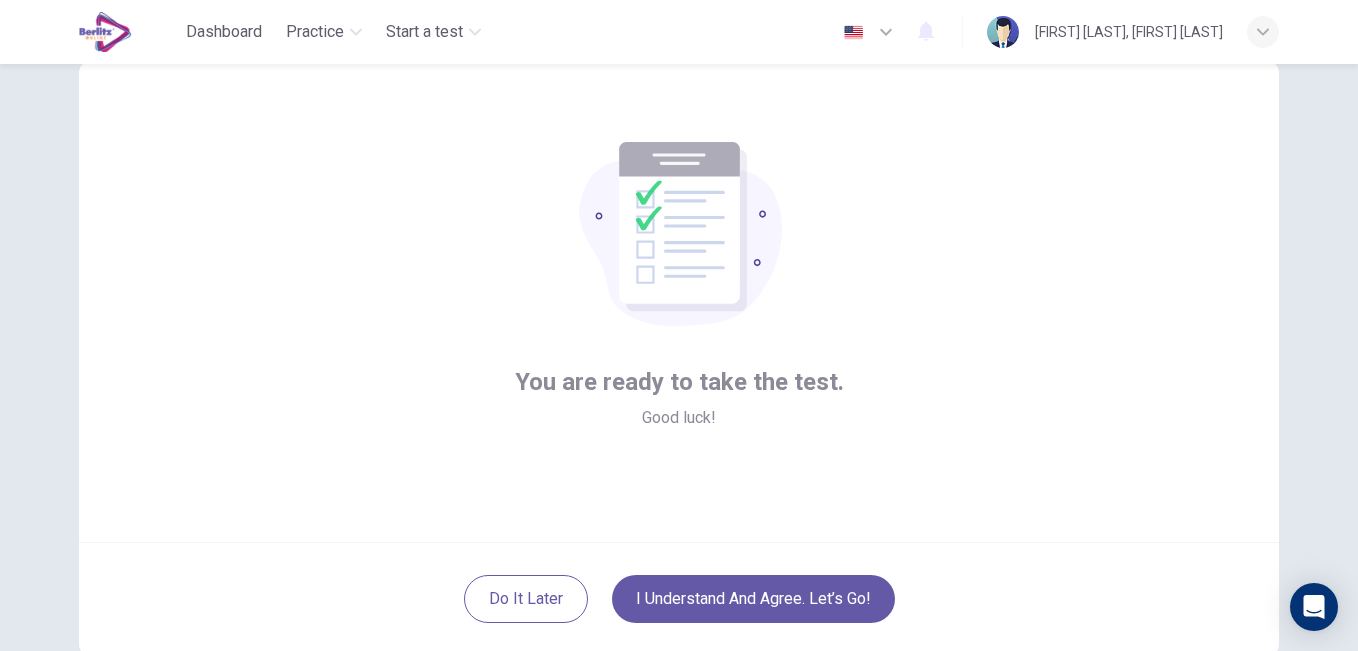 scroll, scrollTop: 59, scrollLeft: 0, axis: vertical 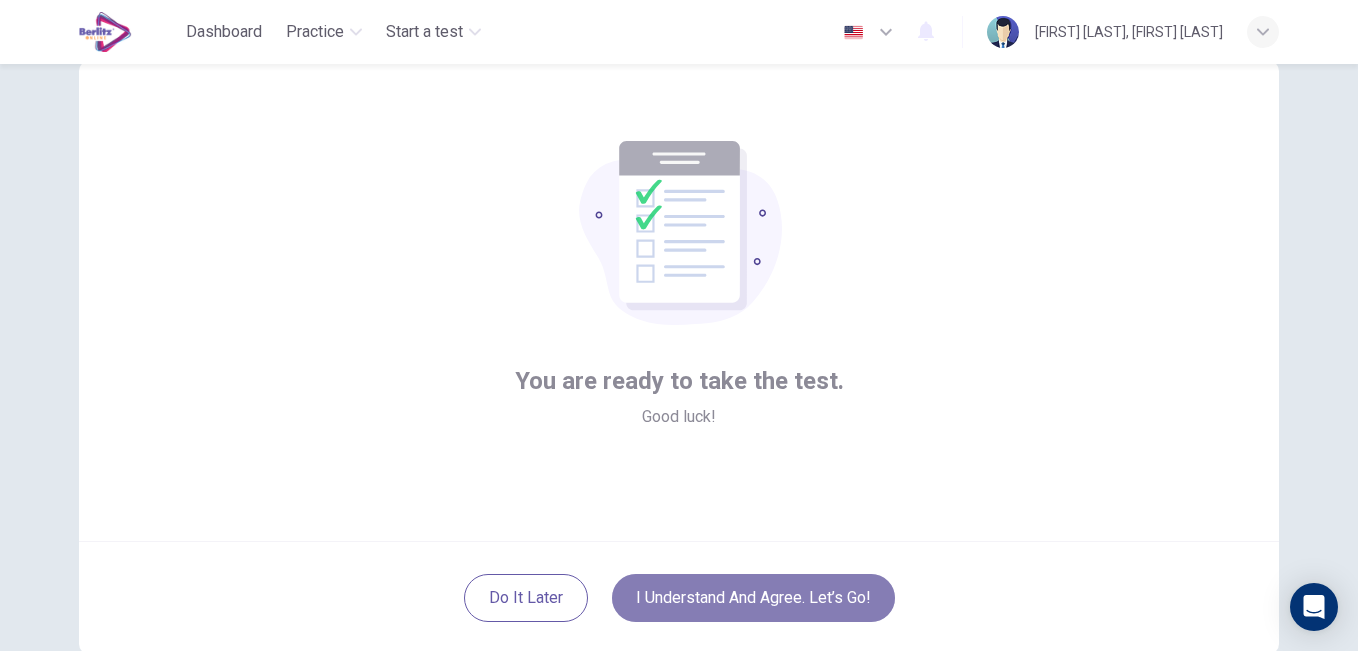 click on "I understand and agree. Let’s go!" at bounding box center (753, 598) 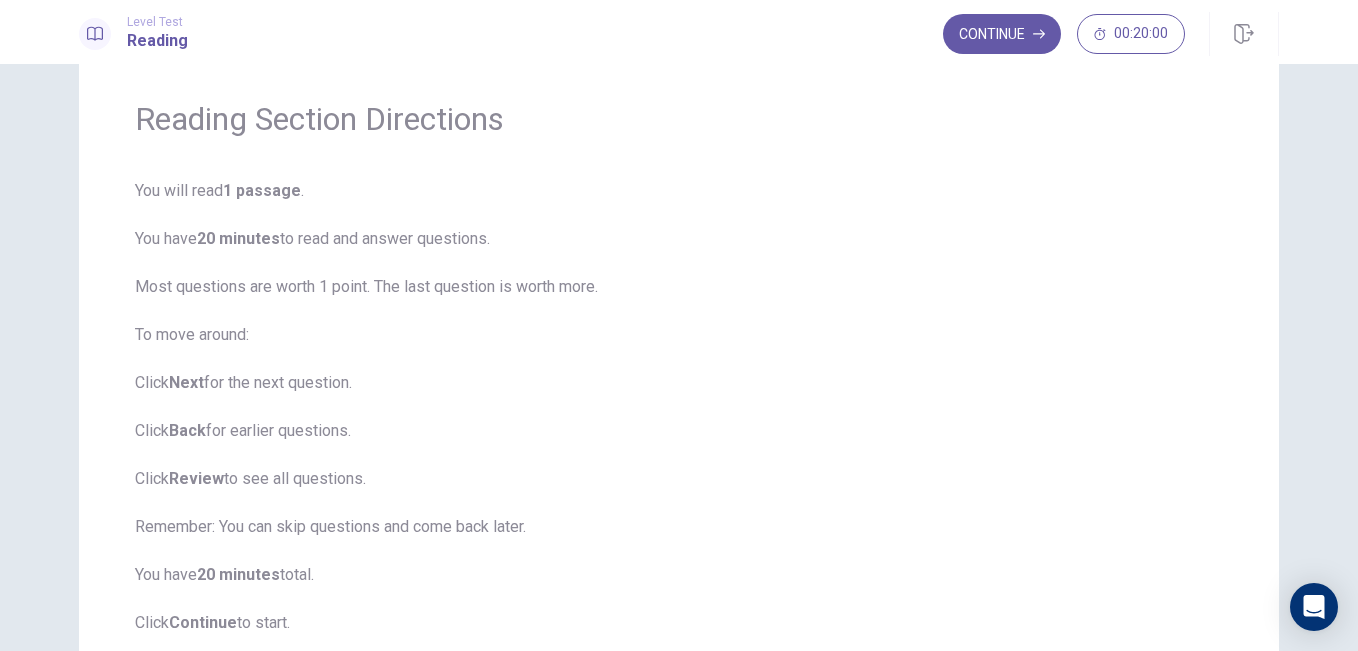 scroll, scrollTop: 64, scrollLeft: 0, axis: vertical 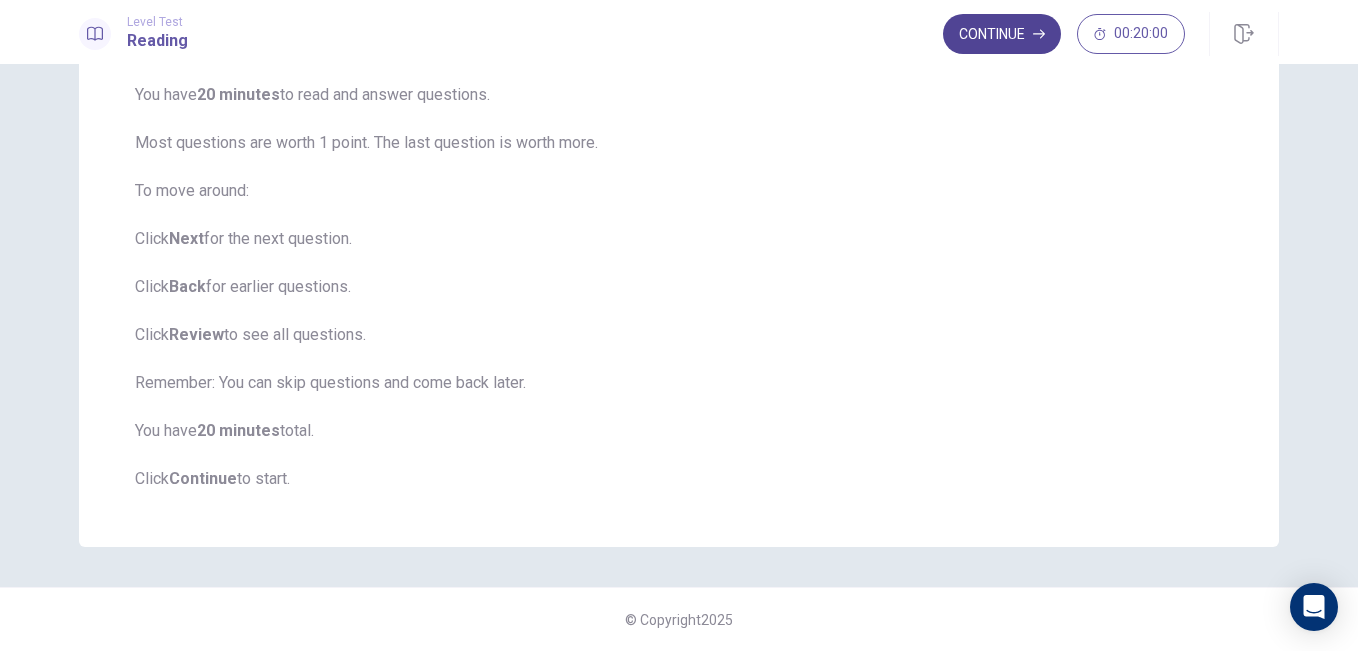click on "Continue" at bounding box center (1002, 34) 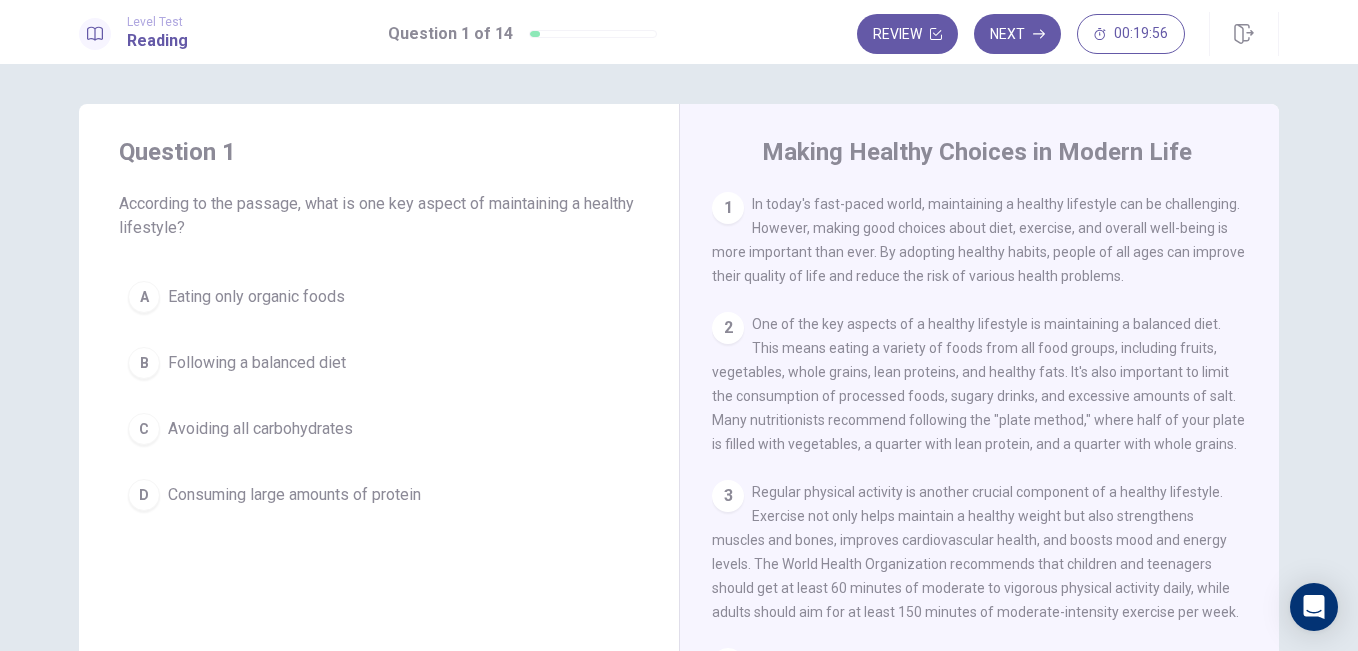 scroll, scrollTop: 12, scrollLeft: 0, axis: vertical 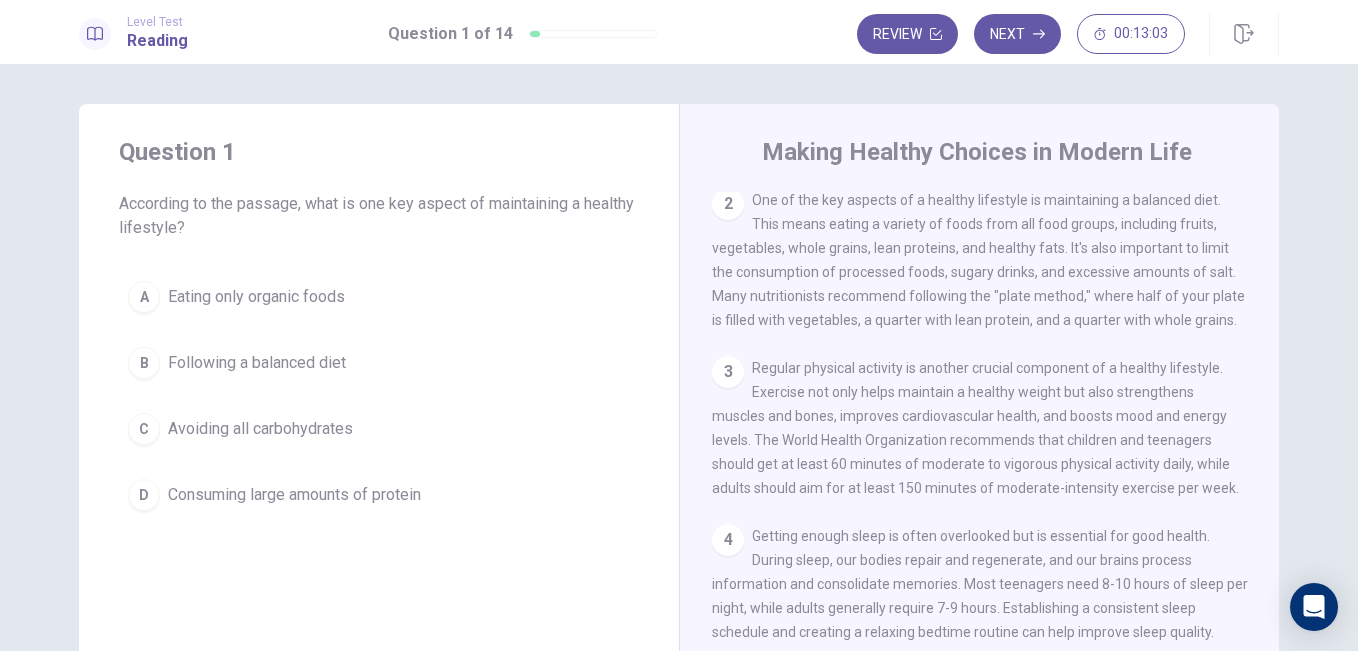 click on "B" at bounding box center (144, 363) 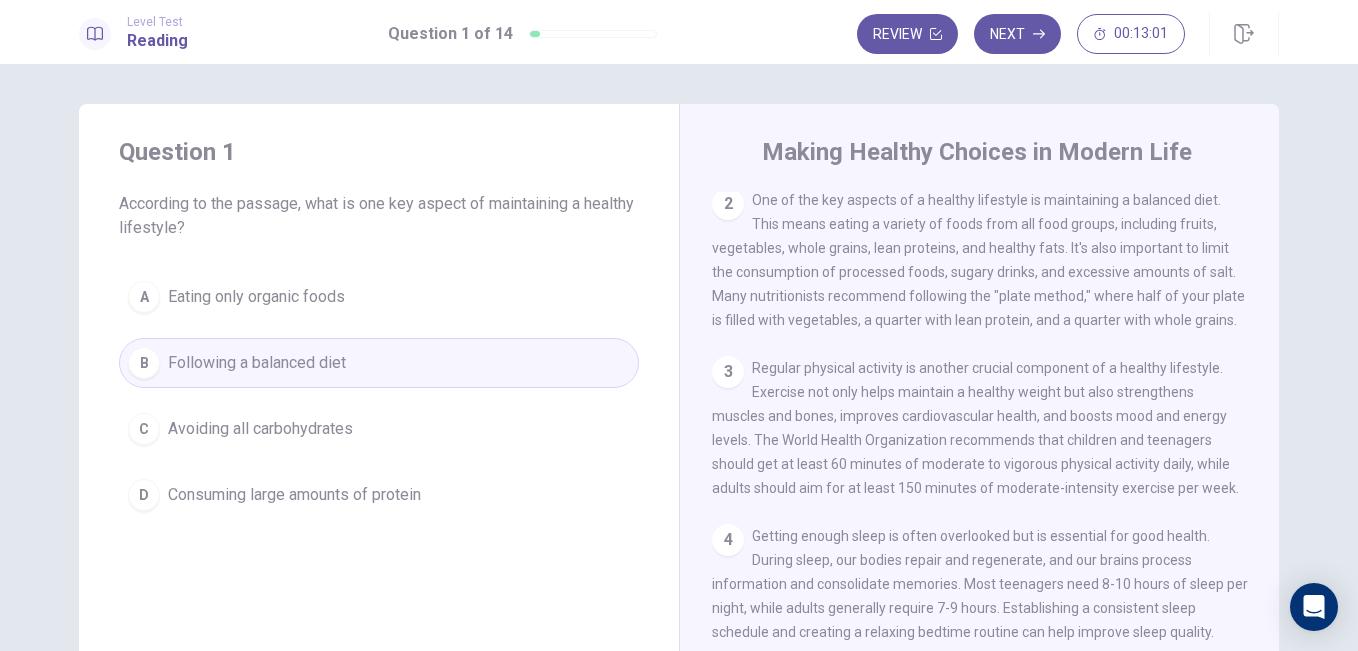 click on "Following a balanced diet" at bounding box center [257, 363] 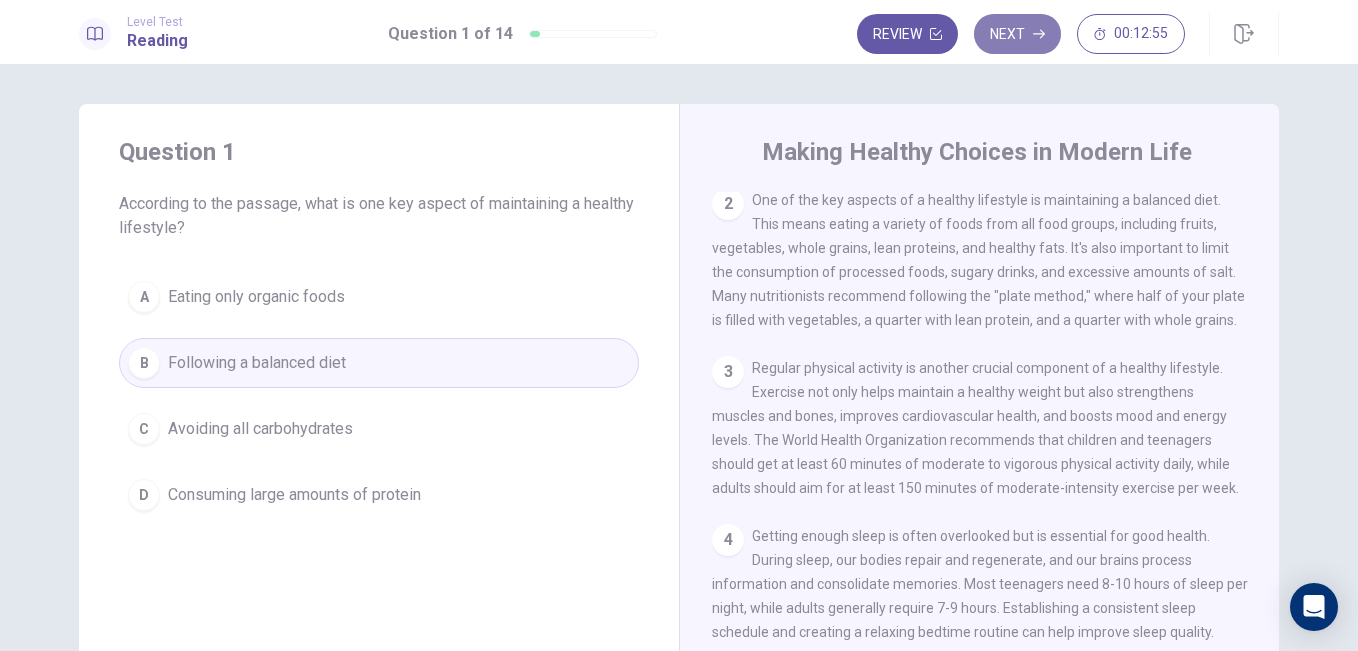 click on "Next" at bounding box center (1017, 34) 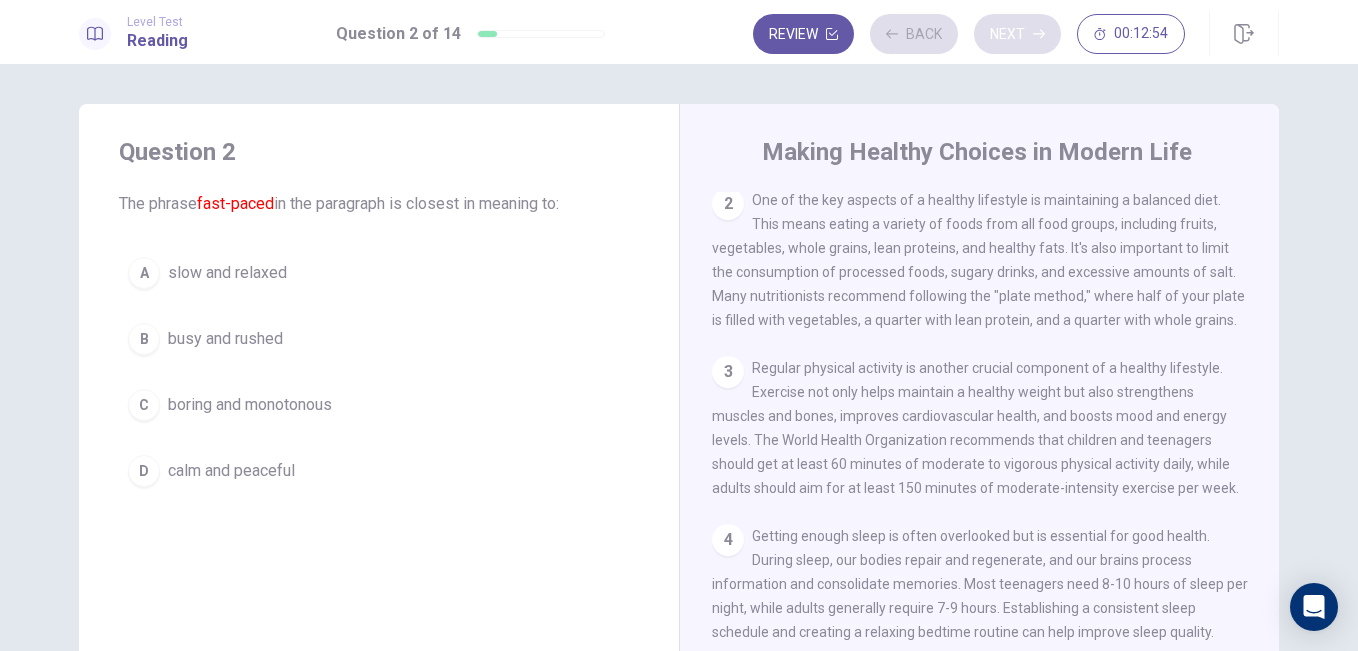 scroll, scrollTop: 0, scrollLeft: 0, axis: both 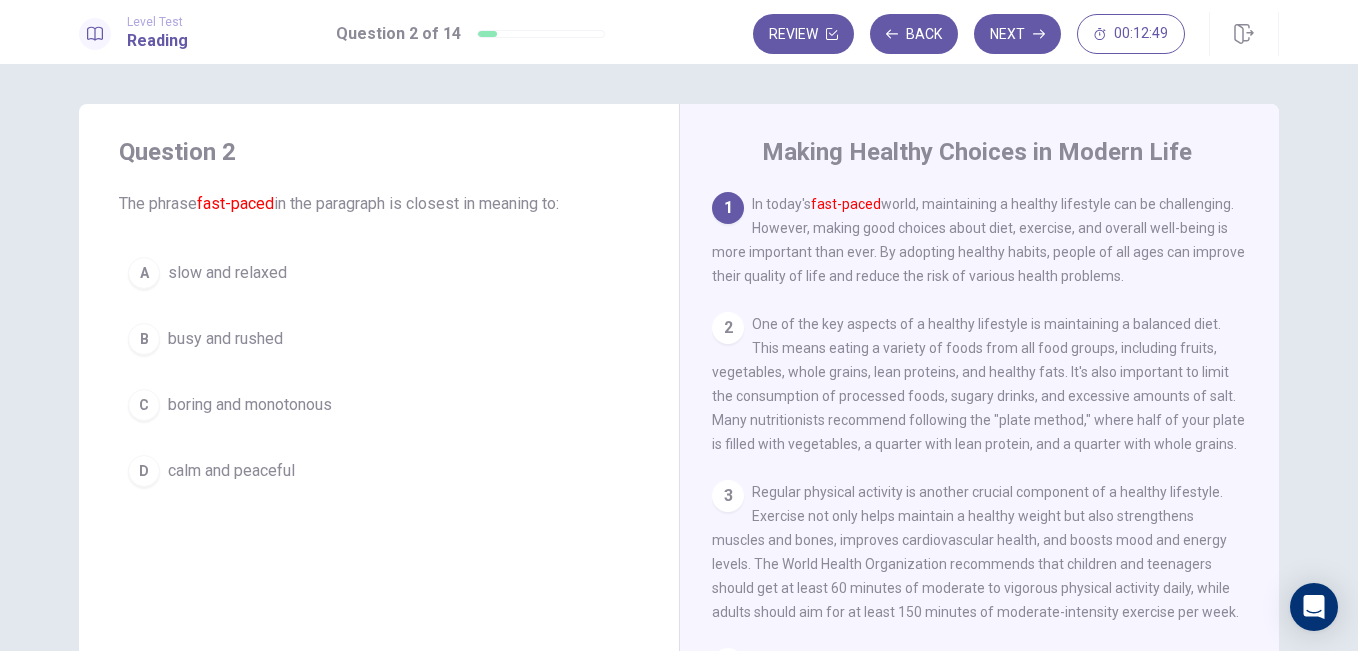 click on "fast-paced" at bounding box center [846, 204] 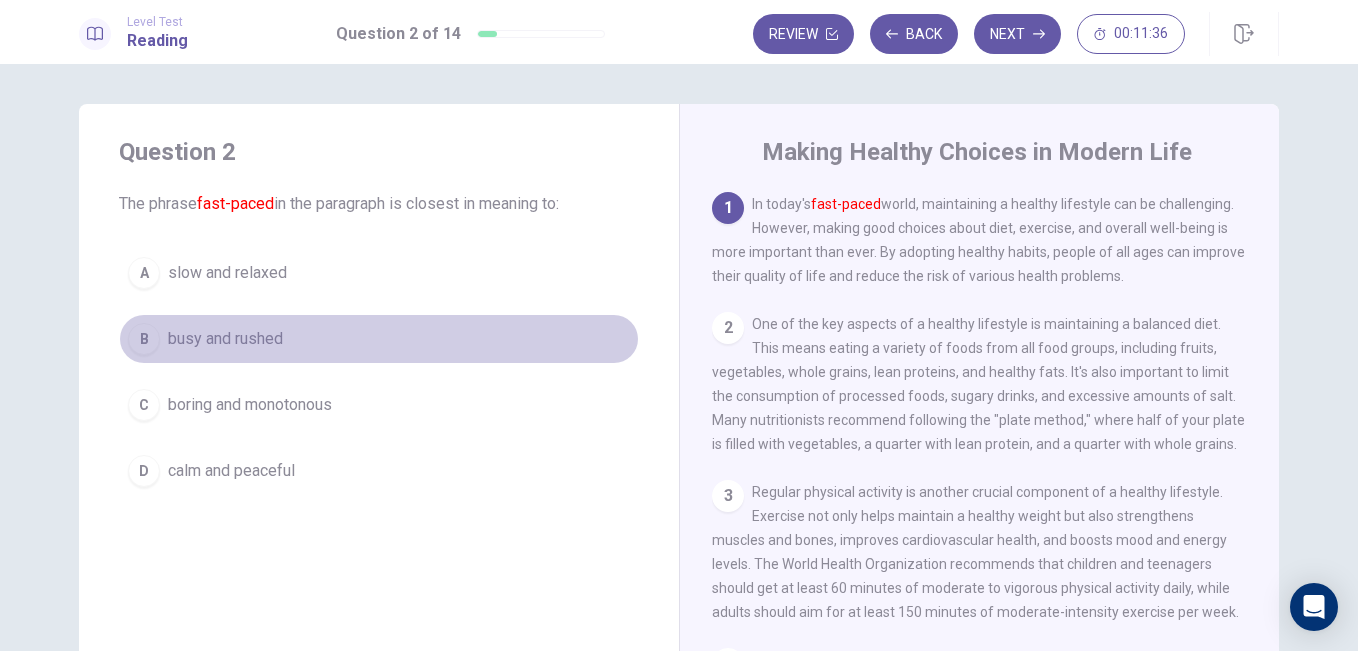 click on "busy and rushed" at bounding box center (225, 339) 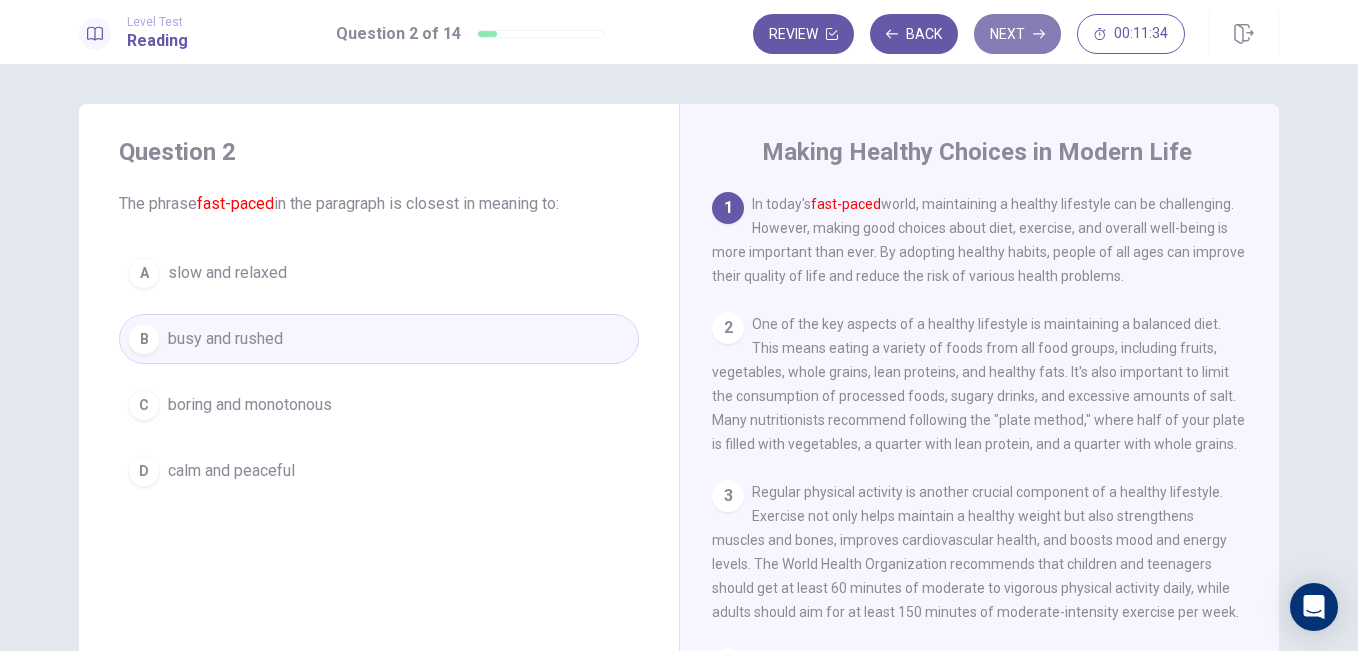 click on "Next" at bounding box center (1017, 34) 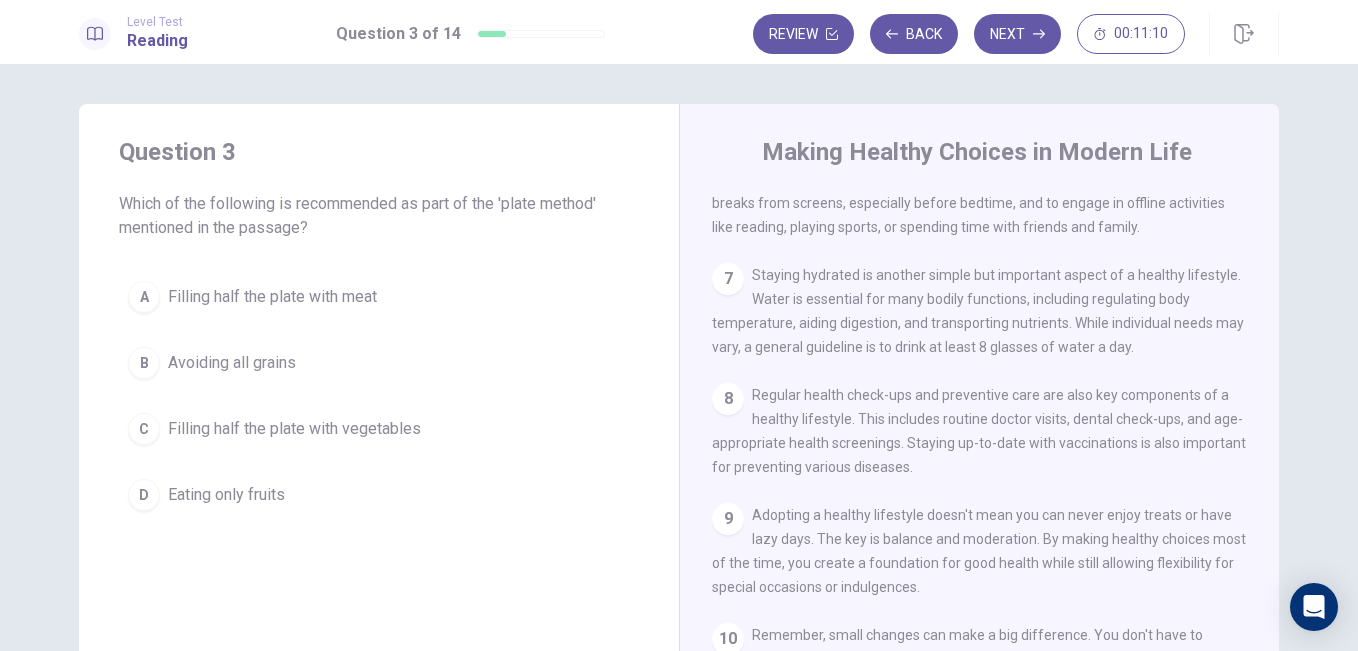 scroll, scrollTop: 865, scrollLeft: 0, axis: vertical 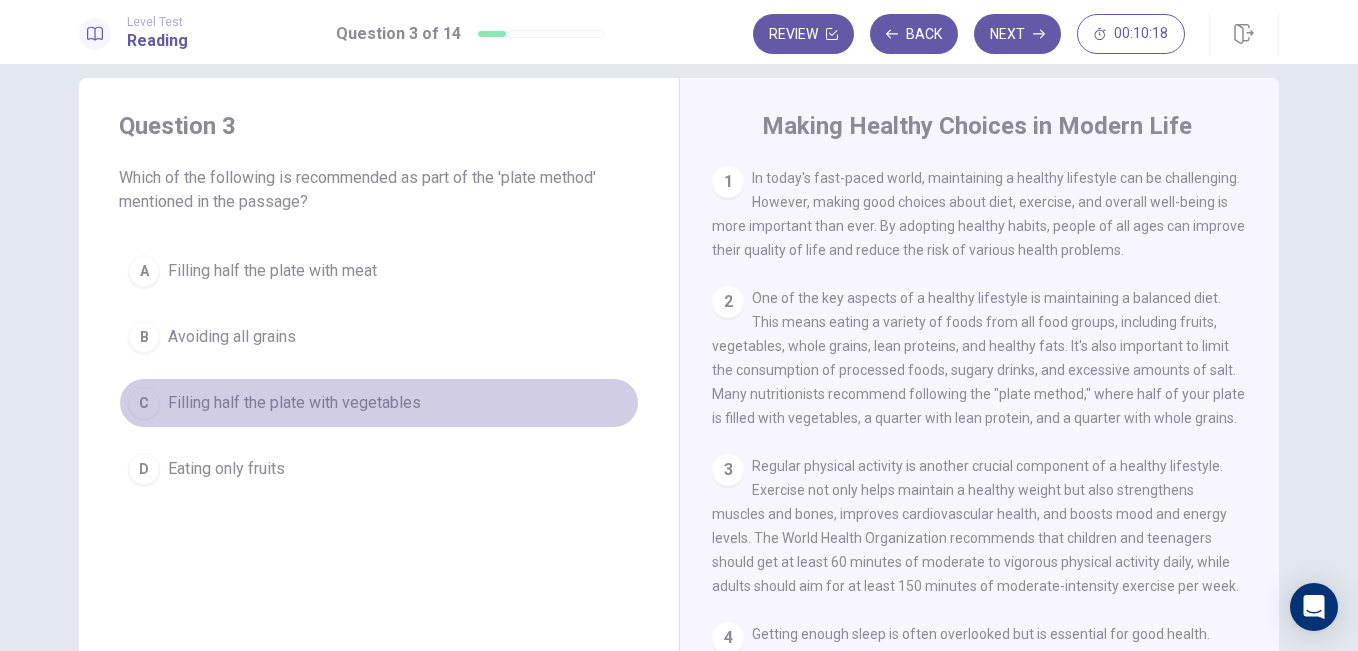 click on "C Filling half the plate with vegetables" at bounding box center [379, 403] 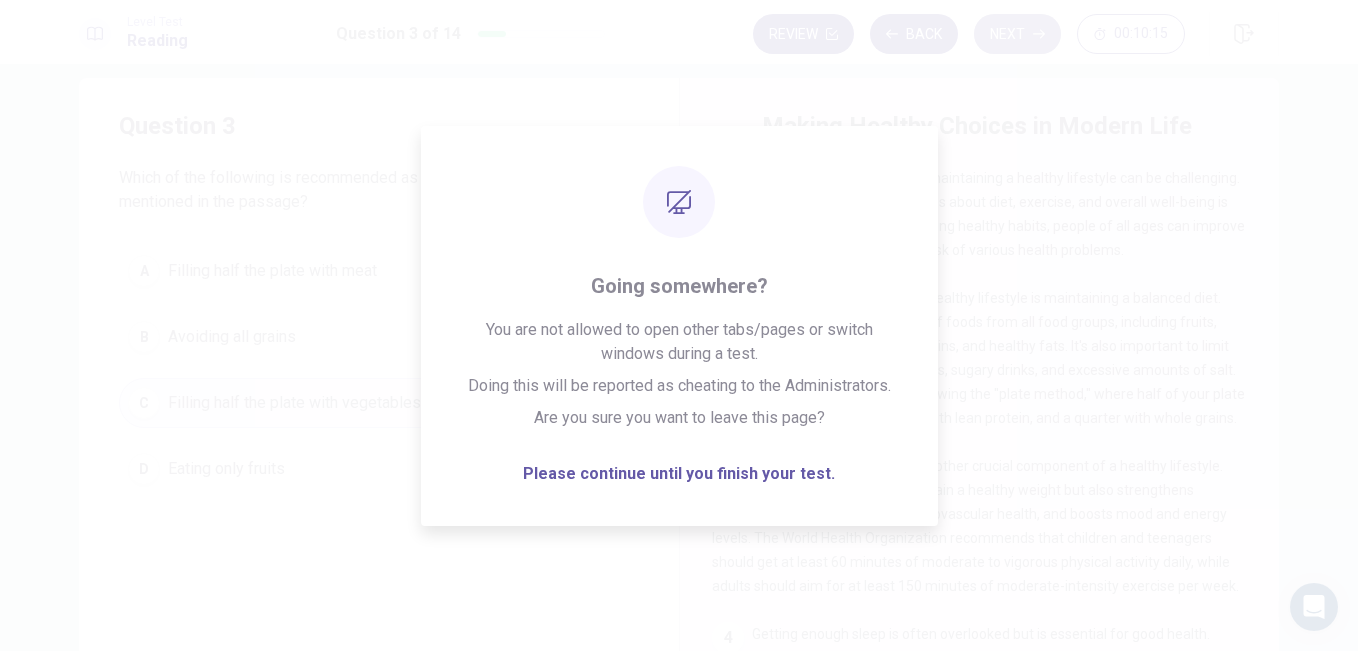 click on "Next" at bounding box center (1017, 34) 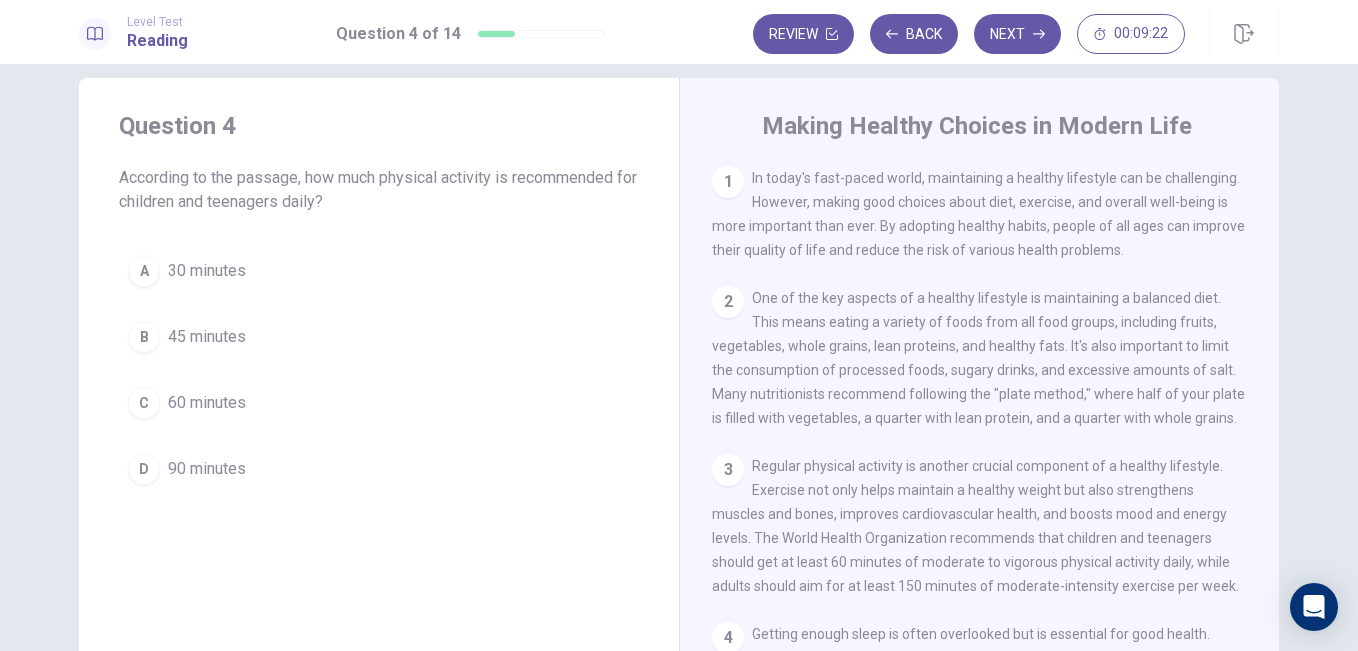 click on "1 In today's fast-paced world, maintaining a healthy lifestyle can be challenging. However, making good choices about diet, exercise, and overall well-being is more important than ever. By adopting healthy habits, people of all ages can improve their quality of life and reduce the risk of various health problems. 2 One of the key aspects of a healthy lifestyle is maintaining a balanced diet. This means eating a variety of foods from all food groups, including fruits, vegetables, whole grains, lean proteins, and healthy fats. It's also important to limit the consumption of processed foods, sugary drinks, and excessive amounts of salt. Many nutritionists recommend following the "plate method," where half of your plate is filled with vegetables, a quarter with lean protein, and a quarter with whole grains. 3 4 5 6 7 8 9 10" at bounding box center [993, 453] 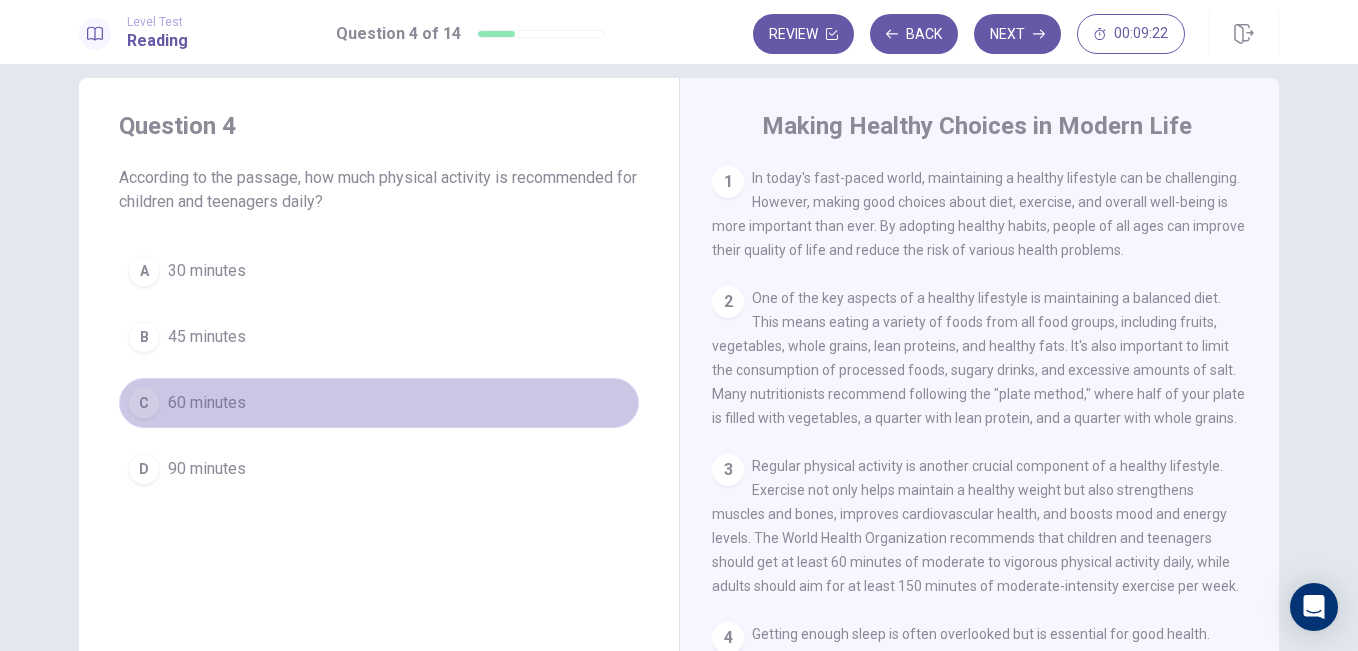 scroll, scrollTop: 188, scrollLeft: 0, axis: vertical 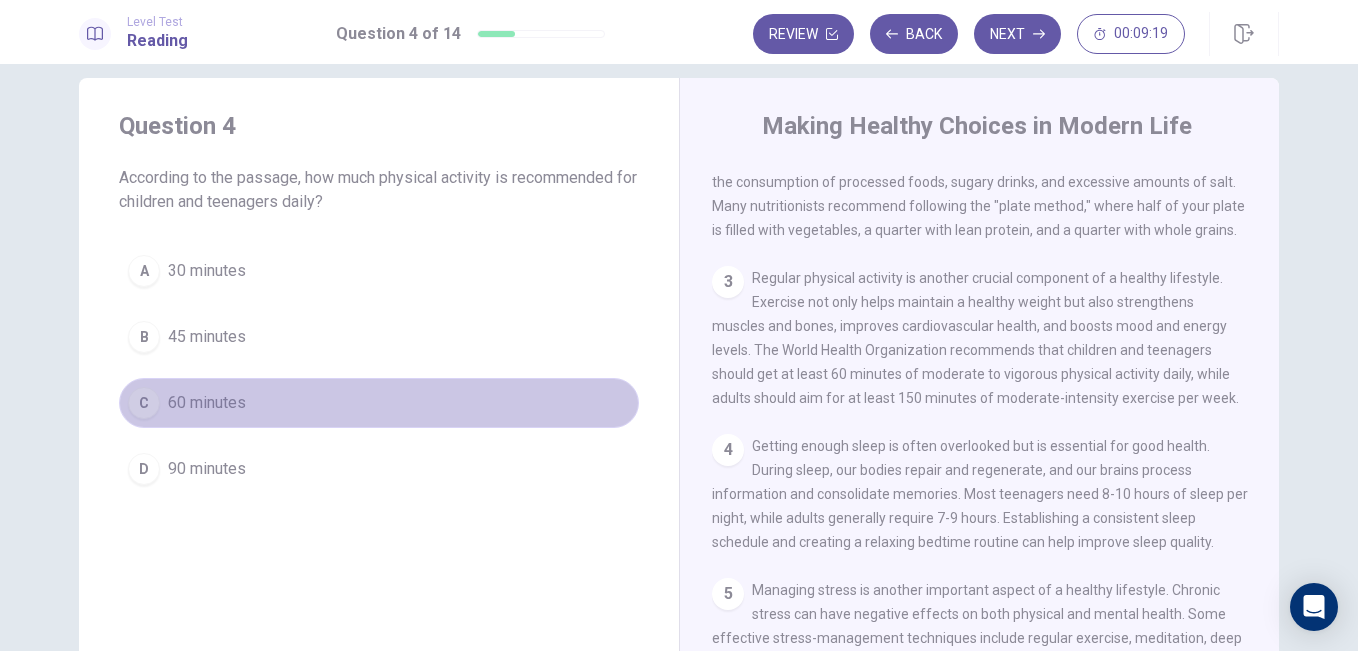 click on "60 minutes" at bounding box center (207, 403) 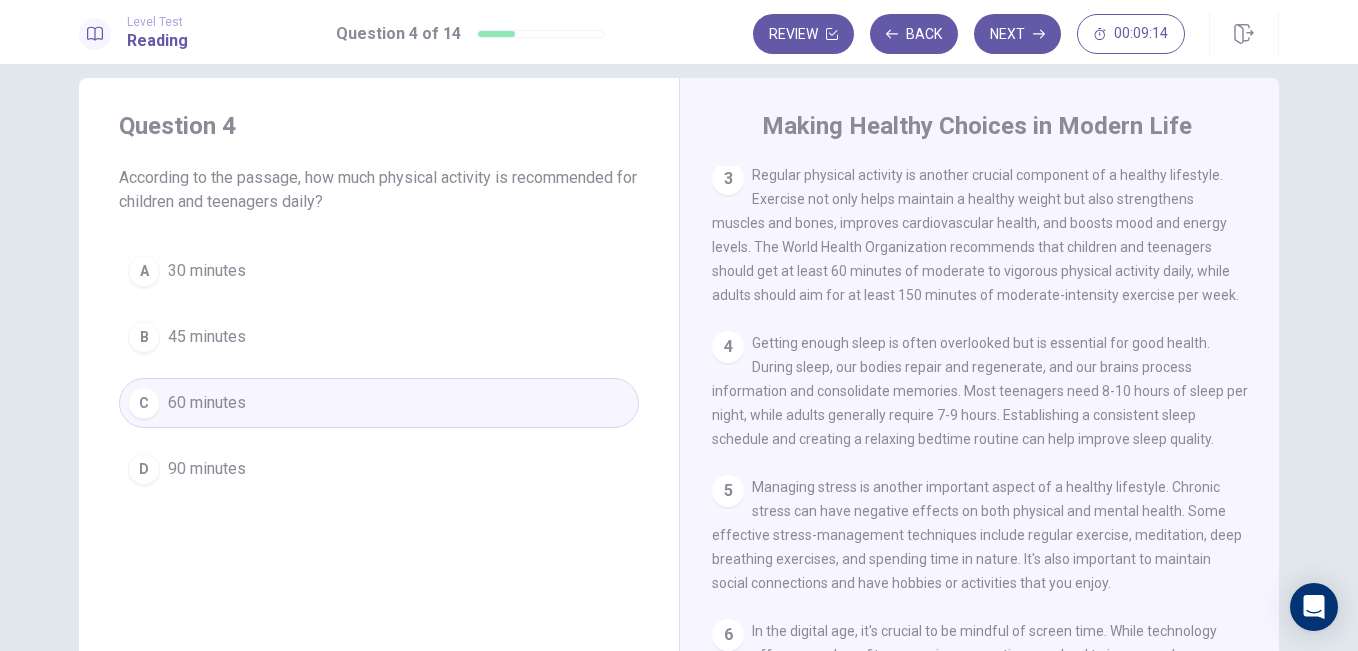 scroll, scrollTop: 342, scrollLeft: 0, axis: vertical 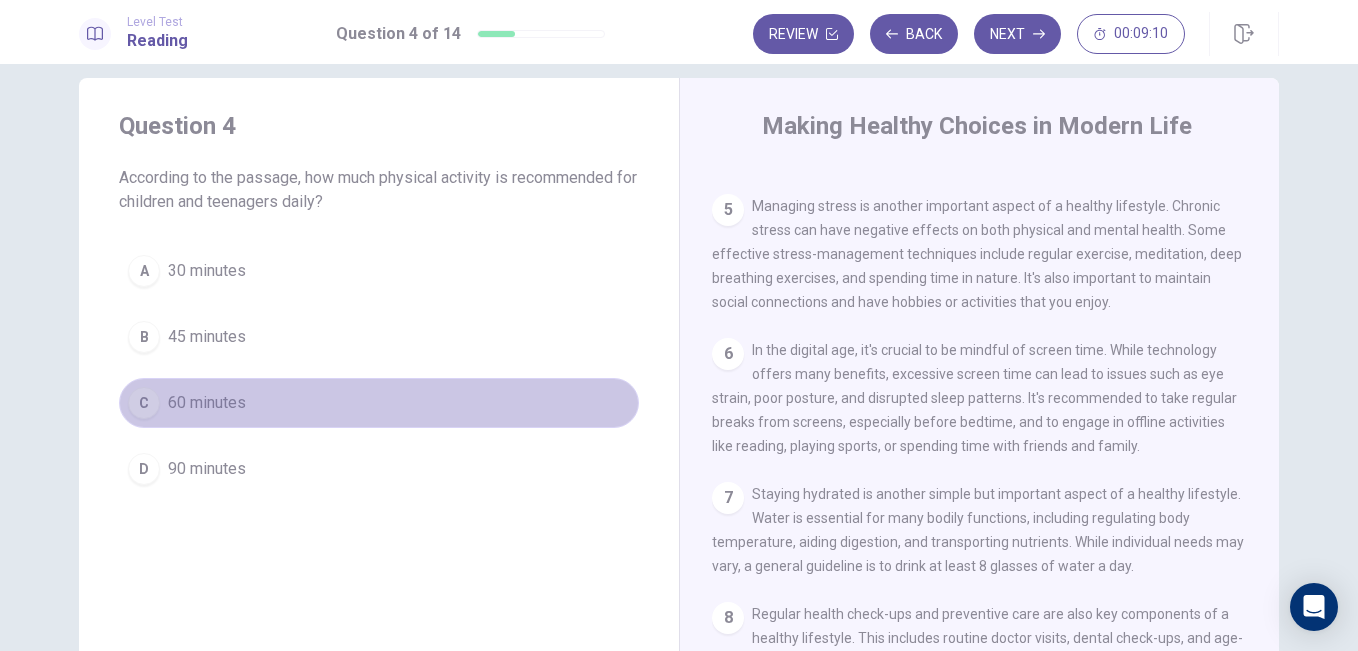 click on "C 60 minutes" at bounding box center [379, 403] 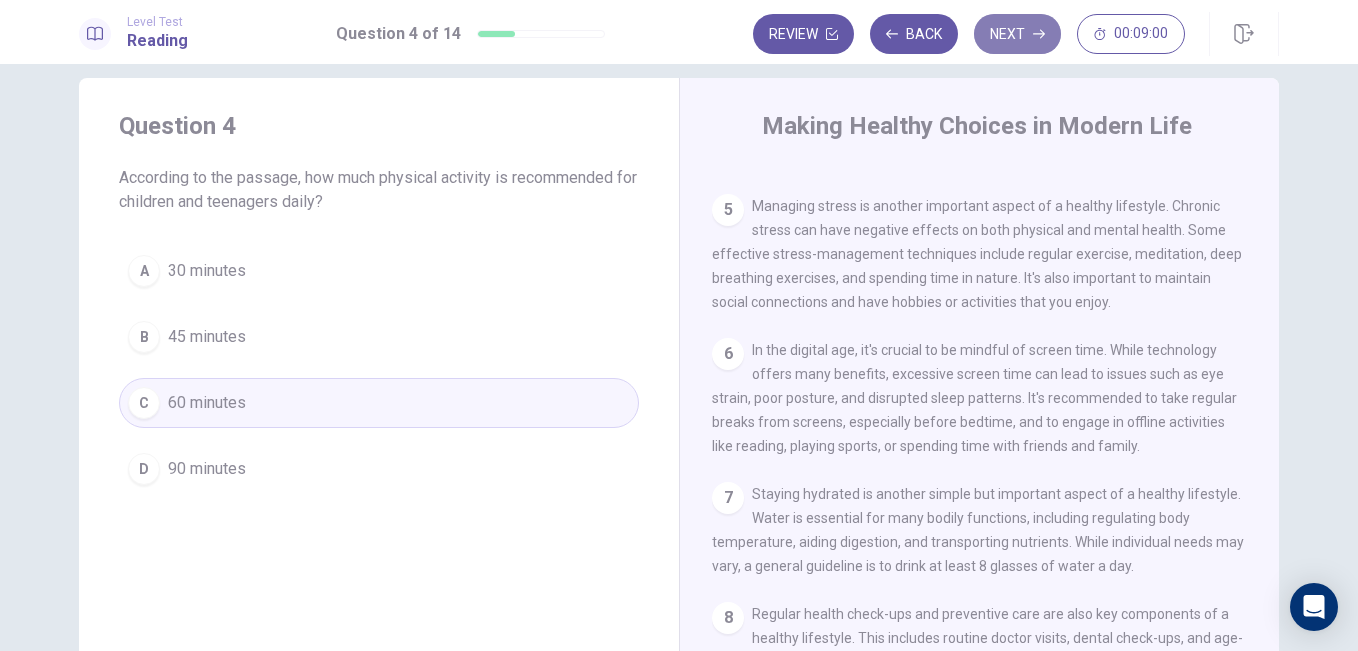 click on "Next" at bounding box center [1017, 34] 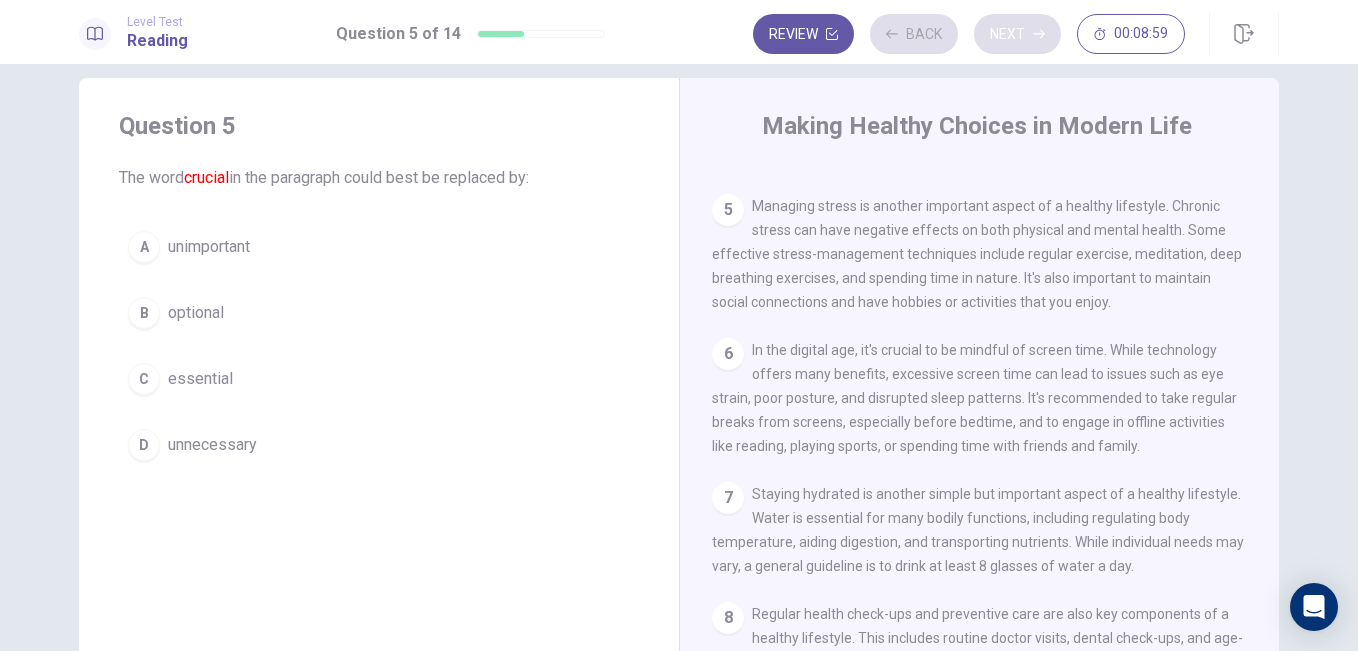 scroll, scrollTop: 298, scrollLeft: 0, axis: vertical 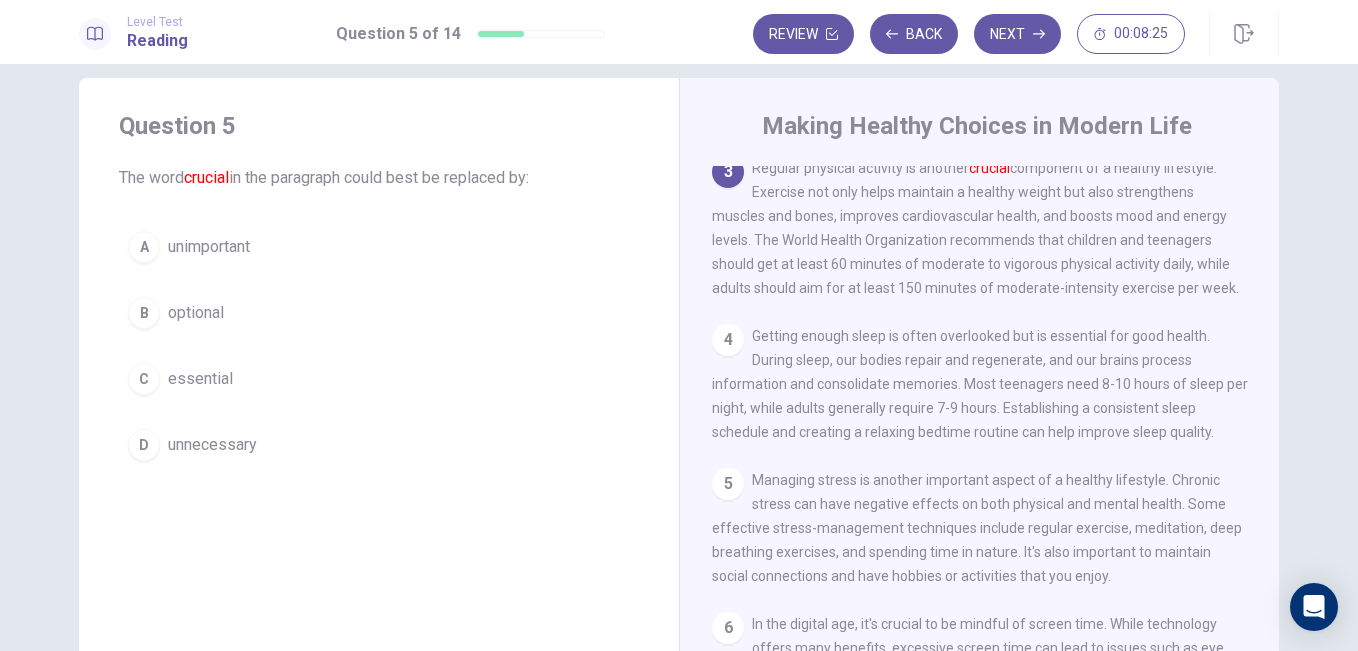 click on "unnecessary" at bounding box center (212, 445) 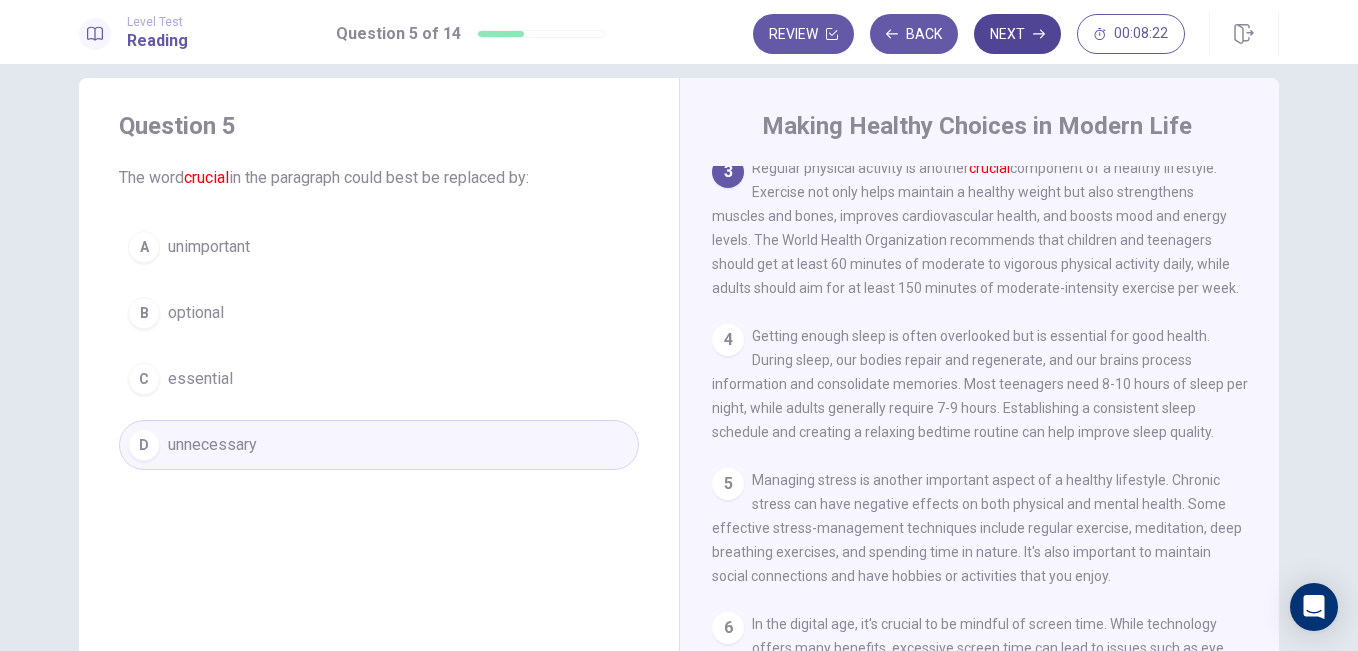 click on "Next" at bounding box center (1017, 34) 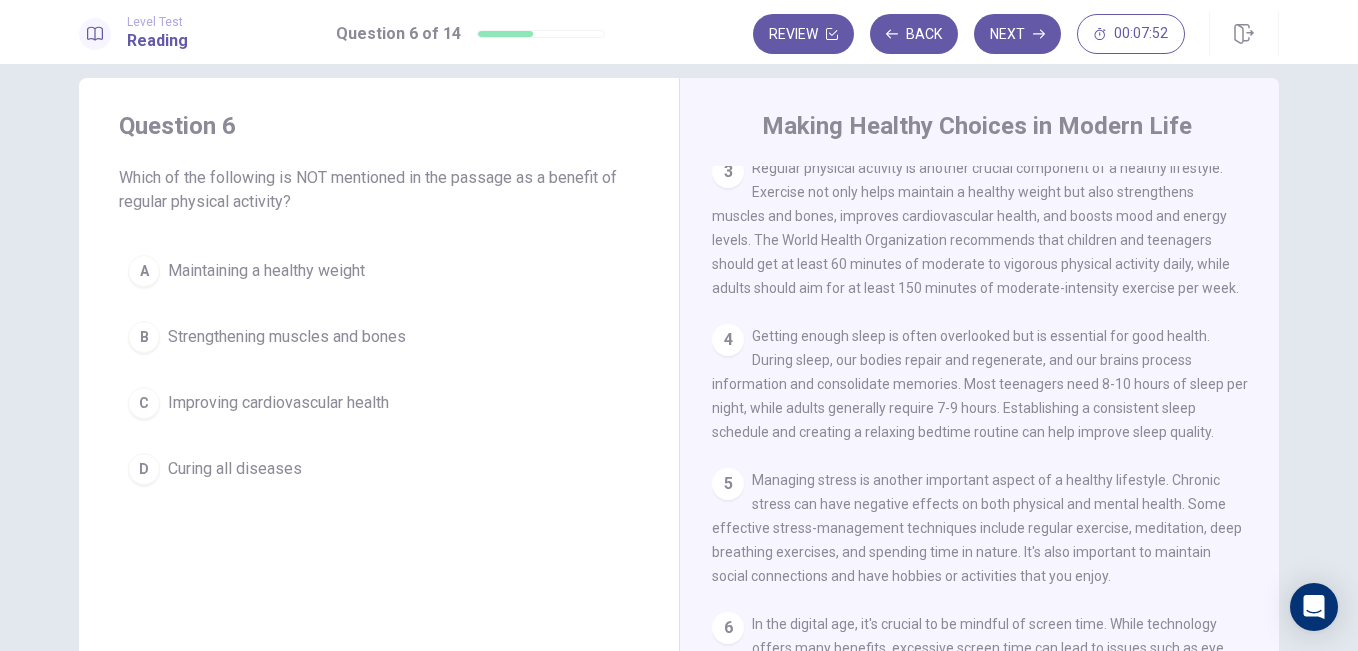 drag, startPoint x: 1270, startPoint y: 370, endPoint x: 1266, endPoint y: 388, distance: 18.439089 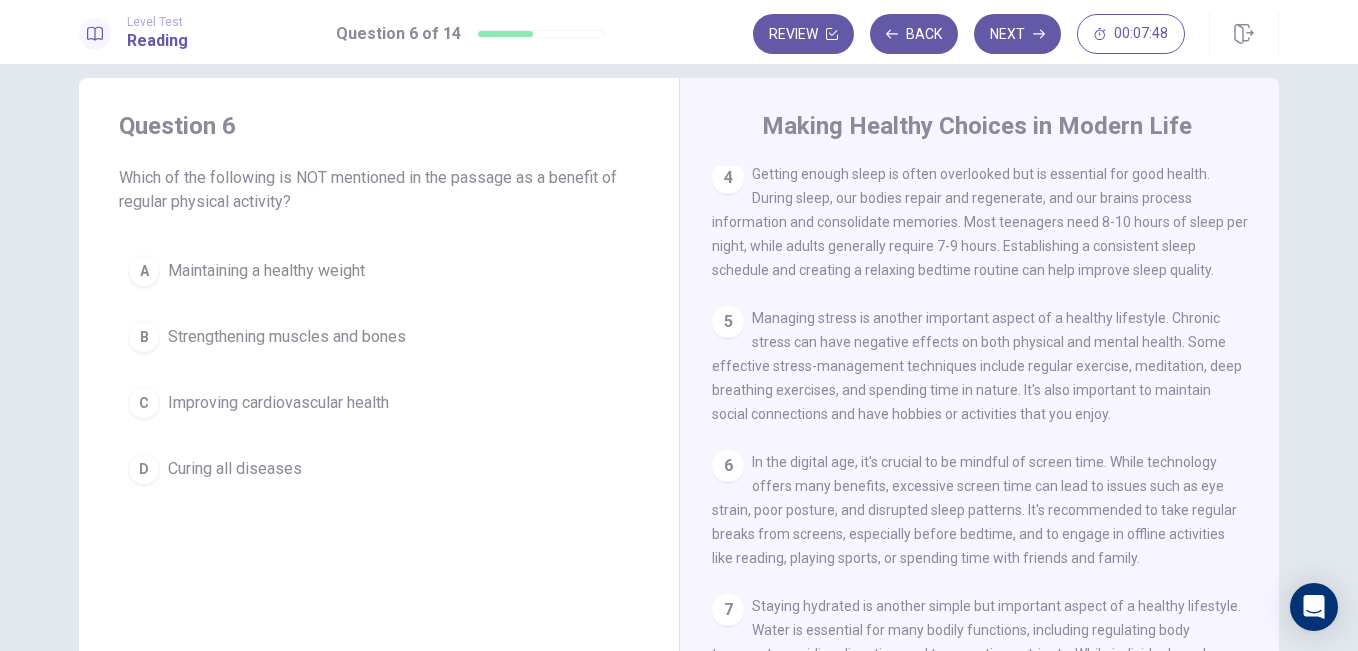 scroll, scrollTop: 463, scrollLeft: 0, axis: vertical 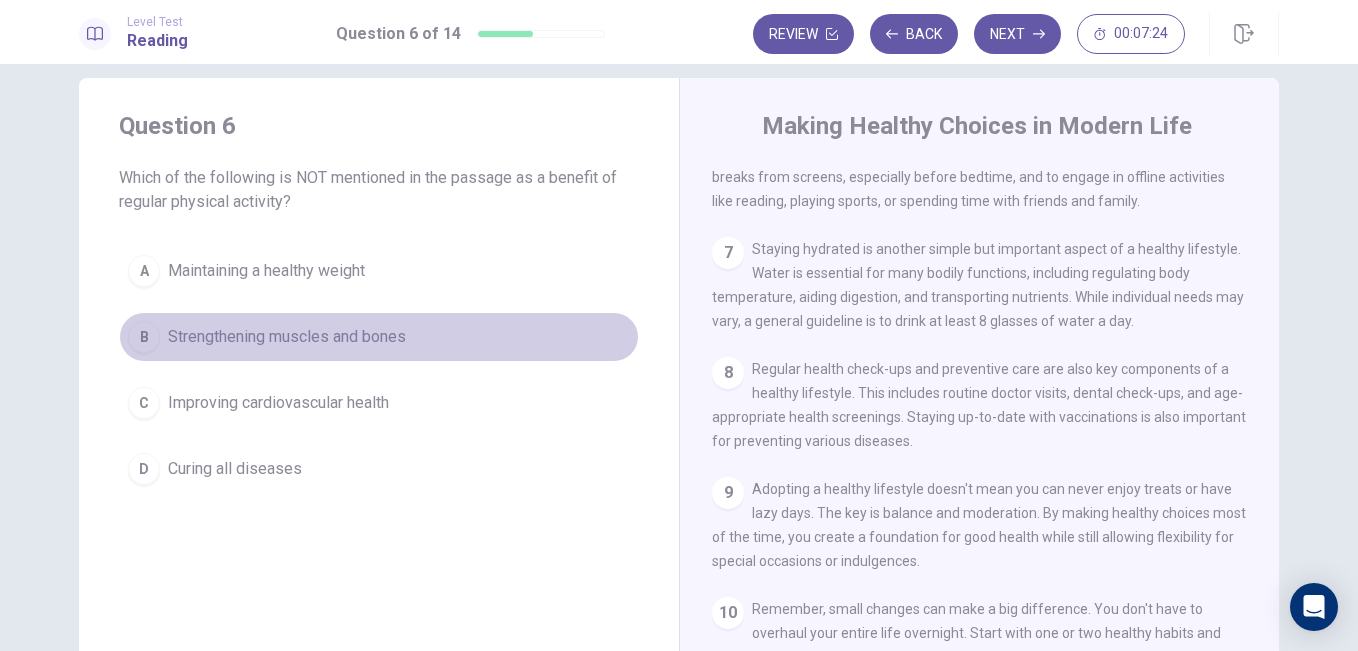 click on "Strengthening muscles and bones" at bounding box center (287, 337) 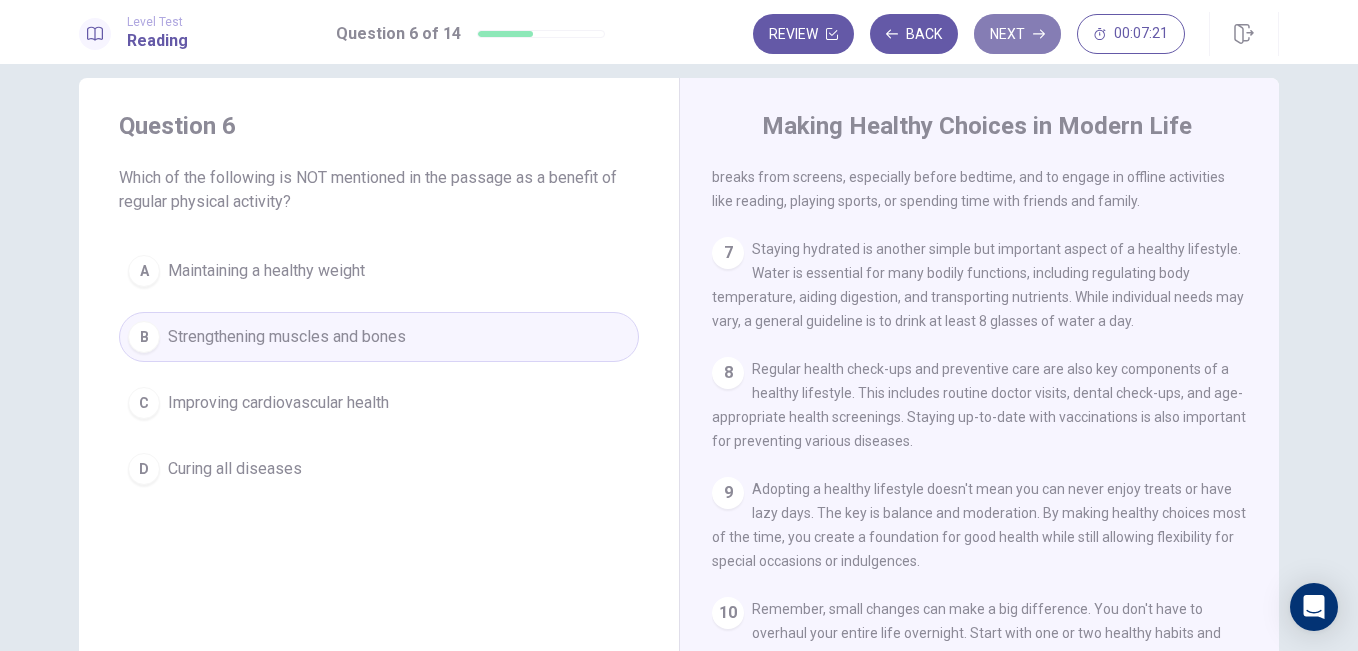 click on "Next" at bounding box center [1017, 34] 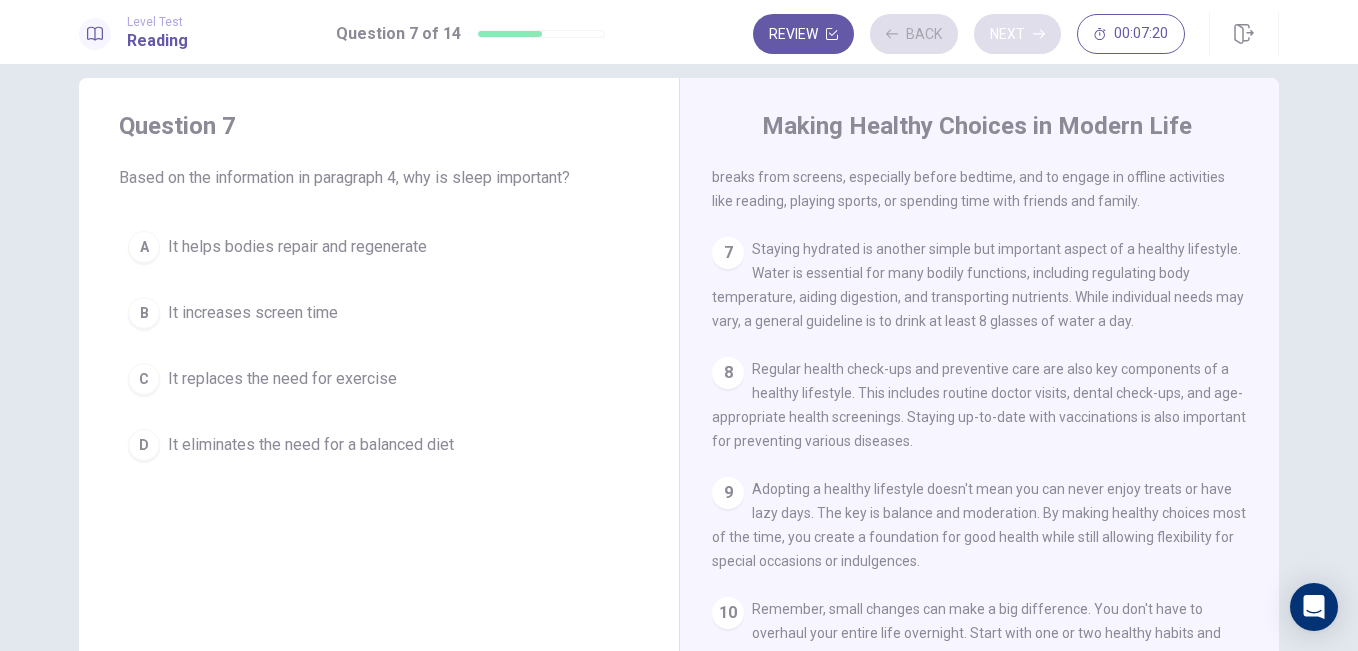 scroll, scrollTop: 472, scrollLeft: 0, axis: vertical 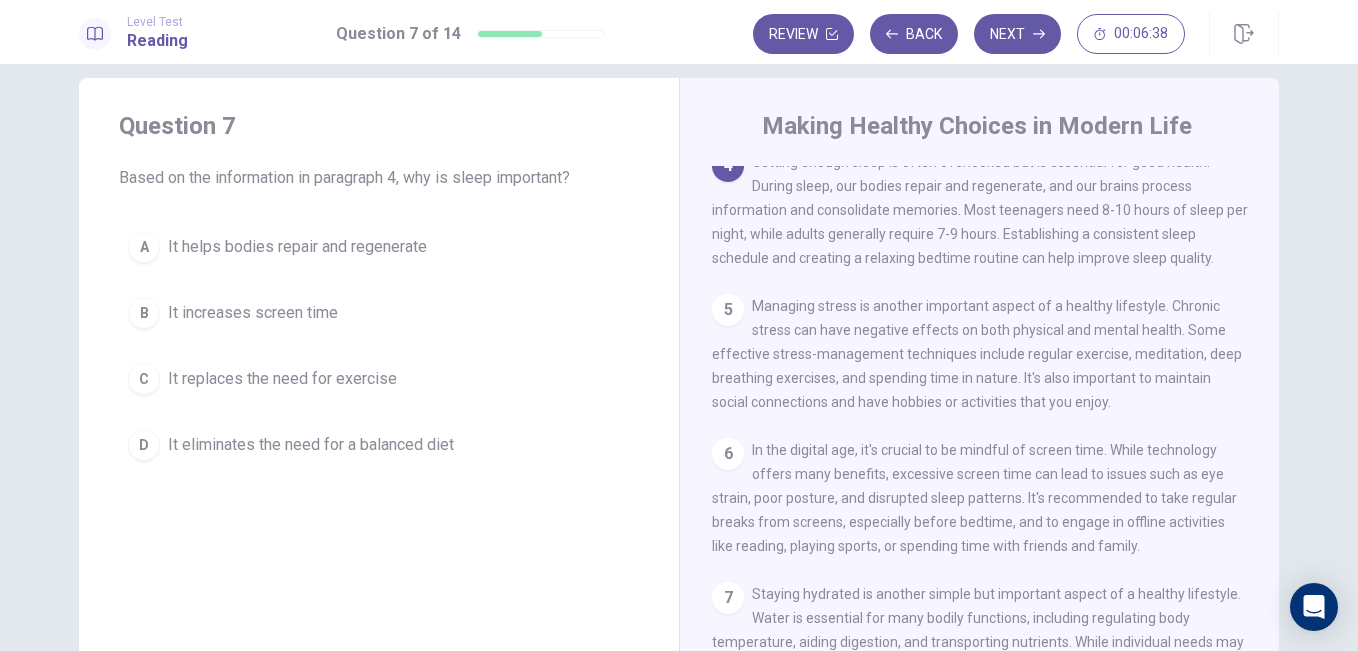 click on "A It helps bodies repair and regenerate" at bounding box center (379, 247) 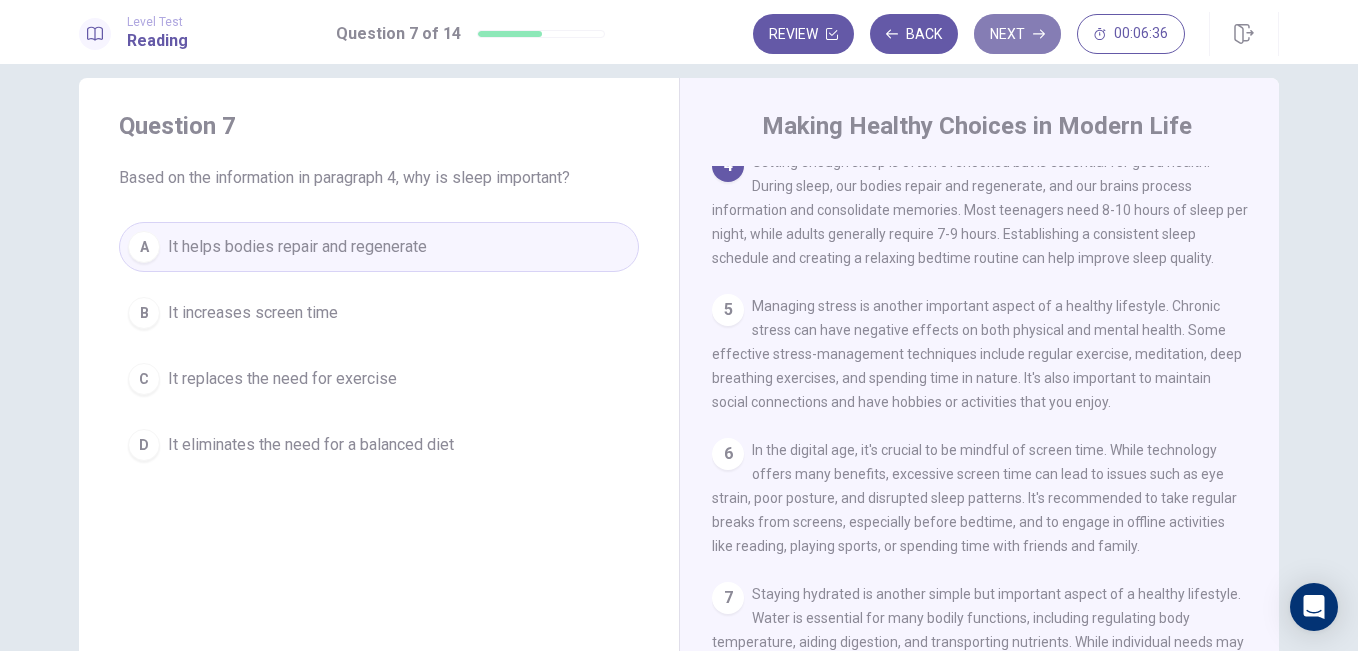 click 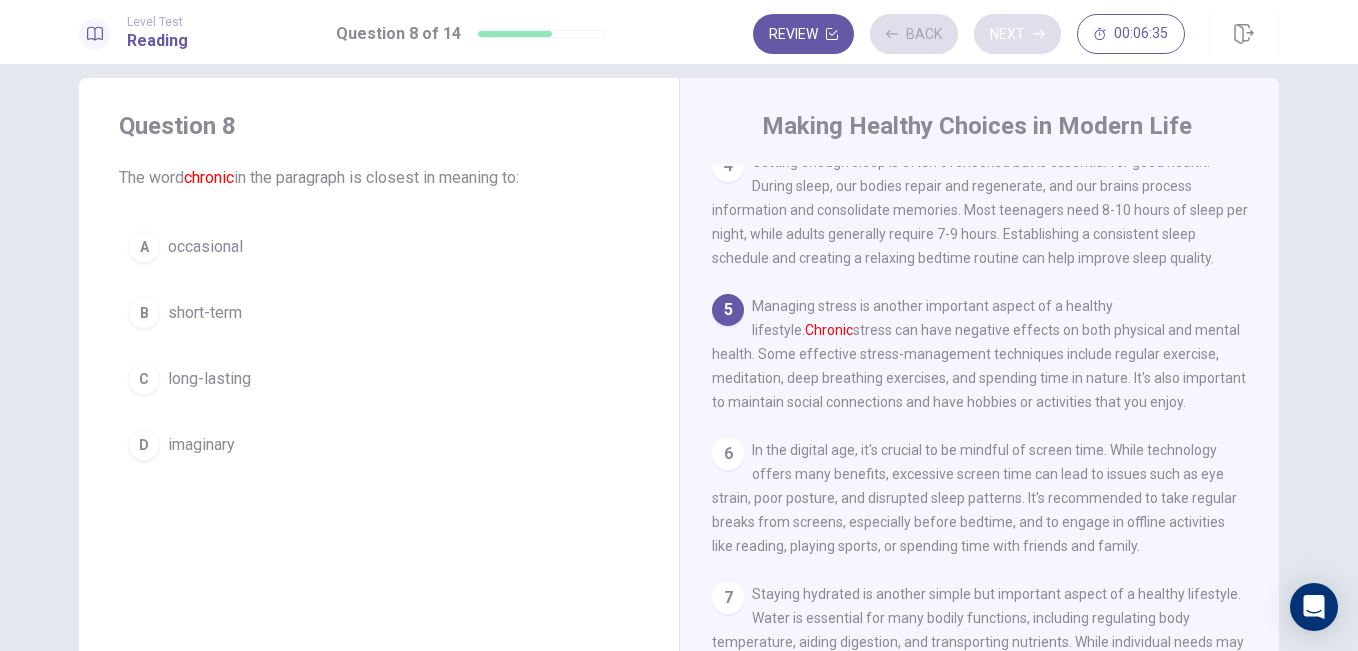 scroll, scrollTop: 621, scrollLeft: 0, axis: vertical 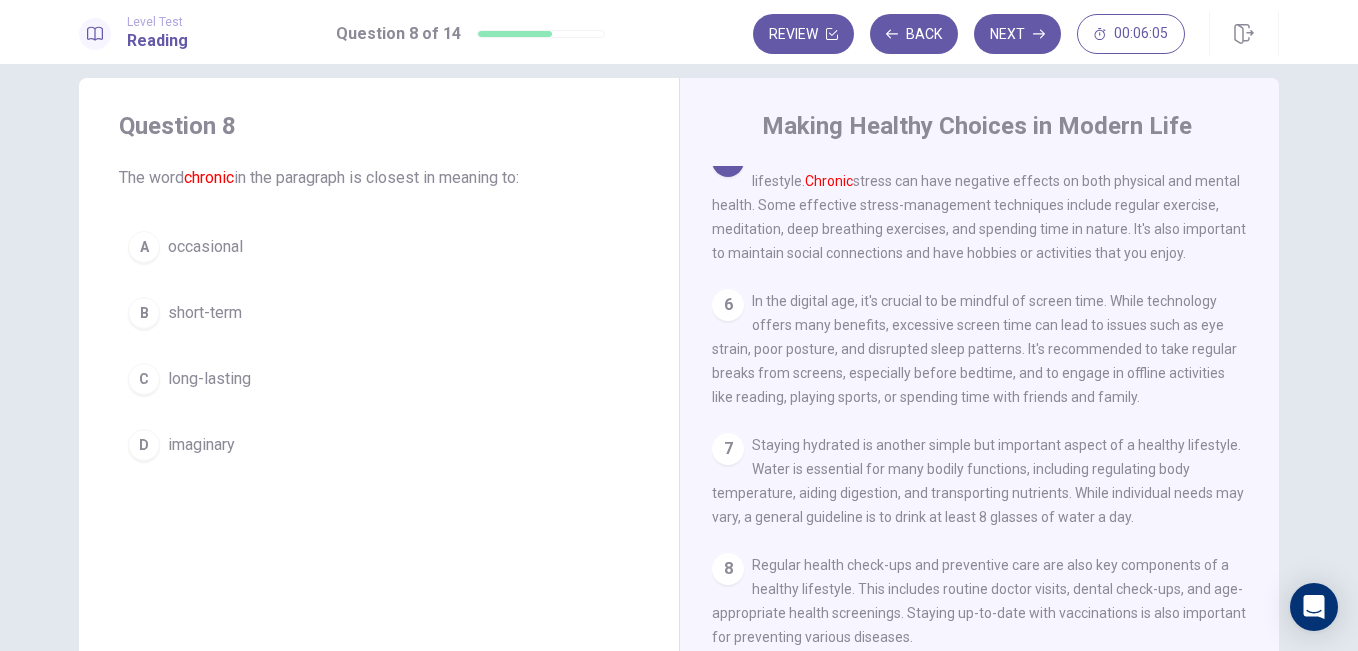 click on "occasional" at bounding box center (205, 247) 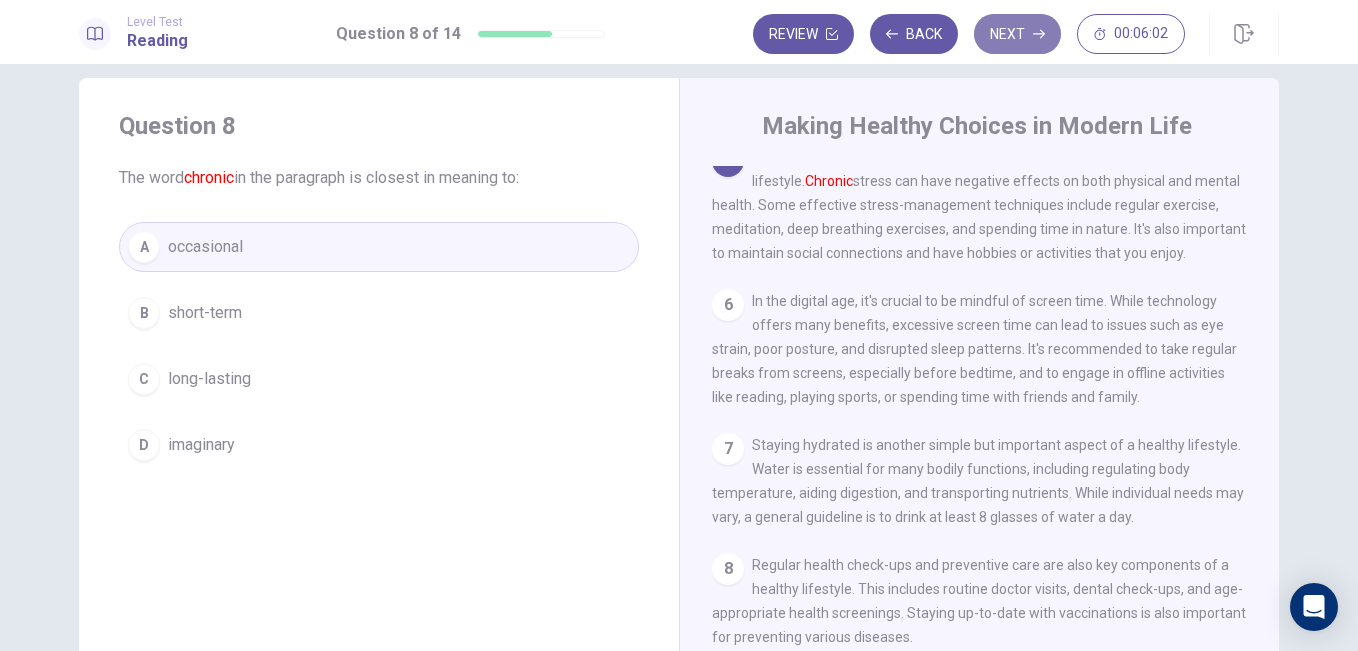 click on "Next" at bounding box center (1017, 34) 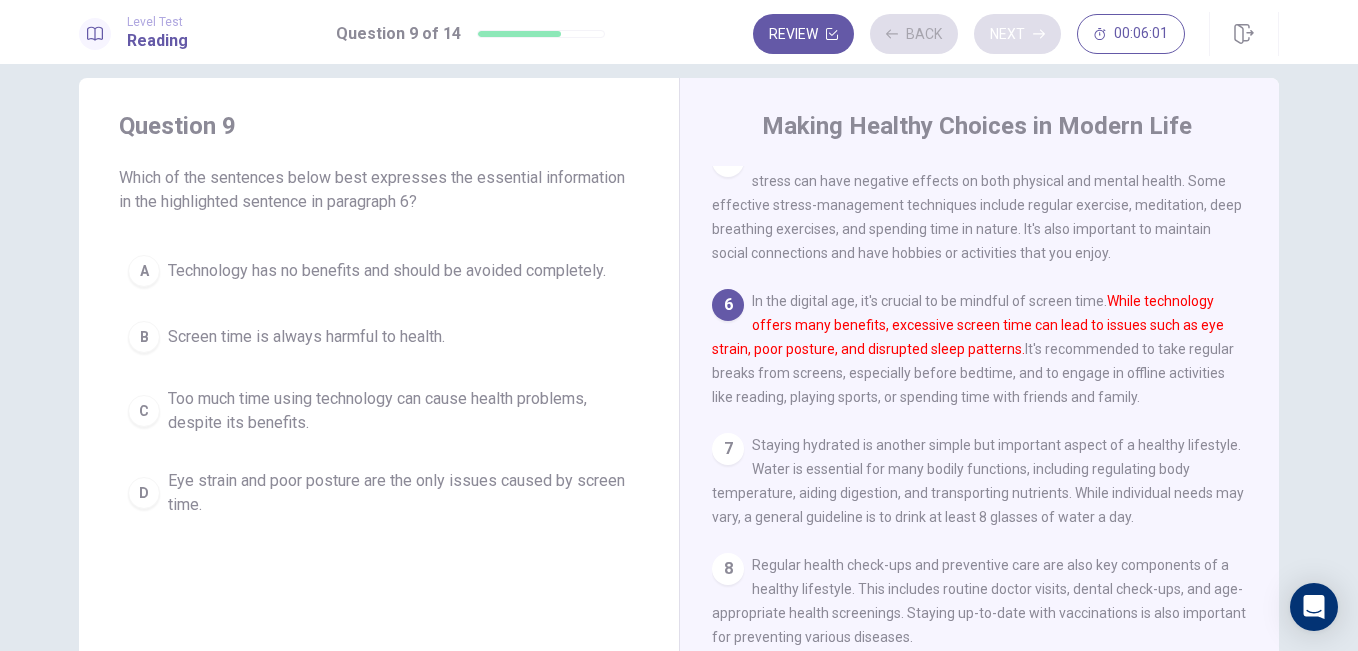 scroll, scrollTop: 770, scrollLeft: 0, axis: vertical 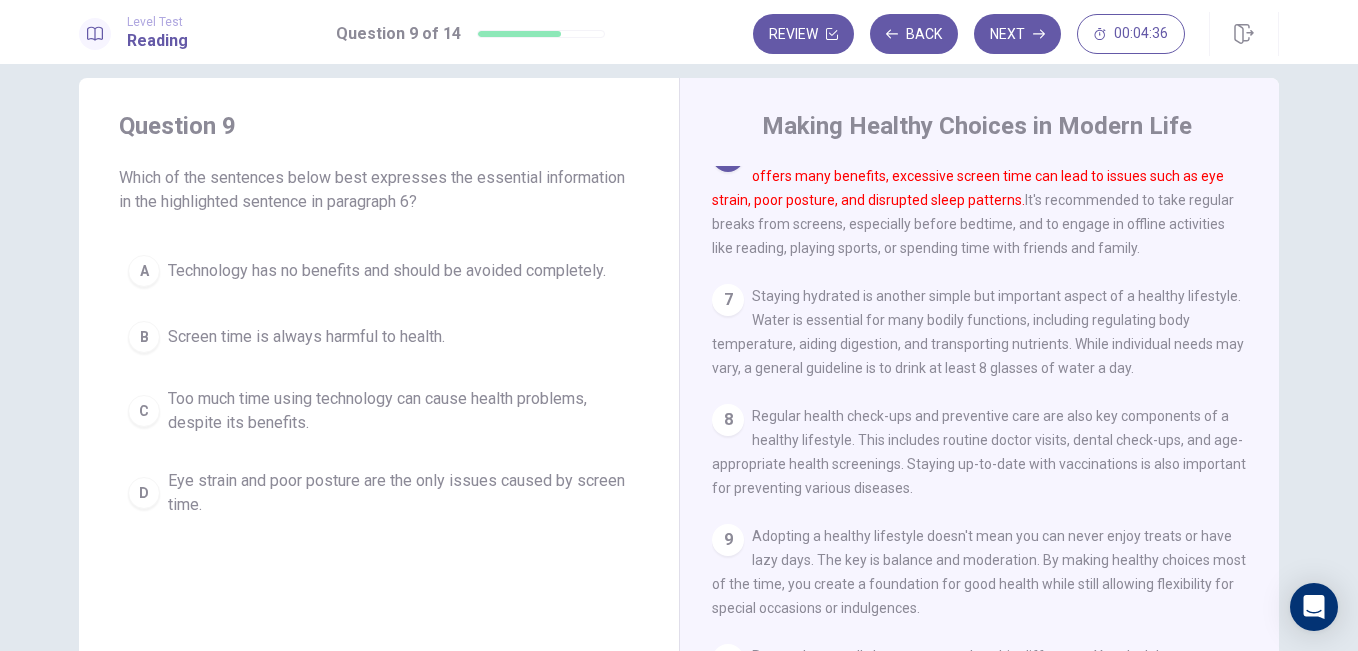 click on "Too much time using technology can cause health problems, despite its benefits." at bounding box center (399, 411) 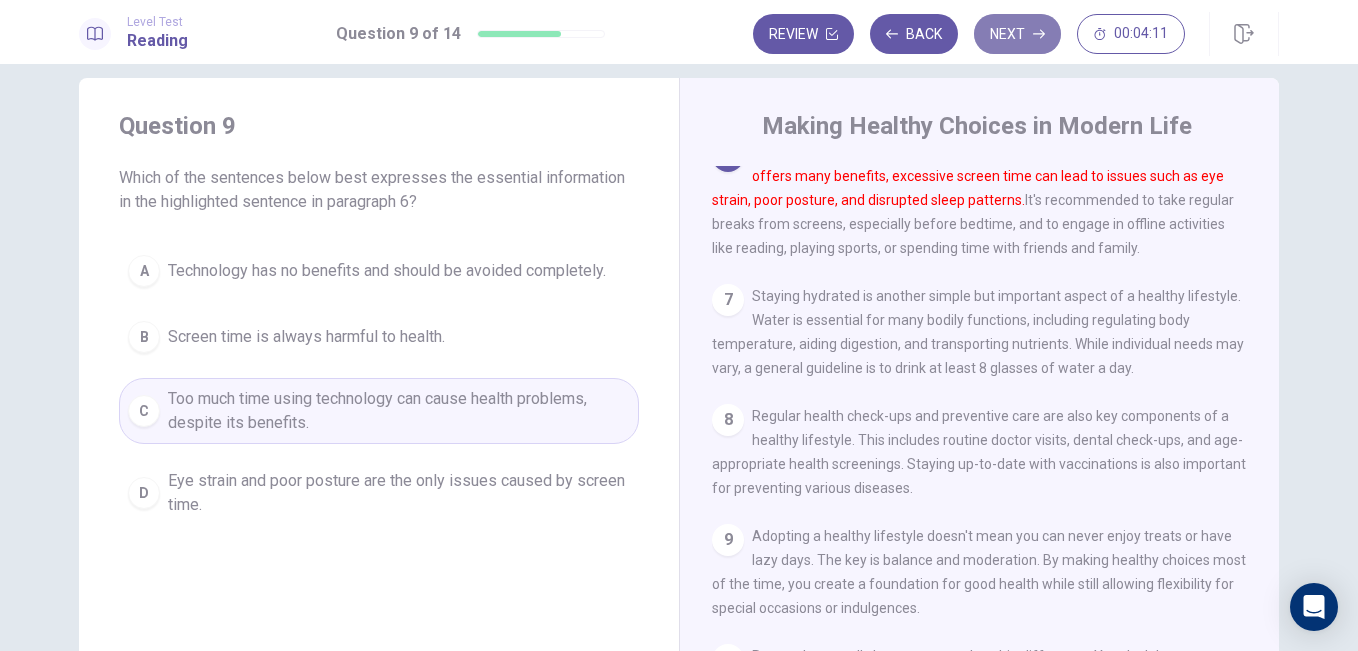 click on "Next" at bounding box center [1017, 34] 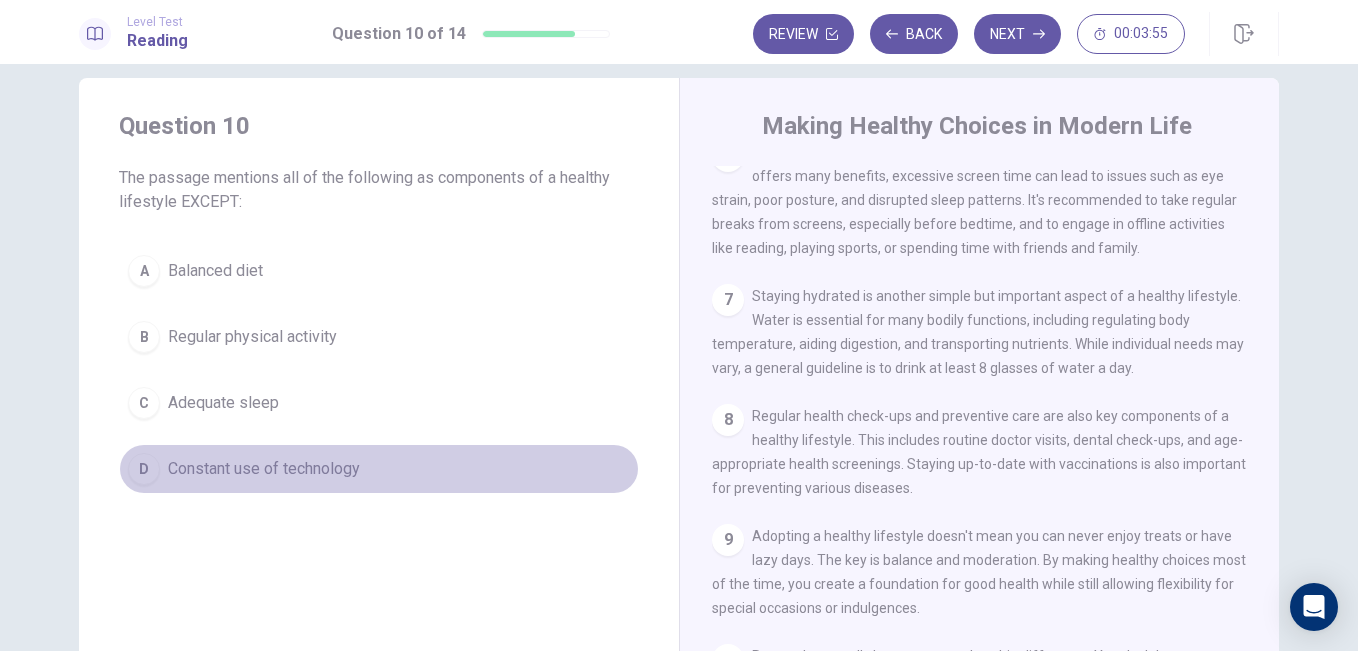 click on "D Constant use of technology" at bounding box center (379, 469) 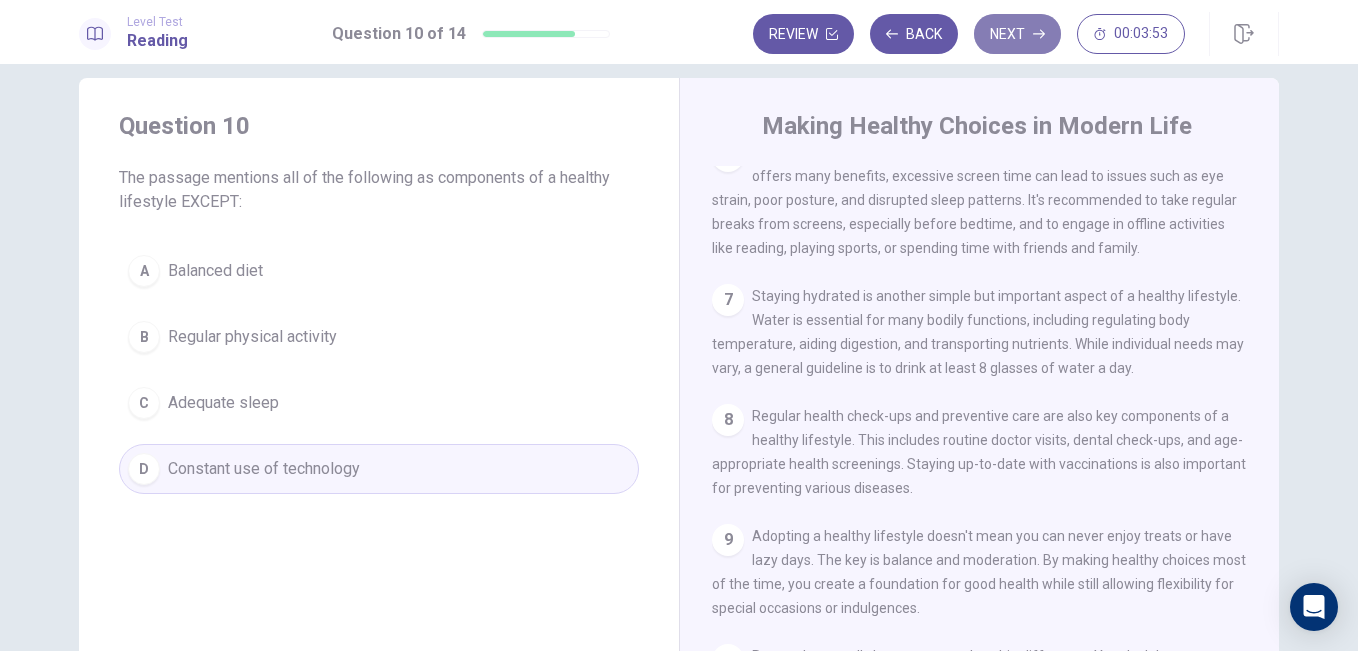 click on "Next" at bounding box center (1017, 34) 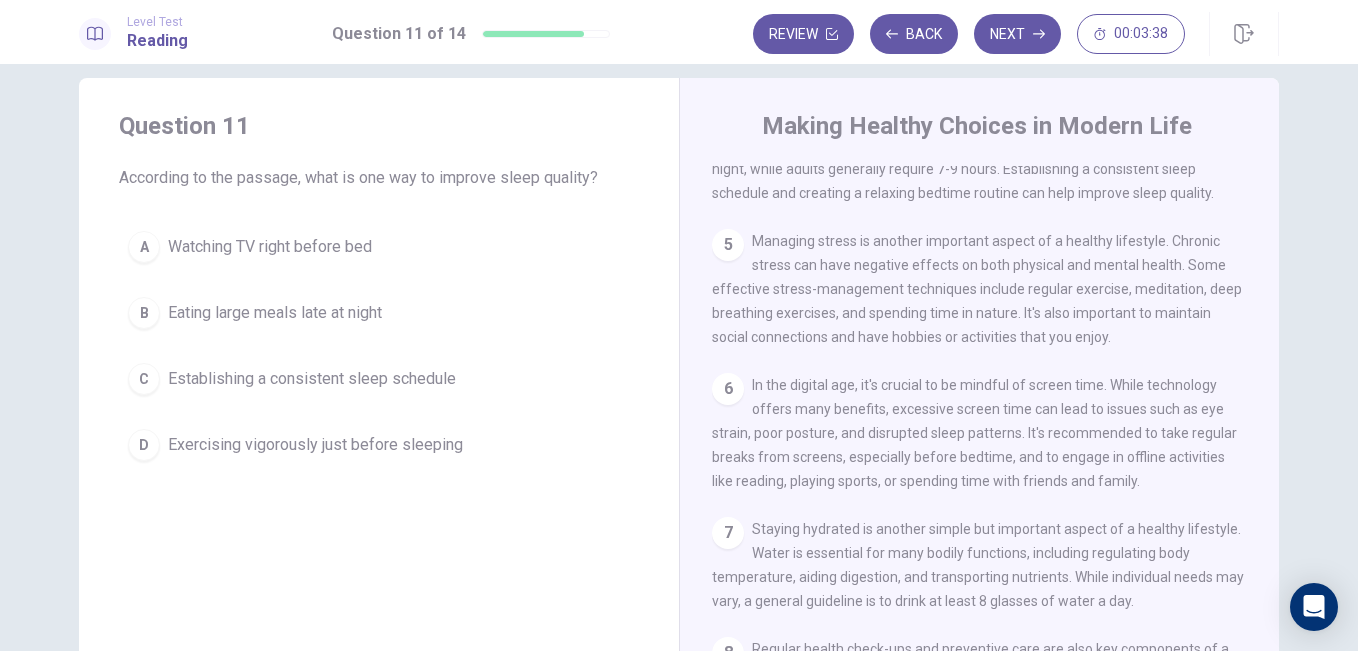 scroll, scrollTop: 314, scrollLeft: 0, axis: vertical 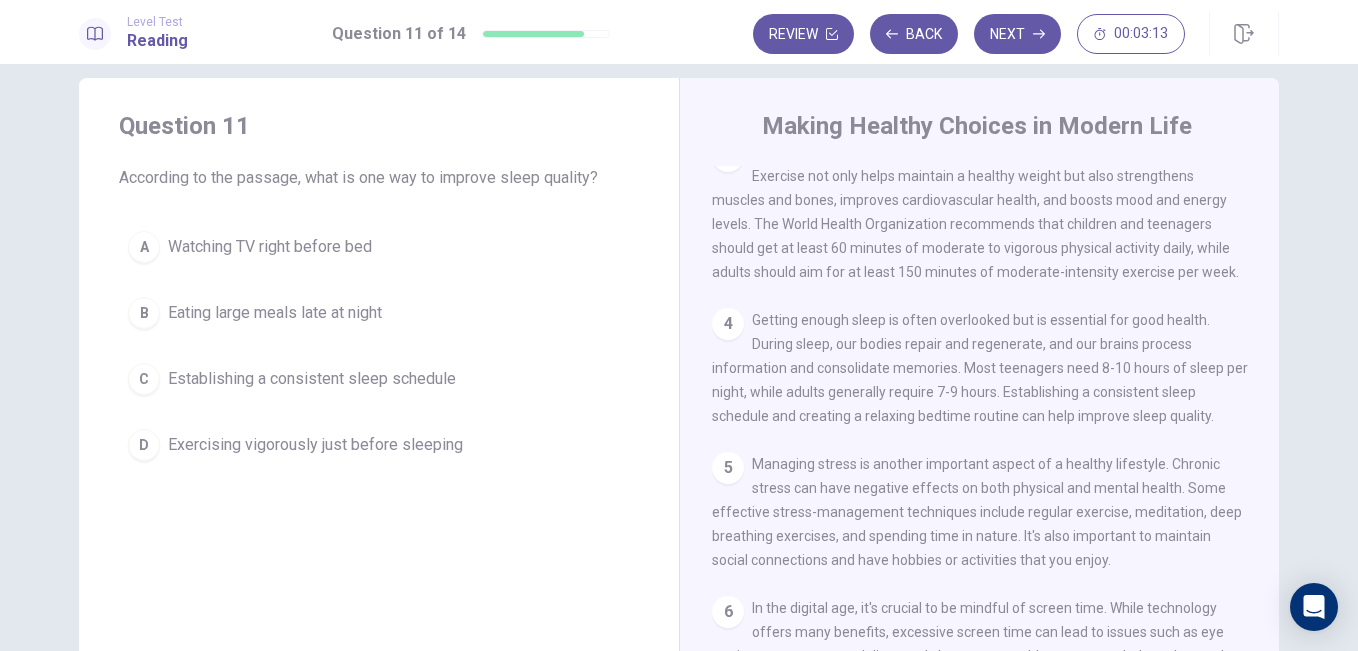 click on "Establishing a consistent sleep schedule" at bounding box center (312, 379) 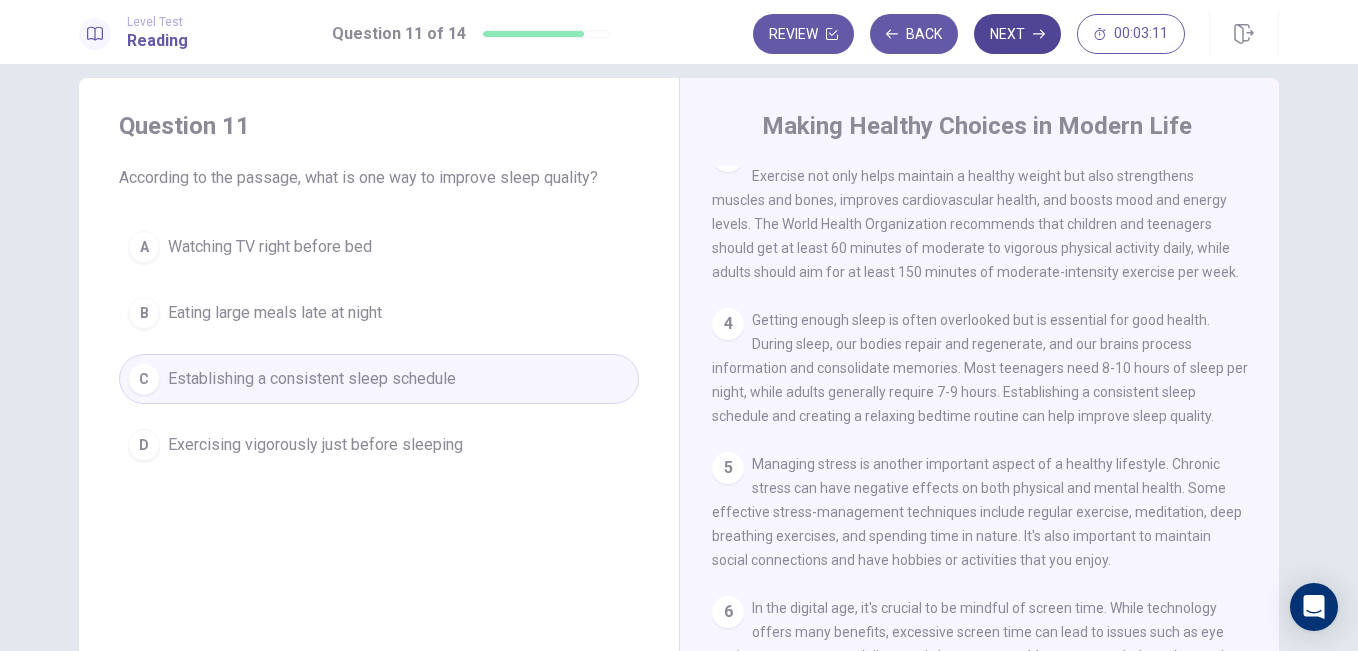 click on "Next" at bounding box center [1017, 34] 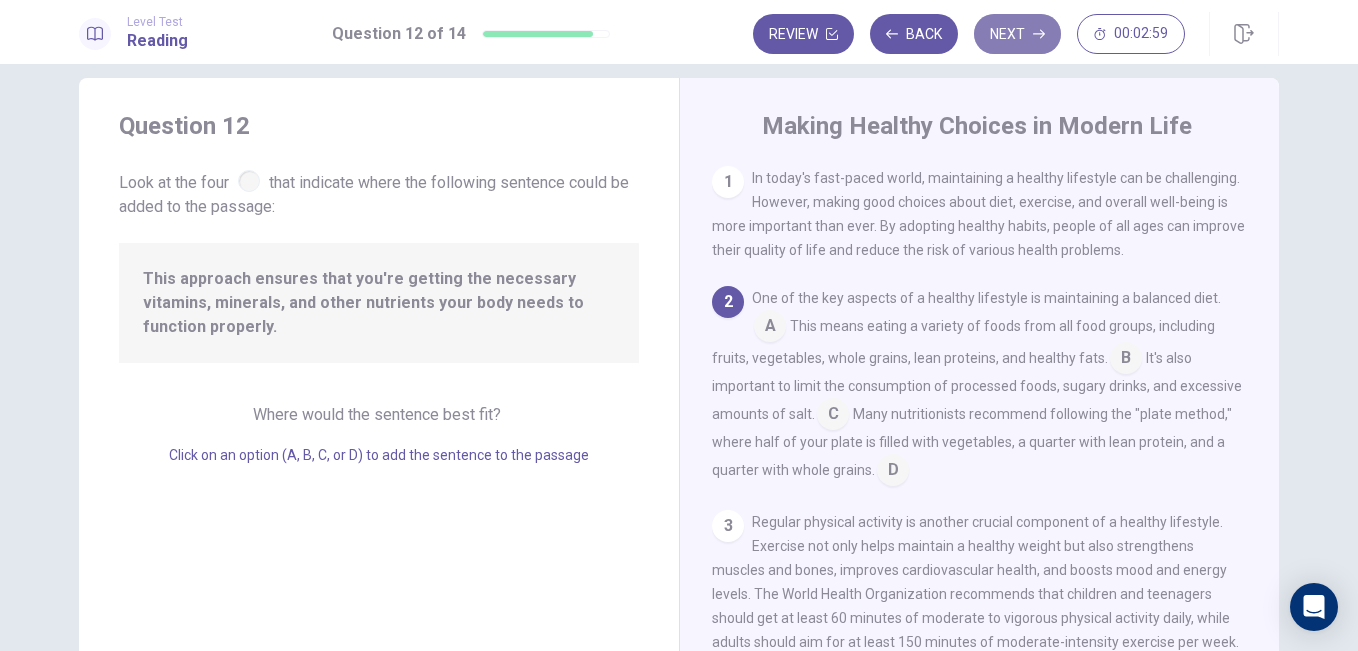 click on "Next" at bounding box center [1017, 34] 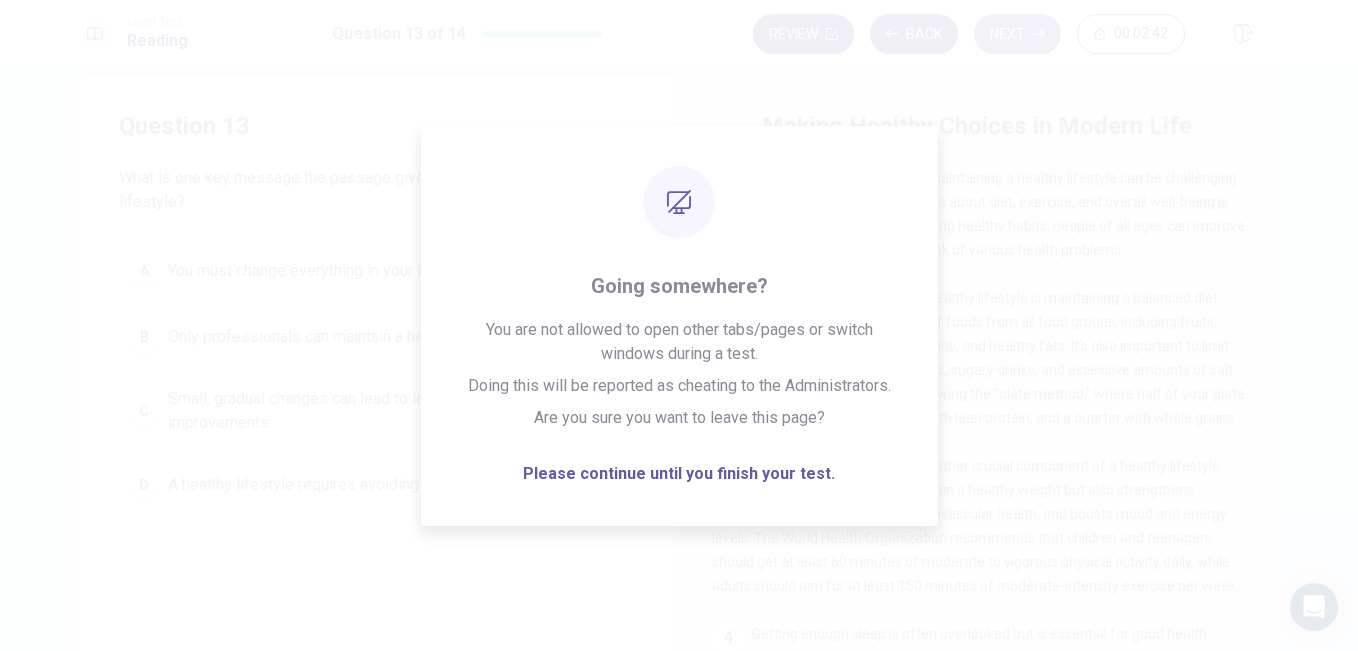 click on "Next" at bounding box center [1017, 34] 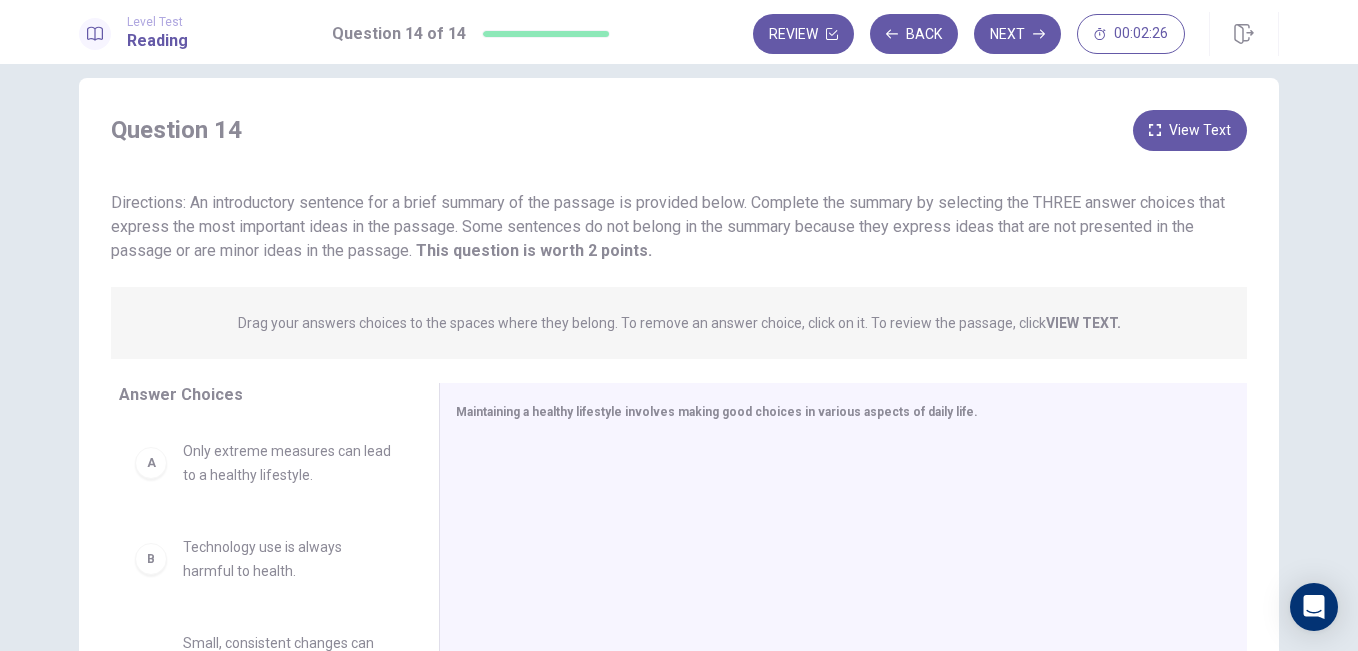 click on "Question 14 View Text Directions: An introductory sentence for a brief summary of the passage is provided below. Complete the summary by selecting the THREE answer choices that express the most important ideas in the passage. Some sentences do not belong in the summary because they express ideas that are not presented in the passage or are minor ideas in the passage.   This question is worth 2 points. This question is worth 2 points. Drag your answers choices to the spaces where they belong. To remove an answer choice, click on it. To review the passage, click   VIEW TEXT. Click on the answer choices below to select your answers. To remove an answer choice, go to the Answers tab and click on it. To review the passage, click the PASSAGE tab. A Only extreme measures can lead to a healthy lifestyle. B Technology use is always harmful to health. C Small, consistent changes can lead to significant improvements in health over time. D E F Healthy living means never enjoying treats or relaxation. Answer Choices A B C" at bounding box center (679, 440) 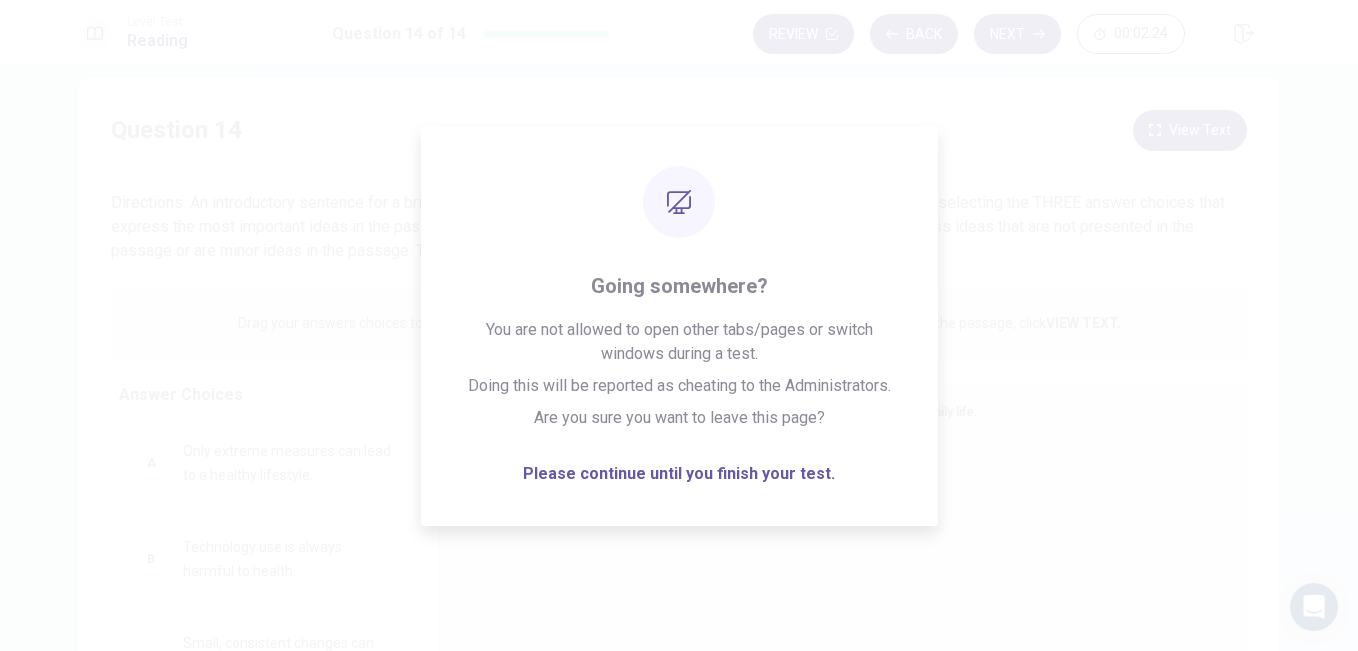 click on "Question 14 View Text" at bounding box center [679, 130] 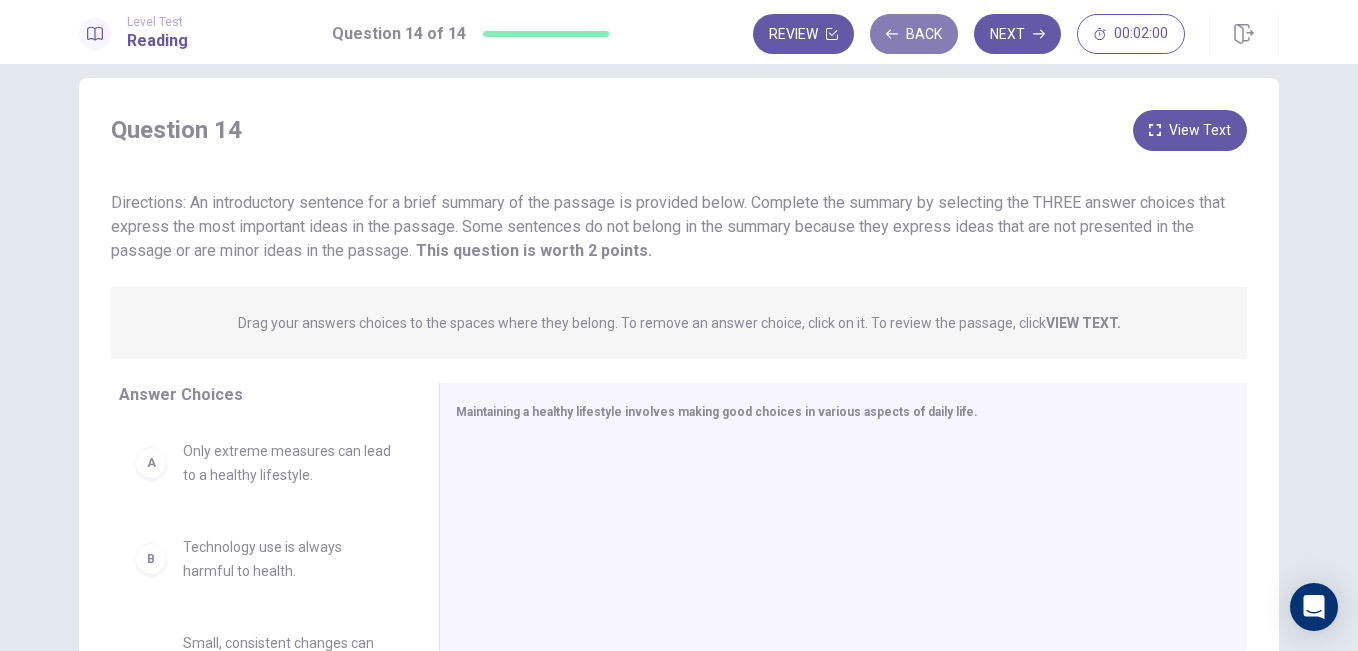 click on "Back" at bounding box center (914, 34) 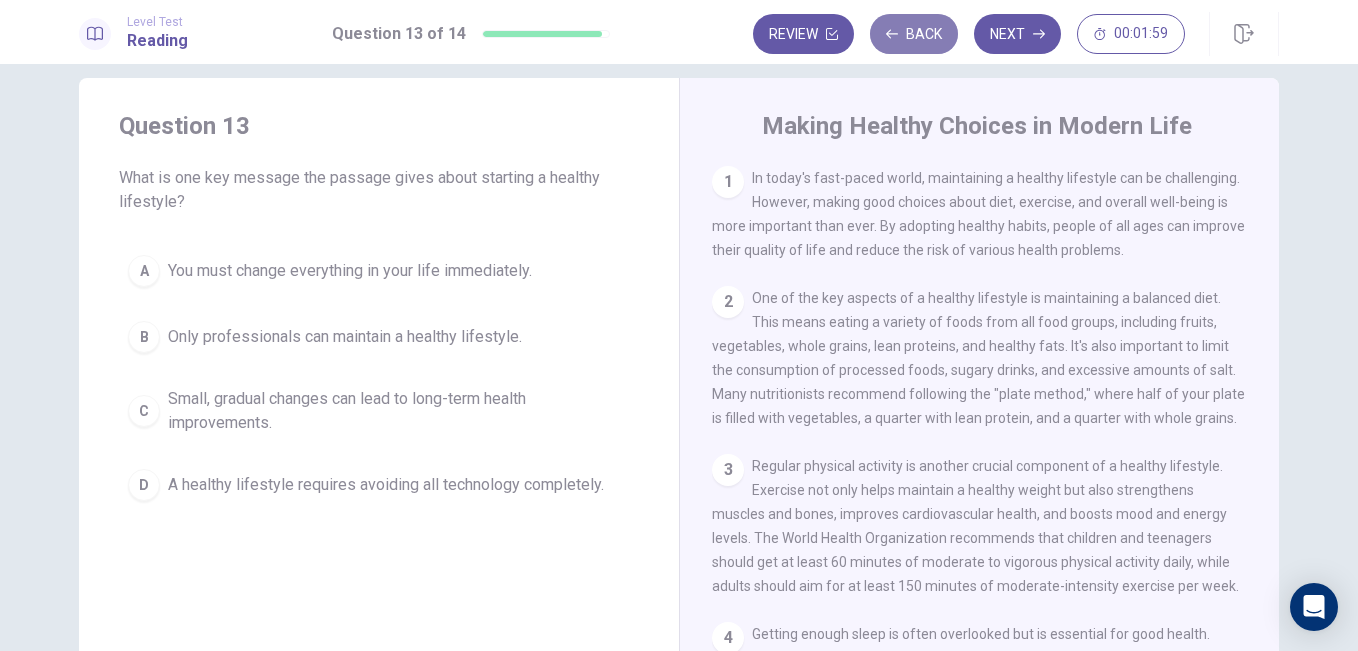 click on "Back" at bounding box center (914, 34) 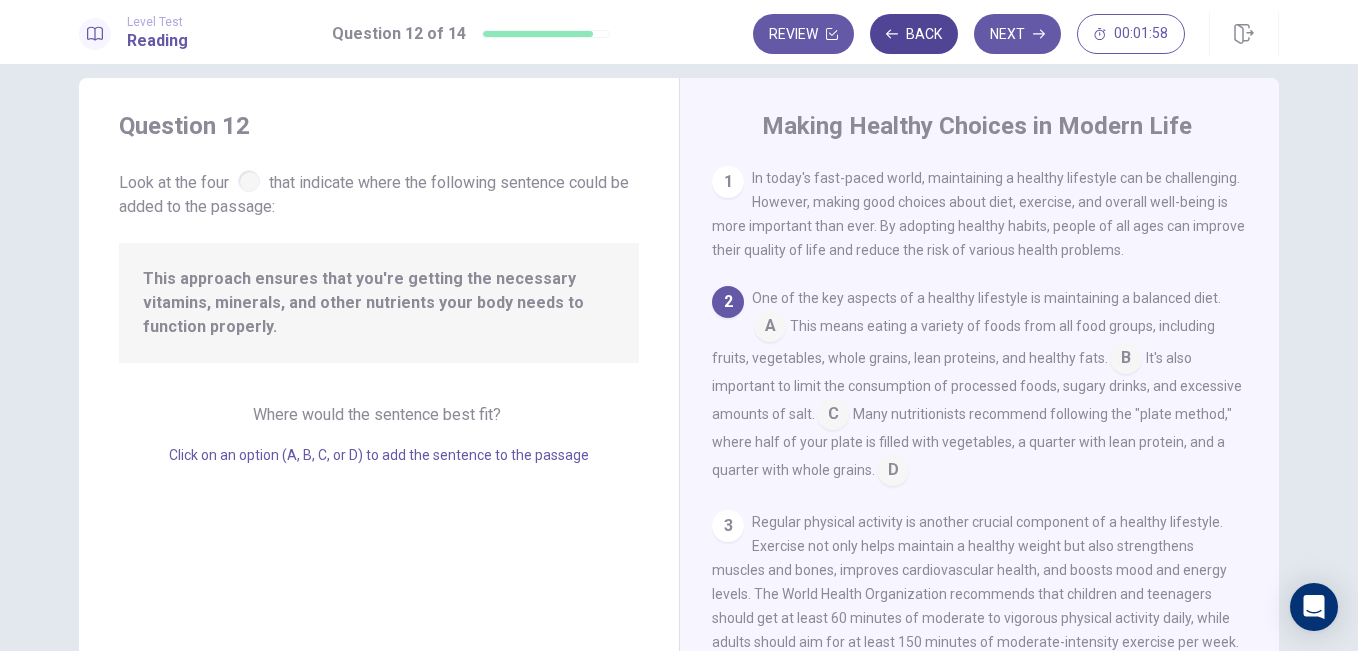 scroll, scrollTop: 124, scrollLeft: 0, axis: vertical 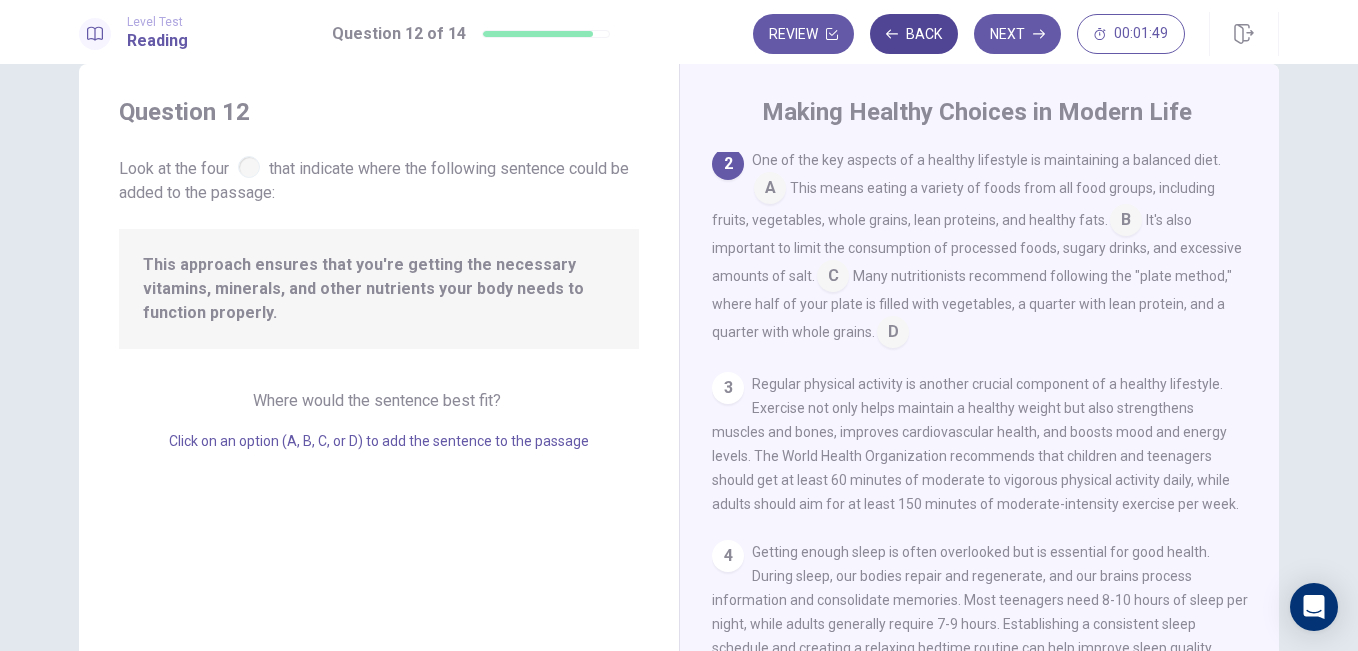 click on "Back" at bounding box center [914, 34] 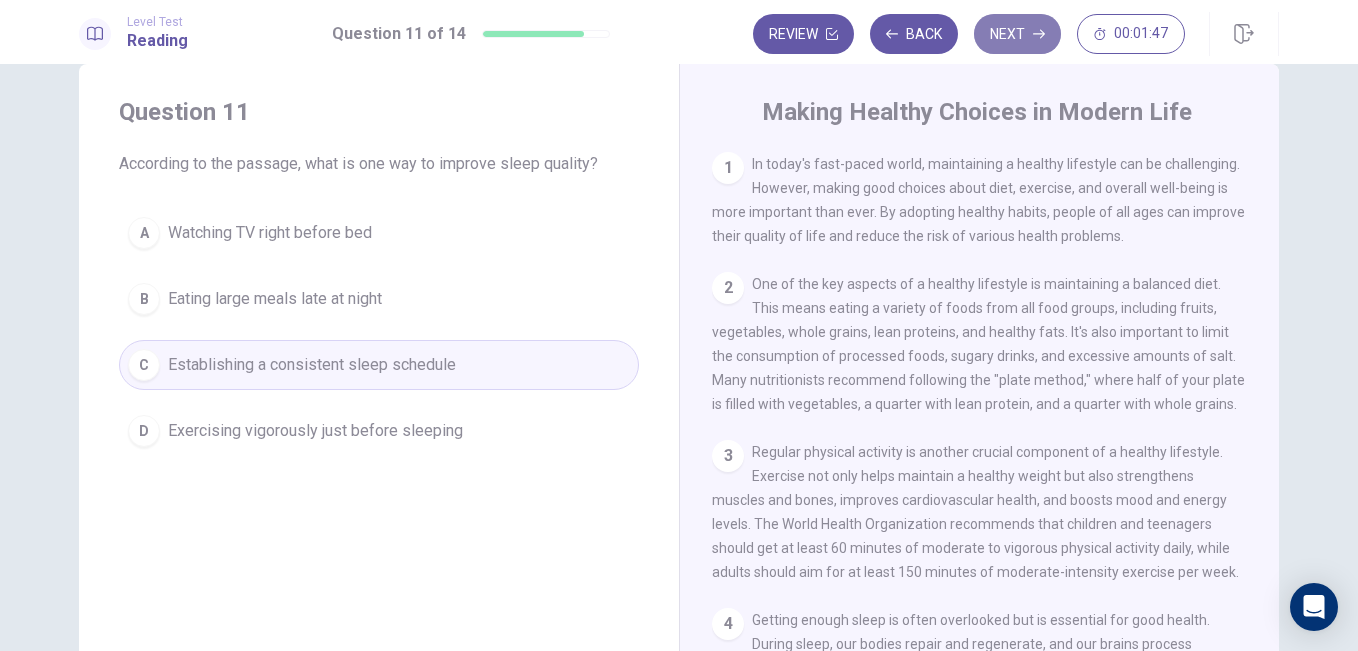 click on "Next" at bounding box center (1017, 34) 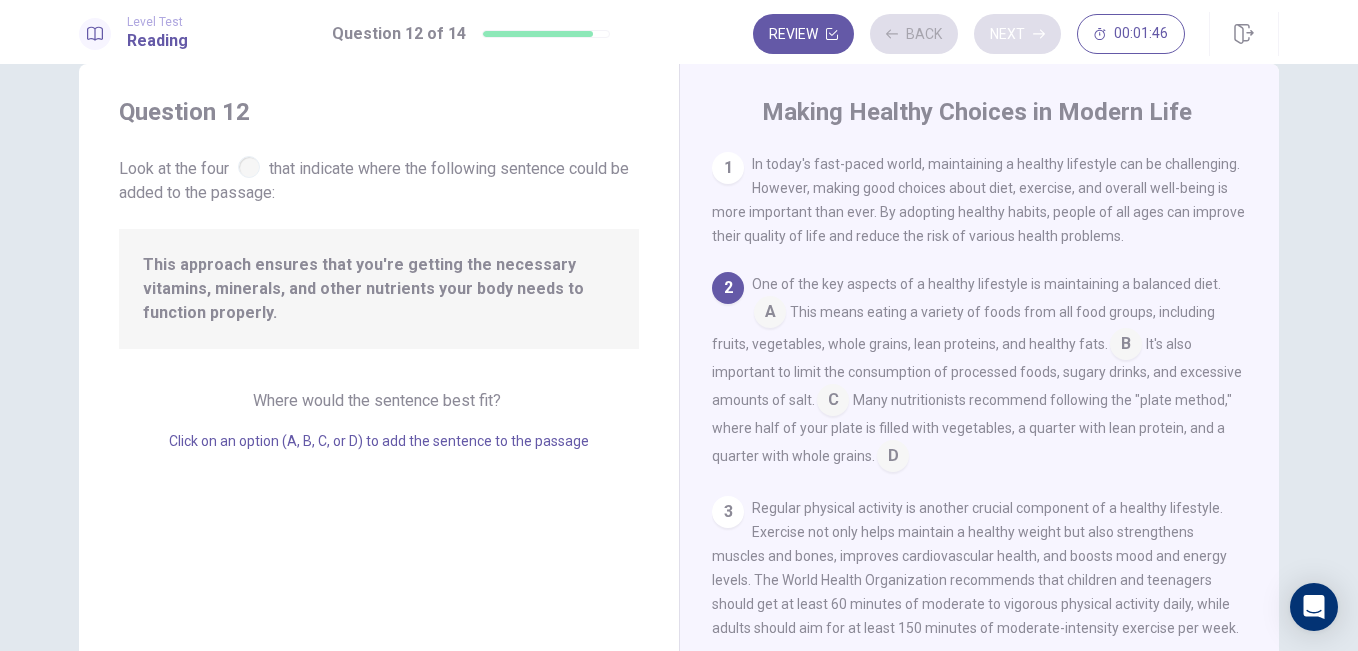 scroll, scrollTop: 124, scrollLeft: 0, axis: vertical 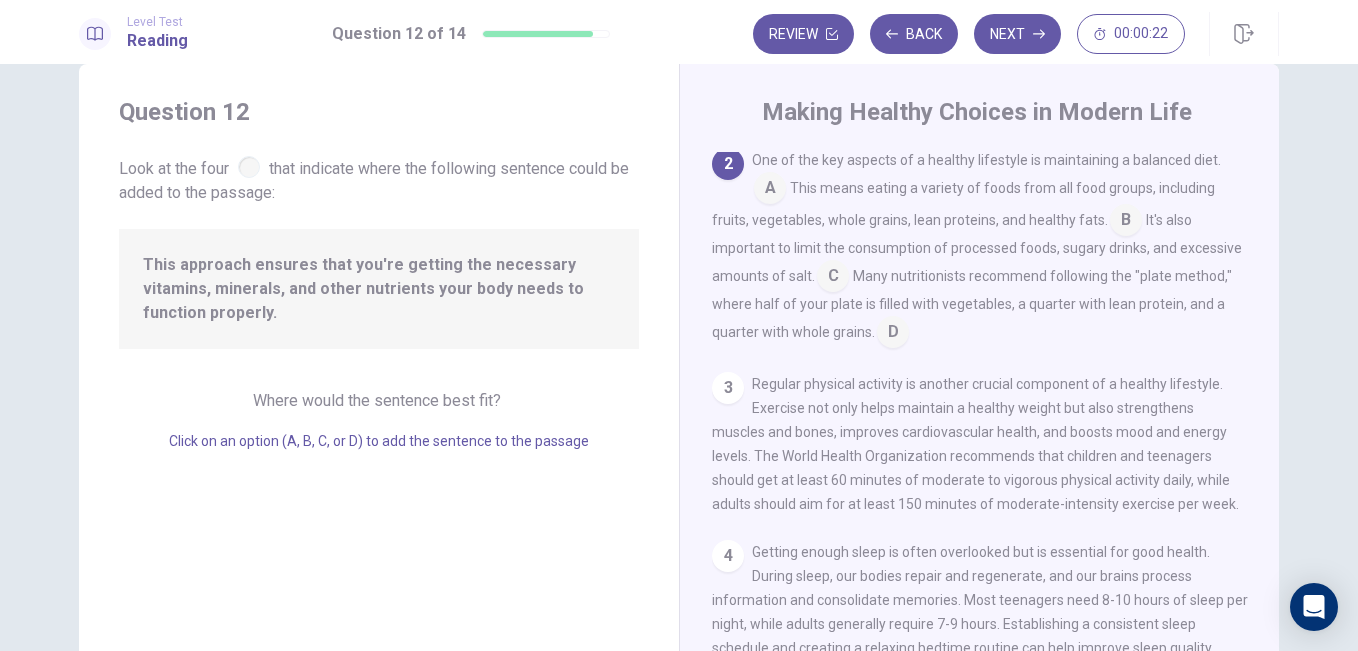 click at bounding box center (770, 190) 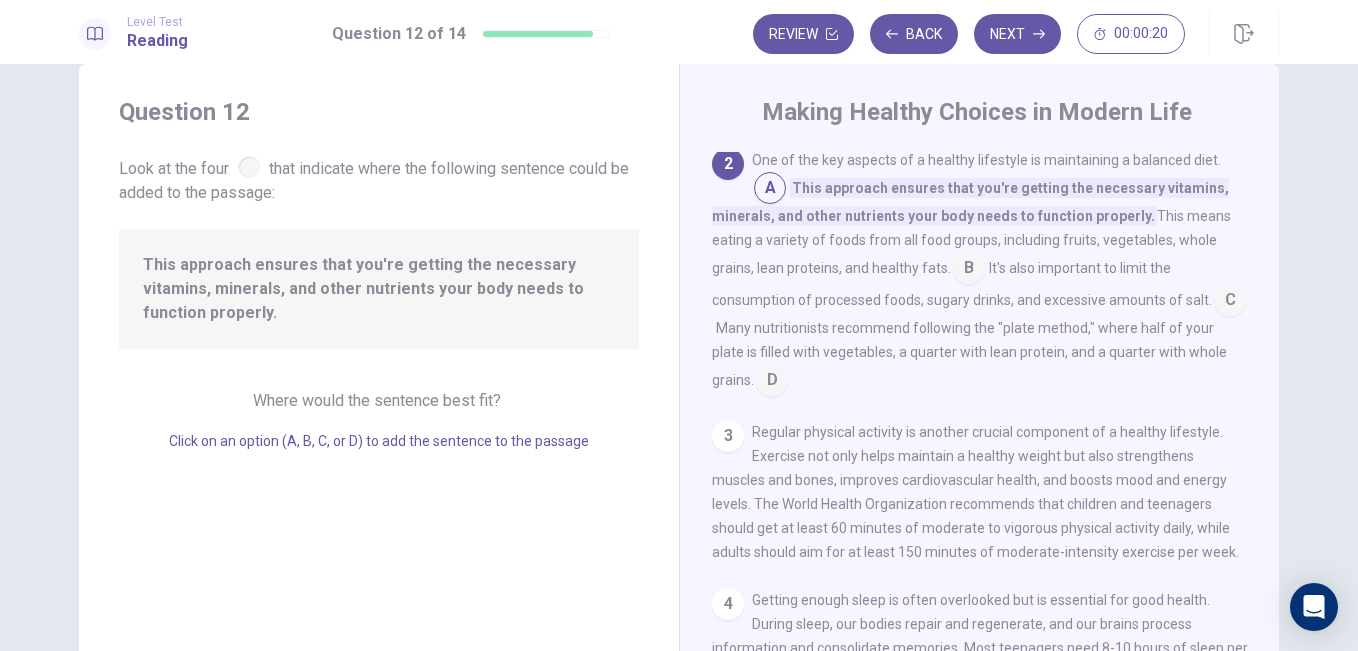 click at bounding box center (770, 190) 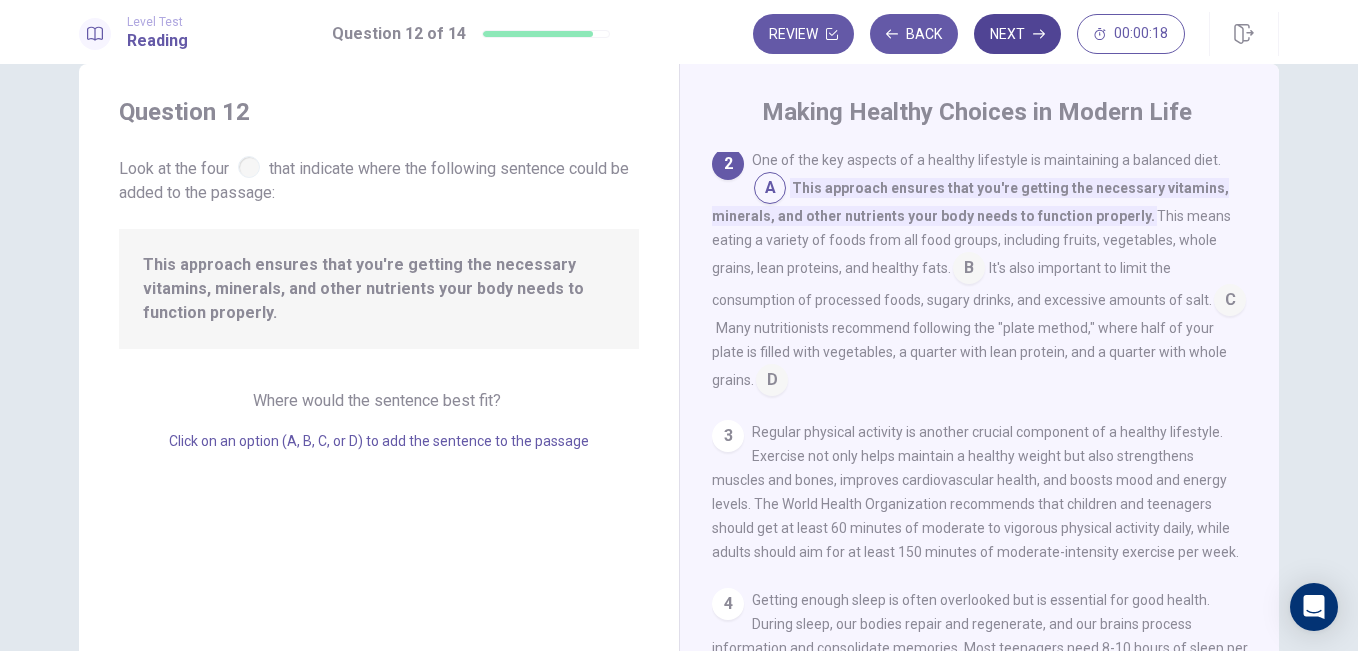 click 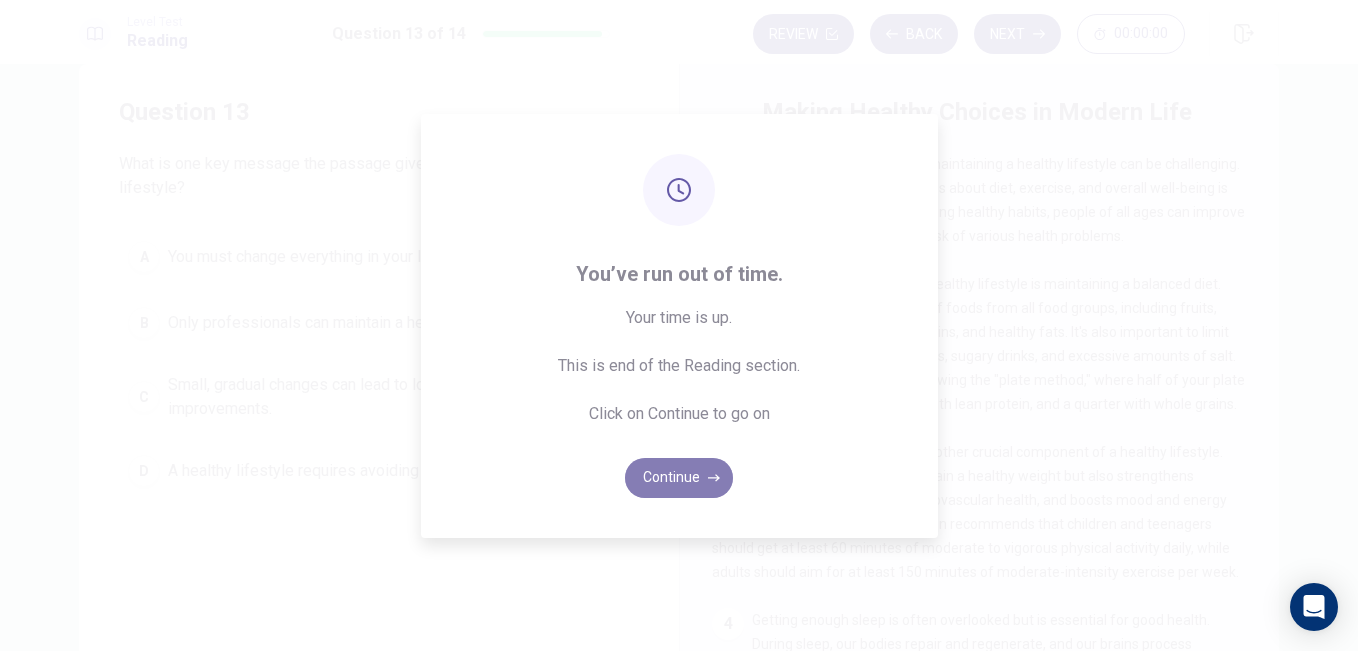 click on "Continue" at bounding box center [679, 478] 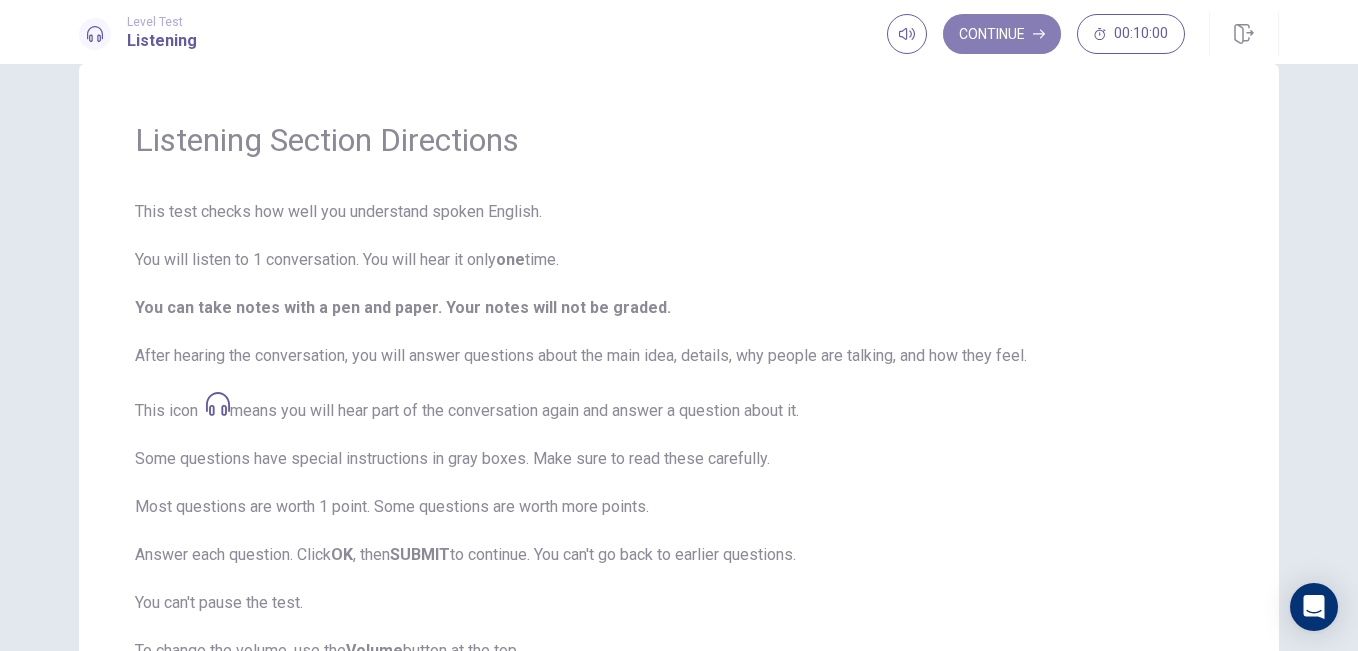 click on "Continue" at bounding box center [1002, 34] 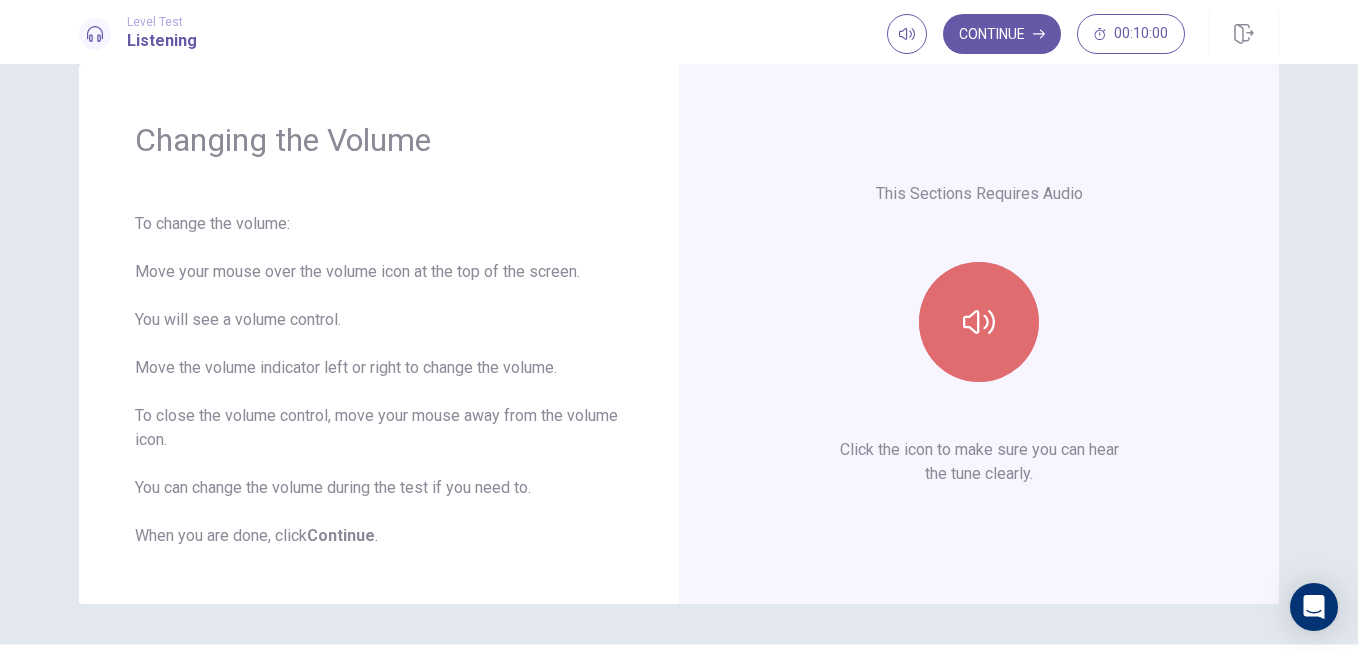click at bounding box center [979, 322] 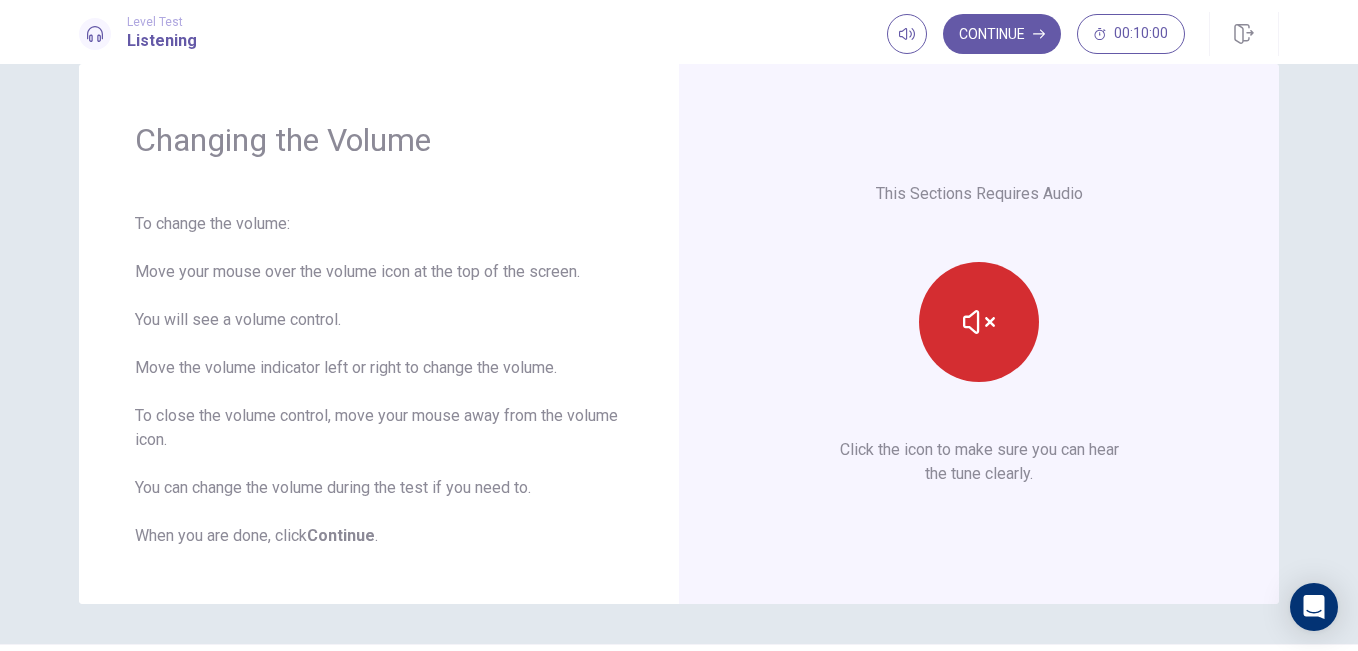 click at bounding box center (979, 322) 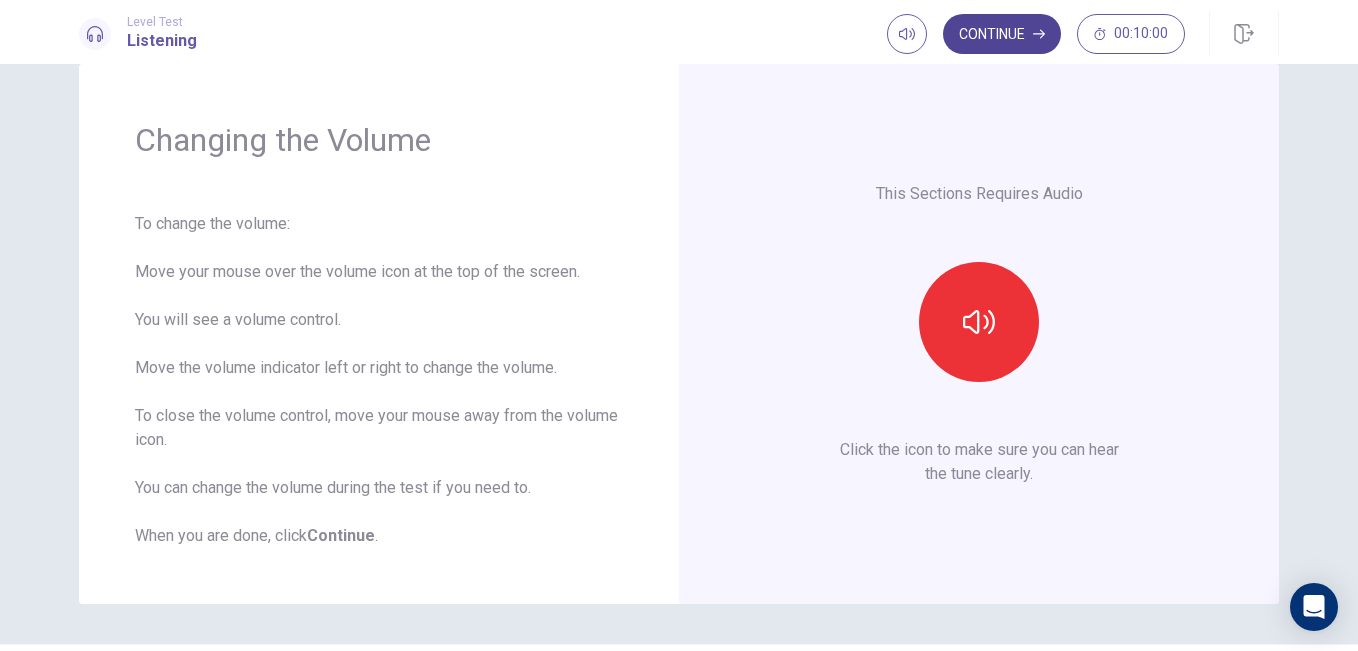 click on "Continue" at bounding box center (1002, 34) 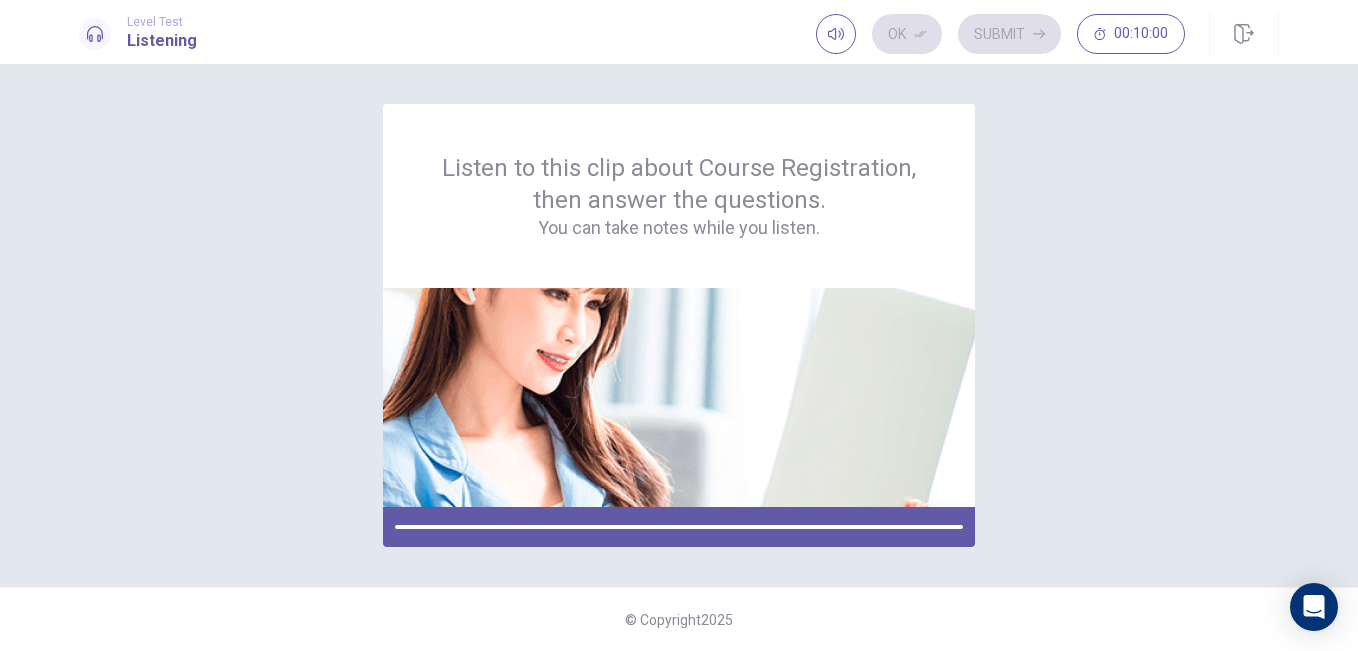 scroll, scrollTop: 0, scrollLeft: 0, axis: both 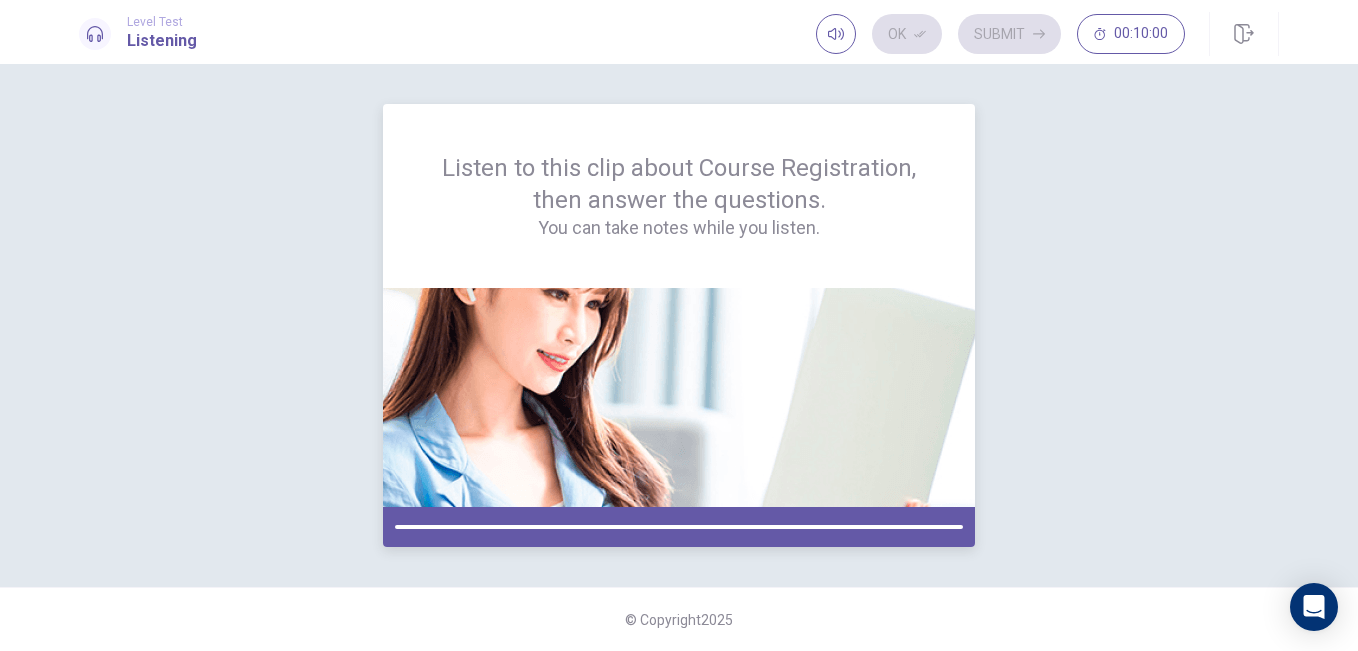 click at bounding box center [679, 397] 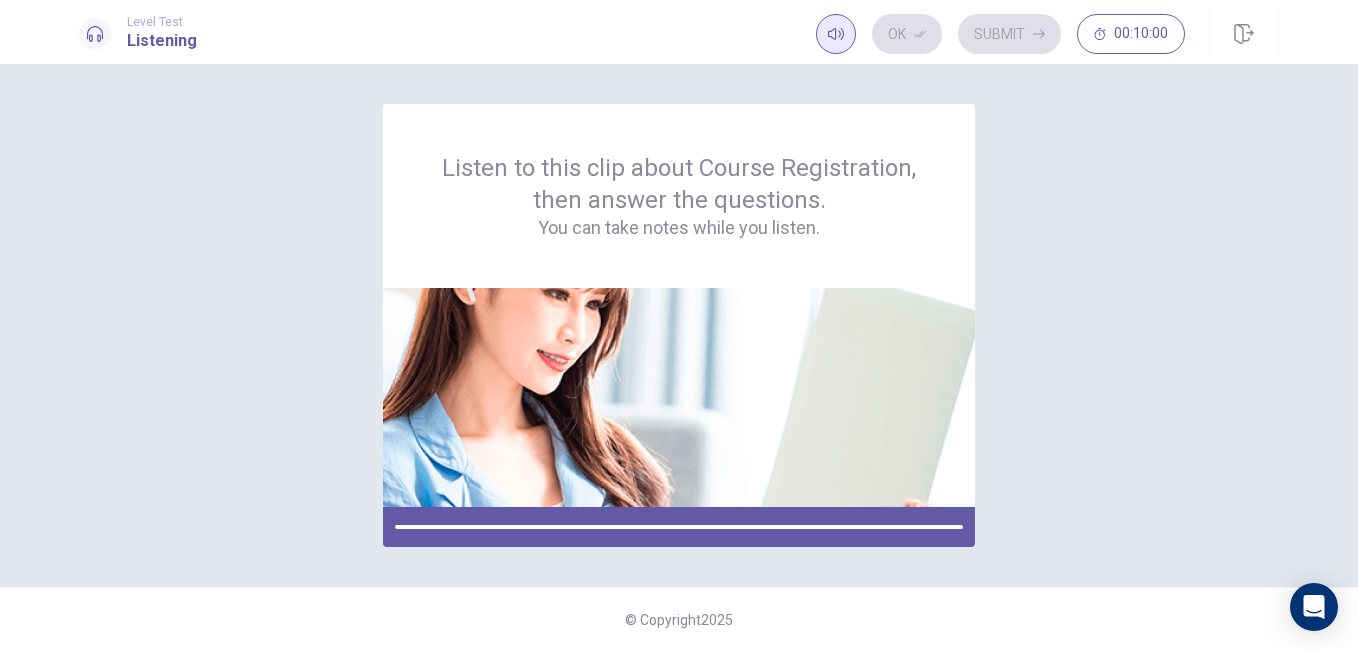 click at bounding box center [836, 34] 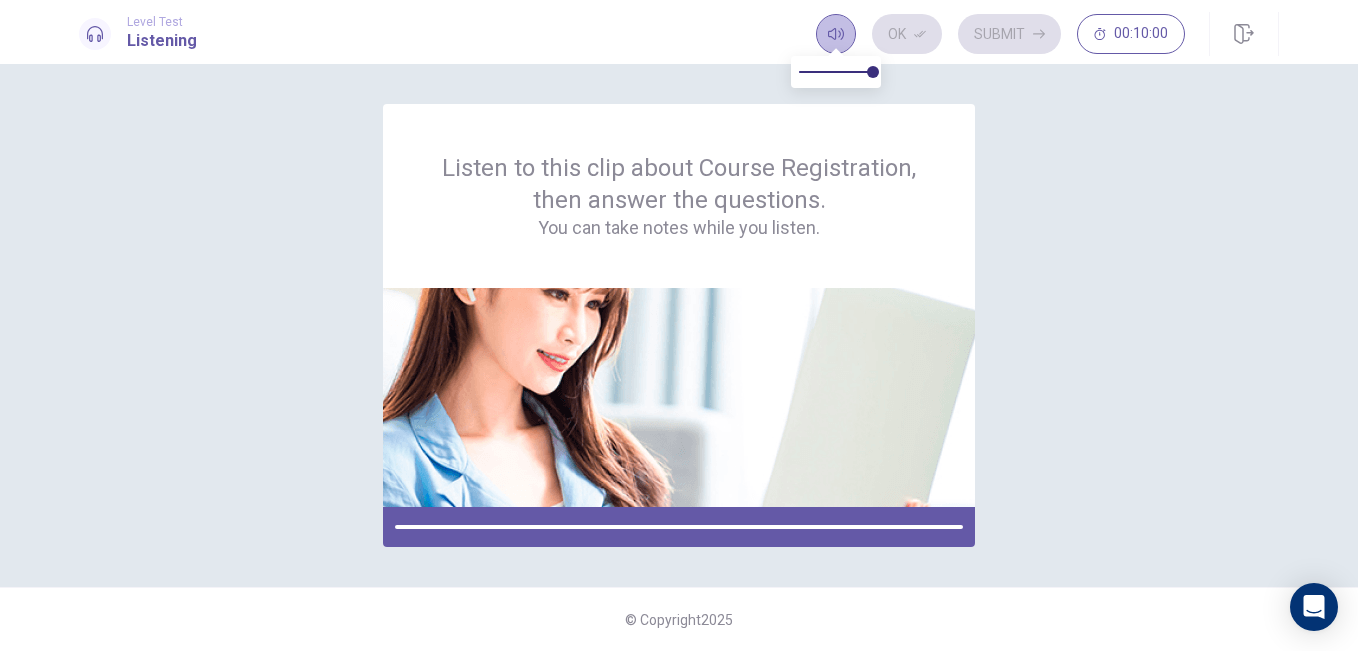 click at bounding box center [836, 34] 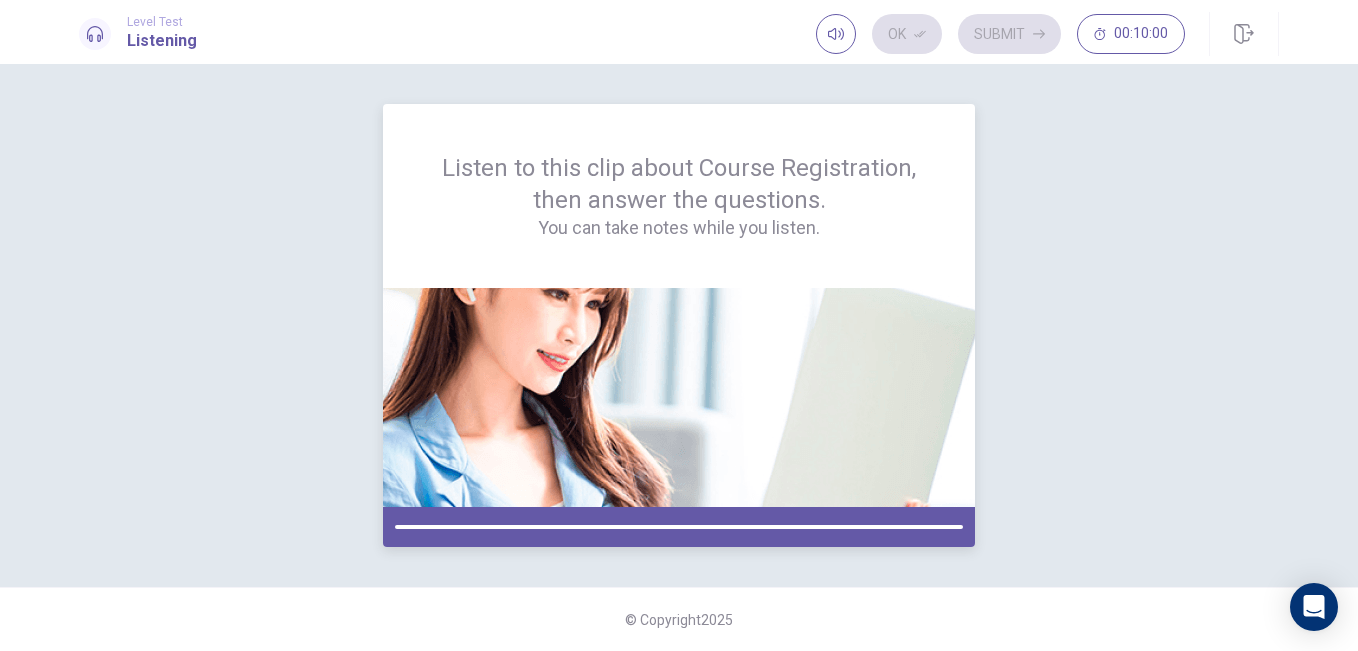 click at bounding box center (679, 397) 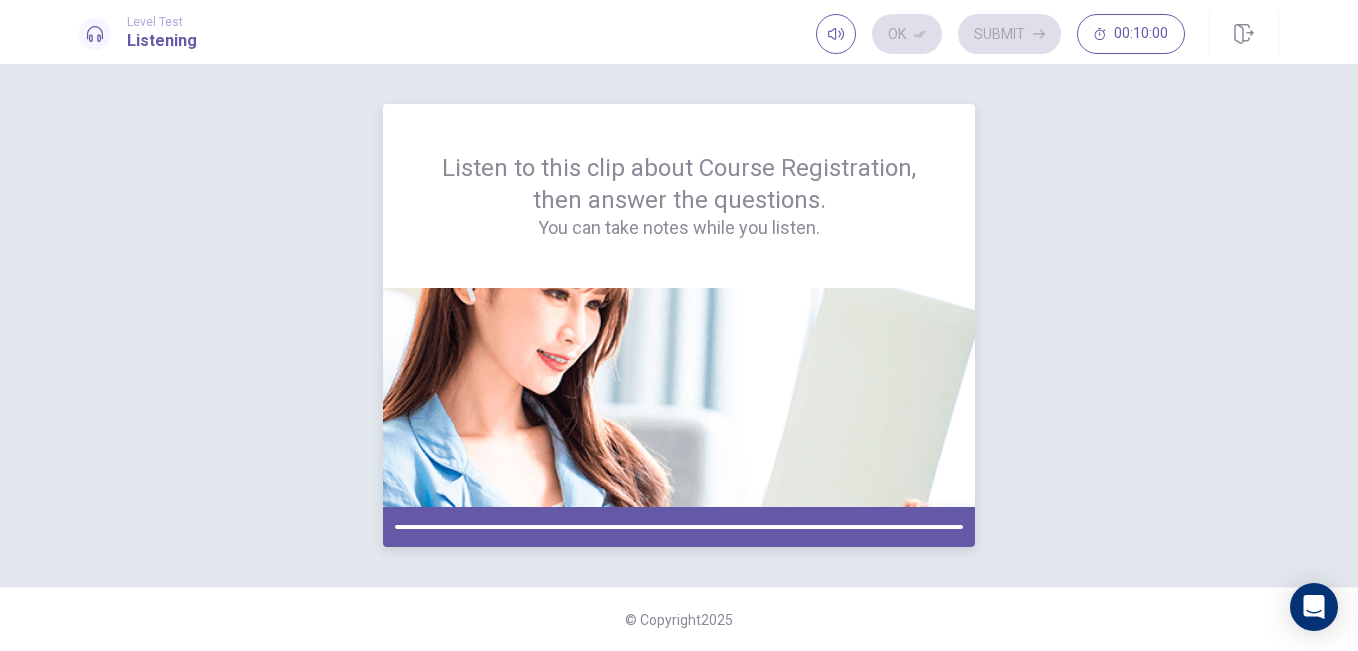 click at bounding box center [679, 527] 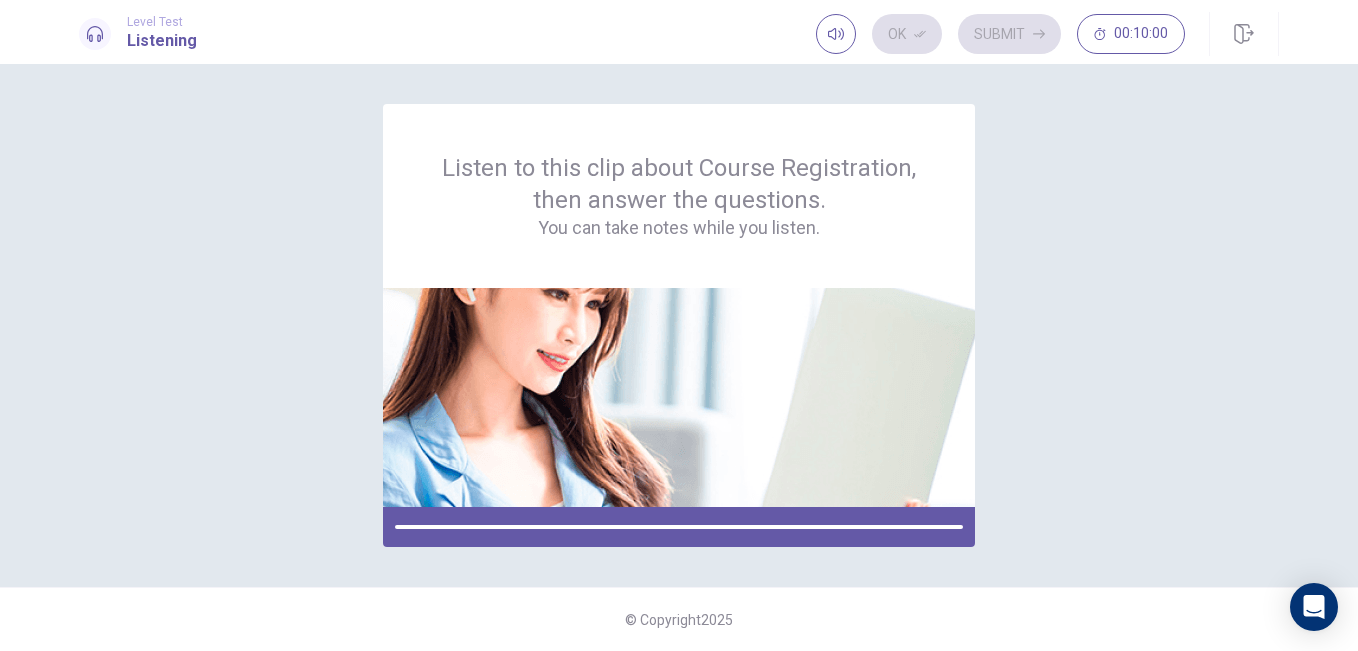click on "Ok Submit 00:10:00" at bounding box center [1000, 34] 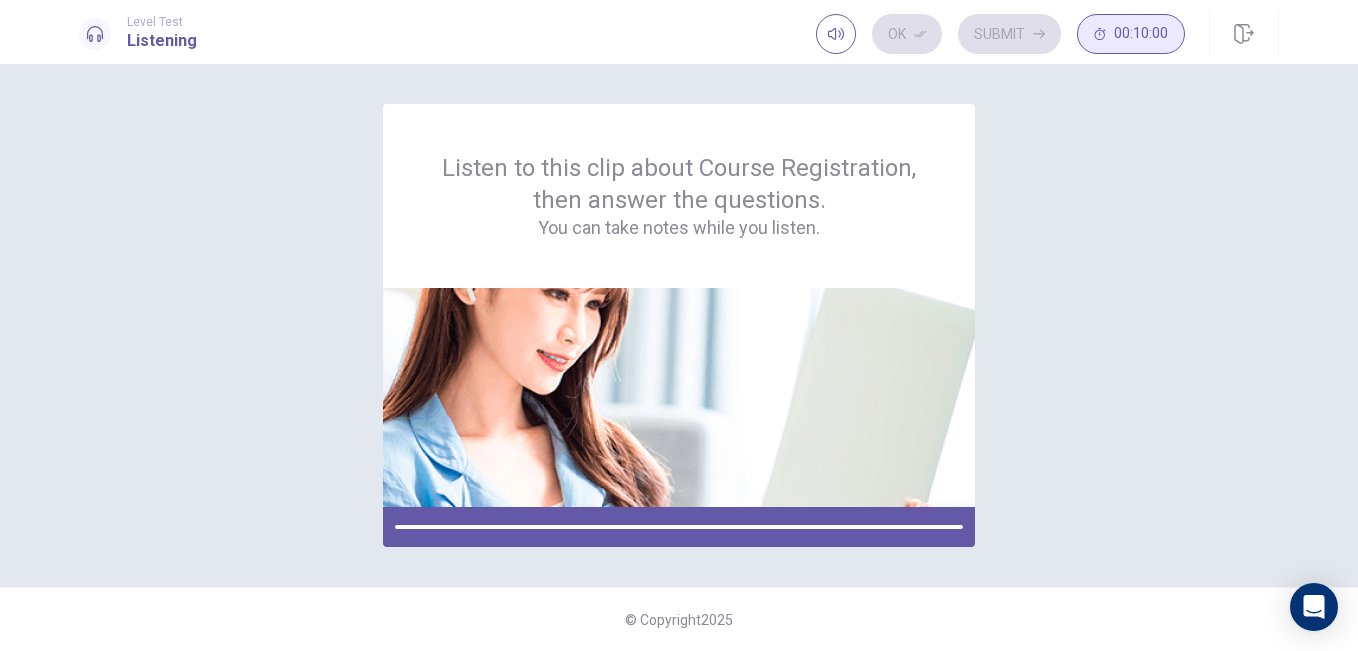 click on "00:10:00" at bounding box center (1131, 34) 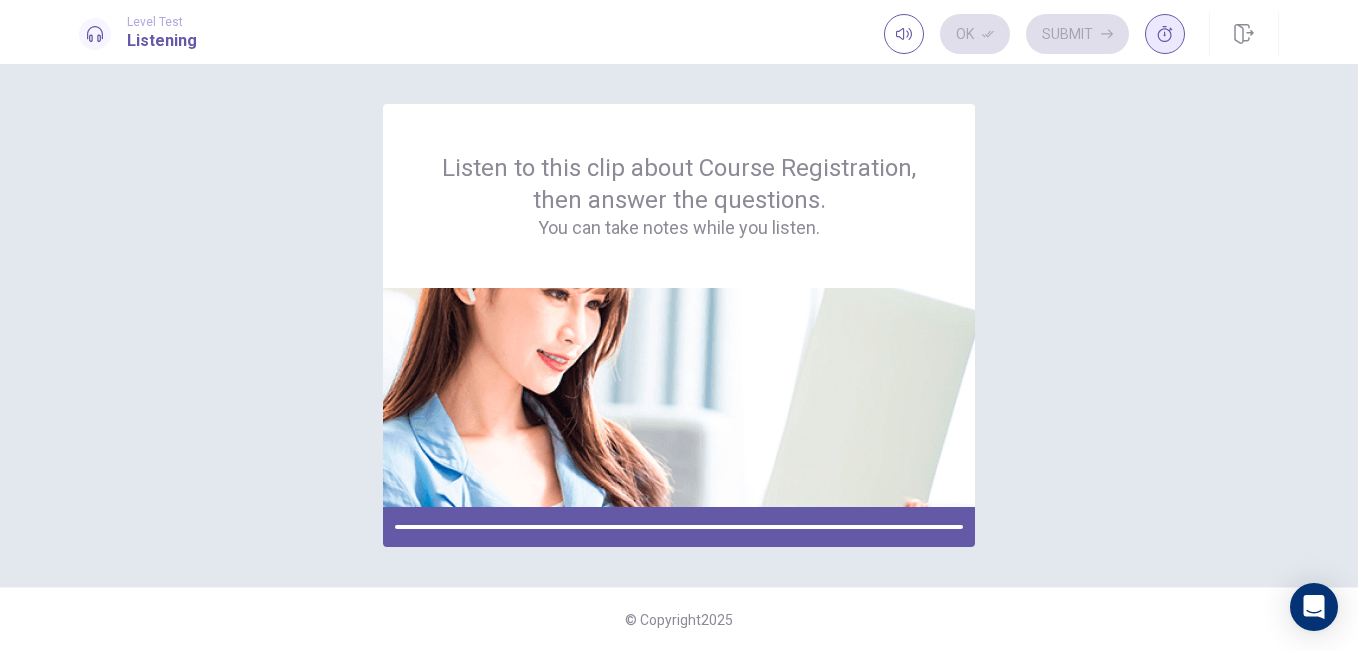 click at bounding box center [1165, 34] 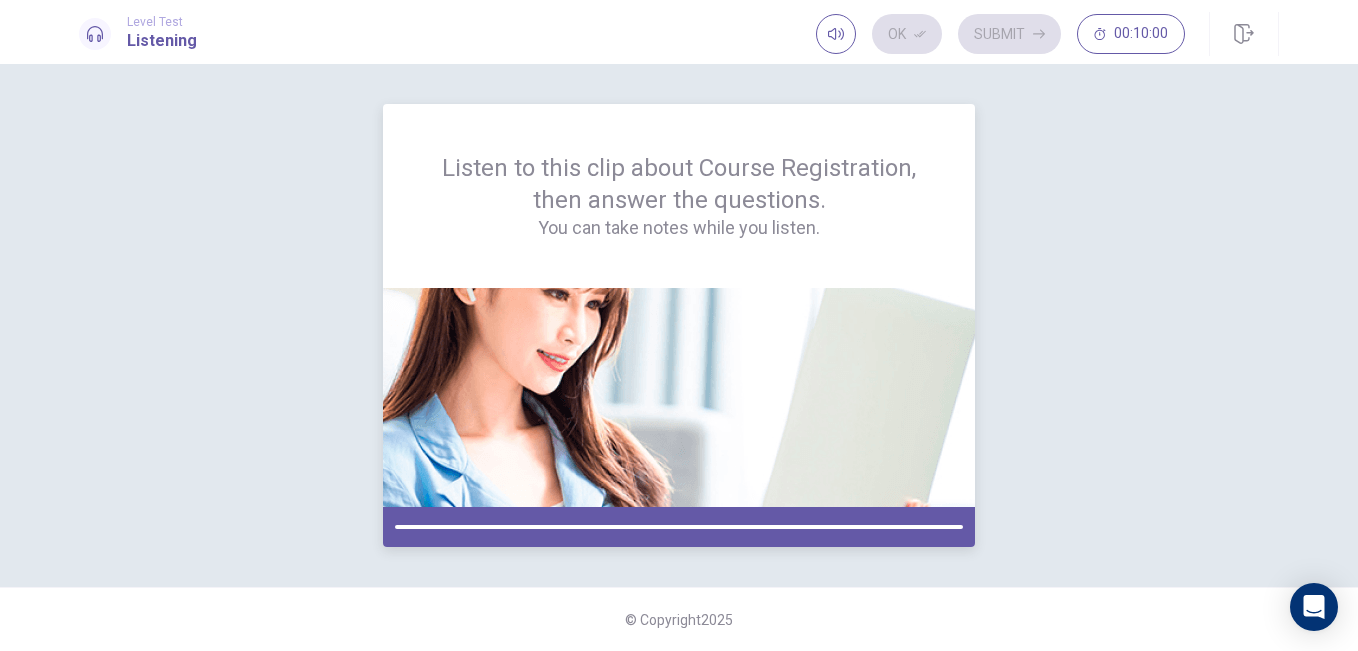click at bounding box center [679, 397] 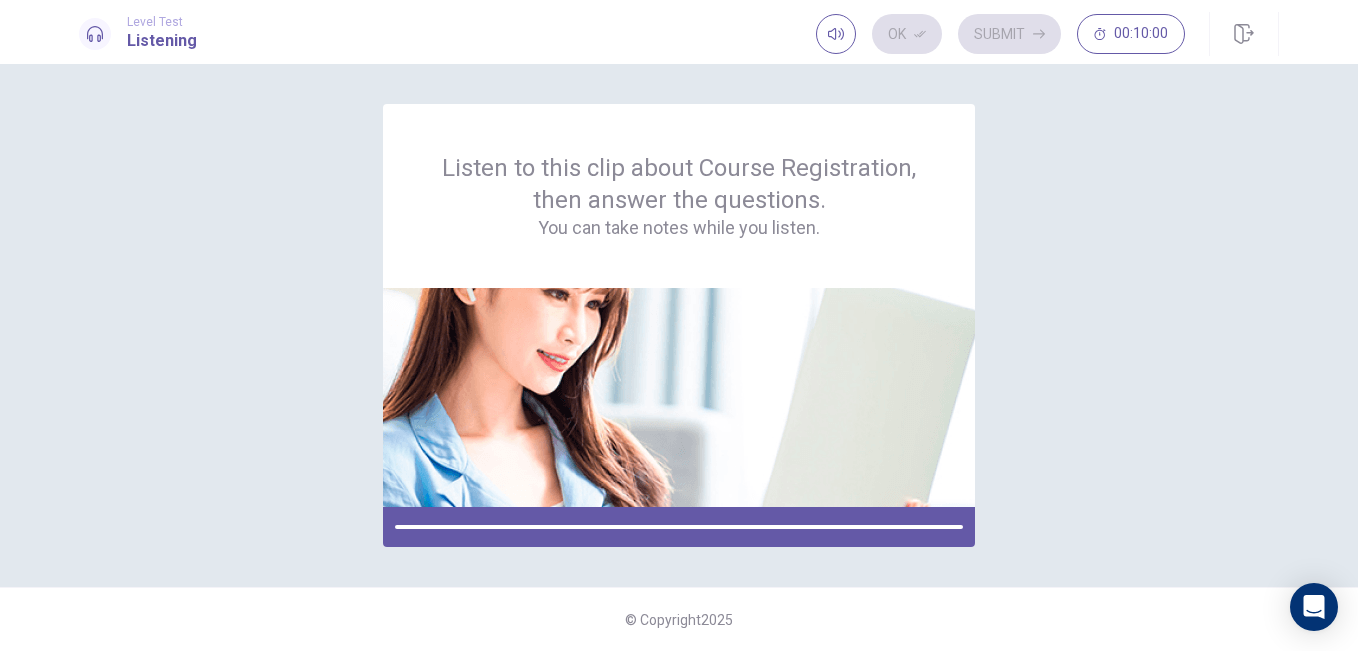 click on "Ok Submit 00:10:00" at bounding box center [1000, 34] 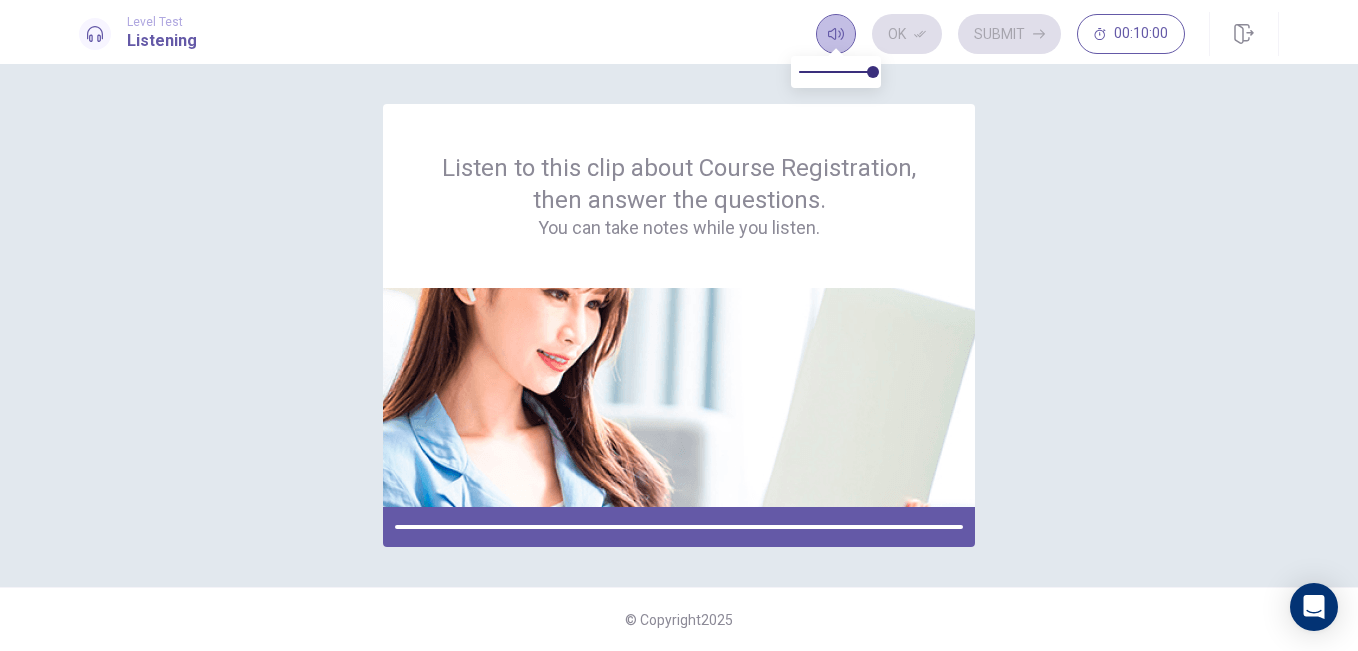 click at bounding box center [836, 34] 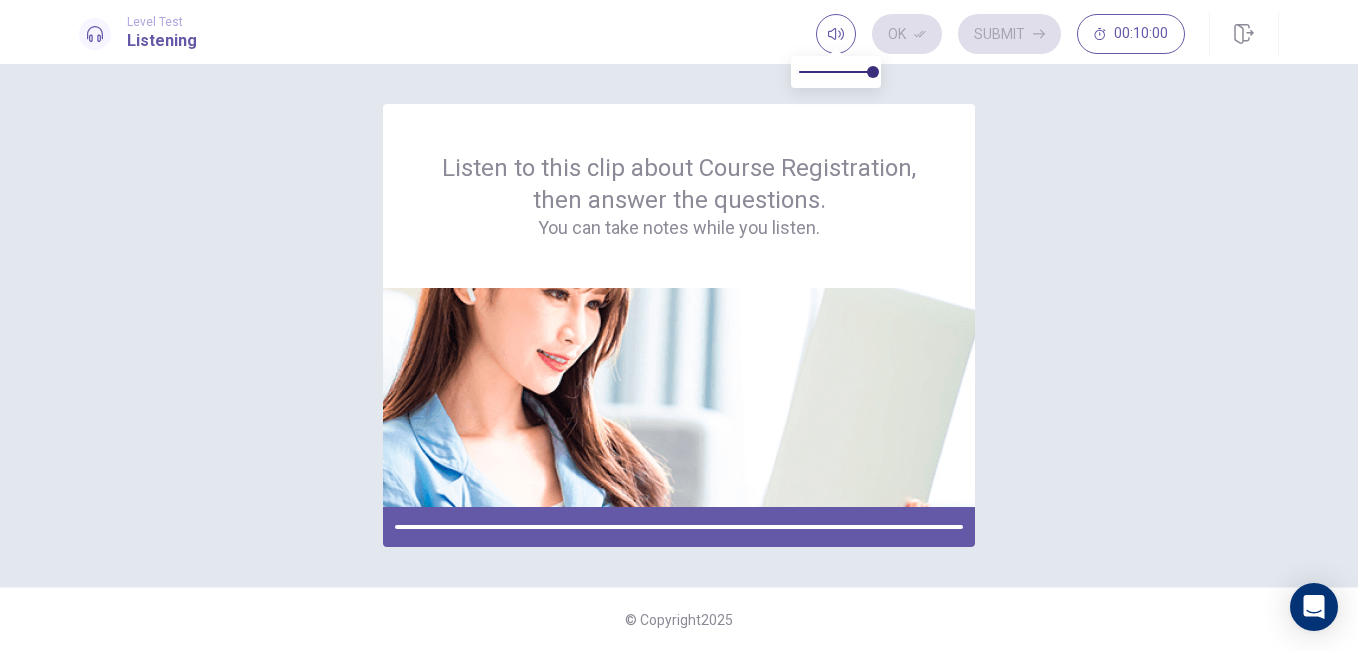 click at bounding box center (836, 72) 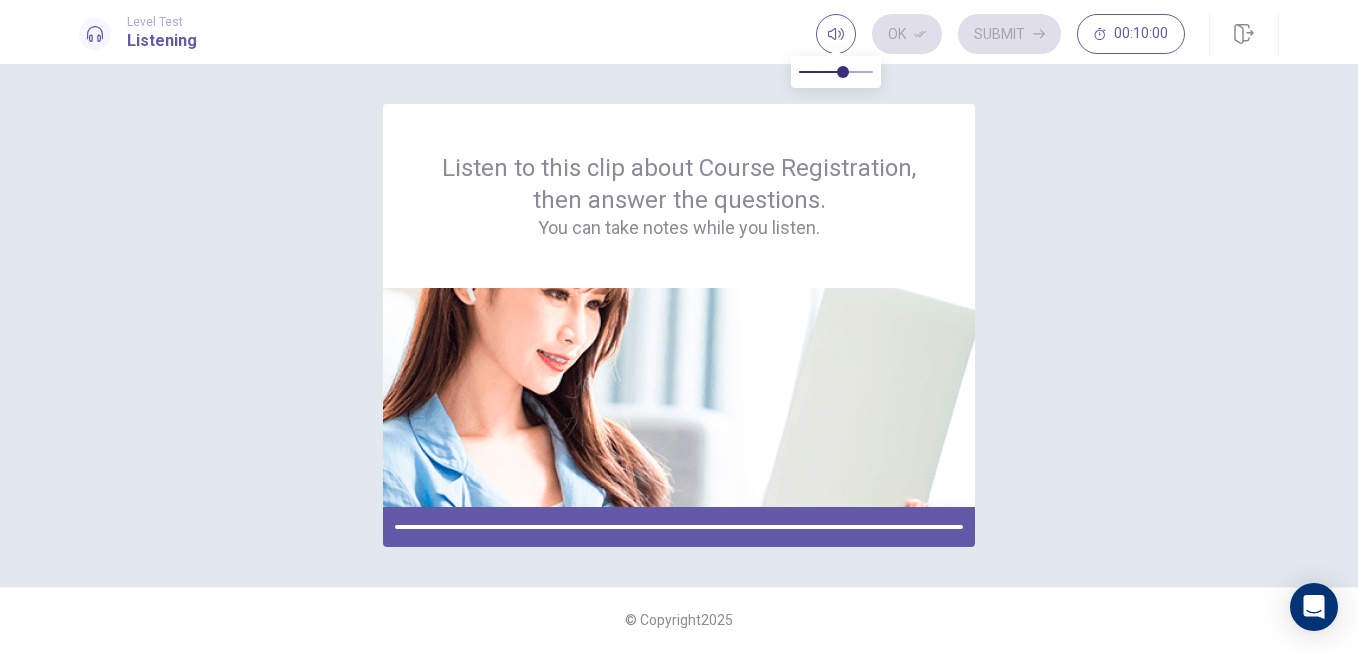 type on "*" 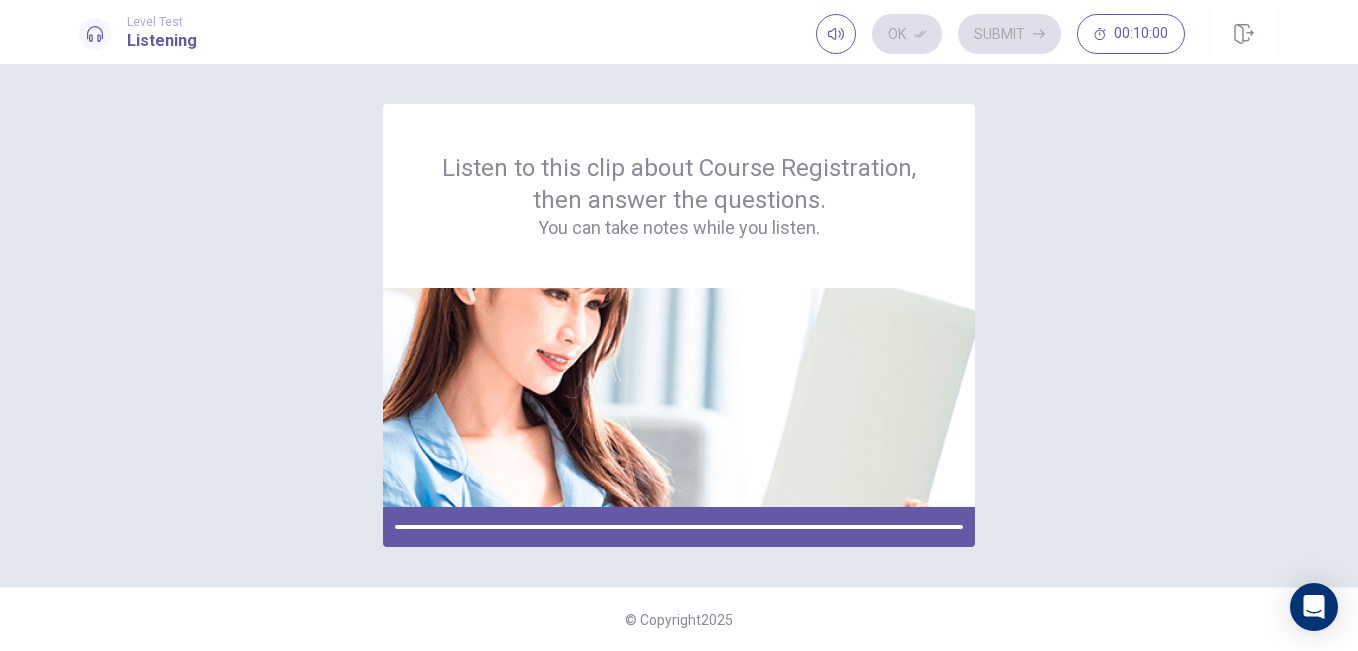 click on "Listen to this clip about Course Registration, then answer the questions.  You can take notes while you listen." at bounding box center (679, 325) 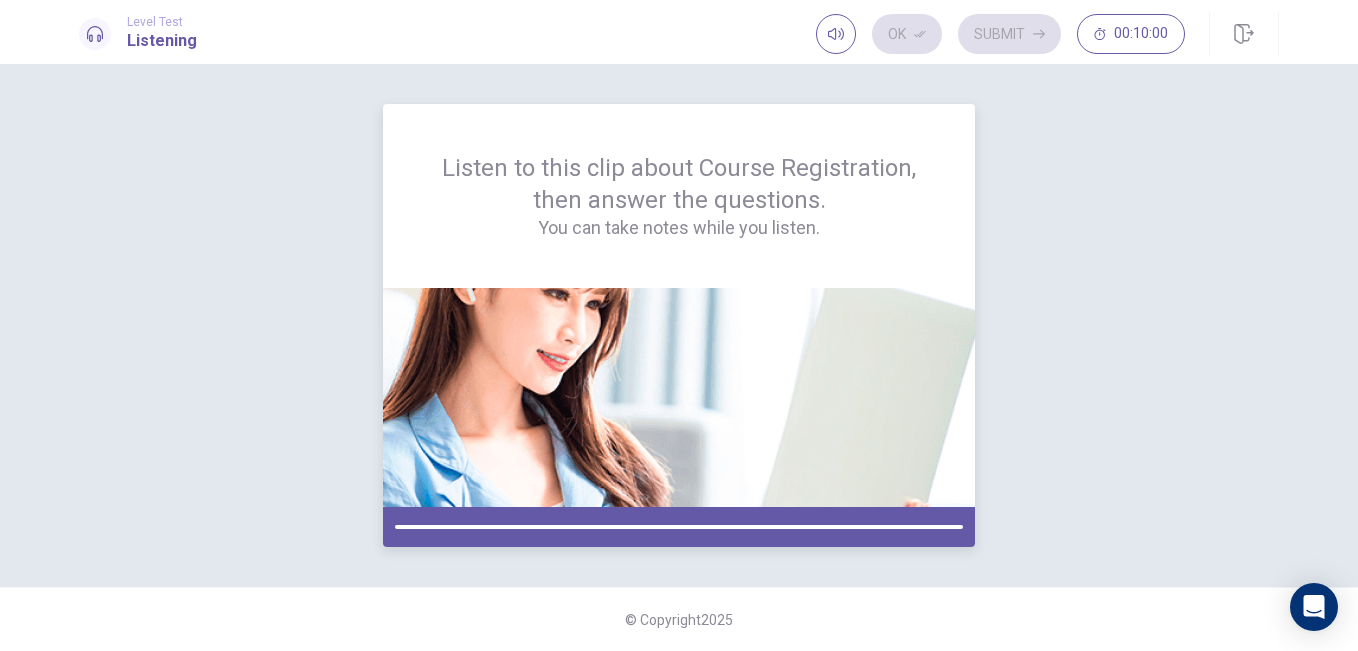 click at bounding box center (679, 527) 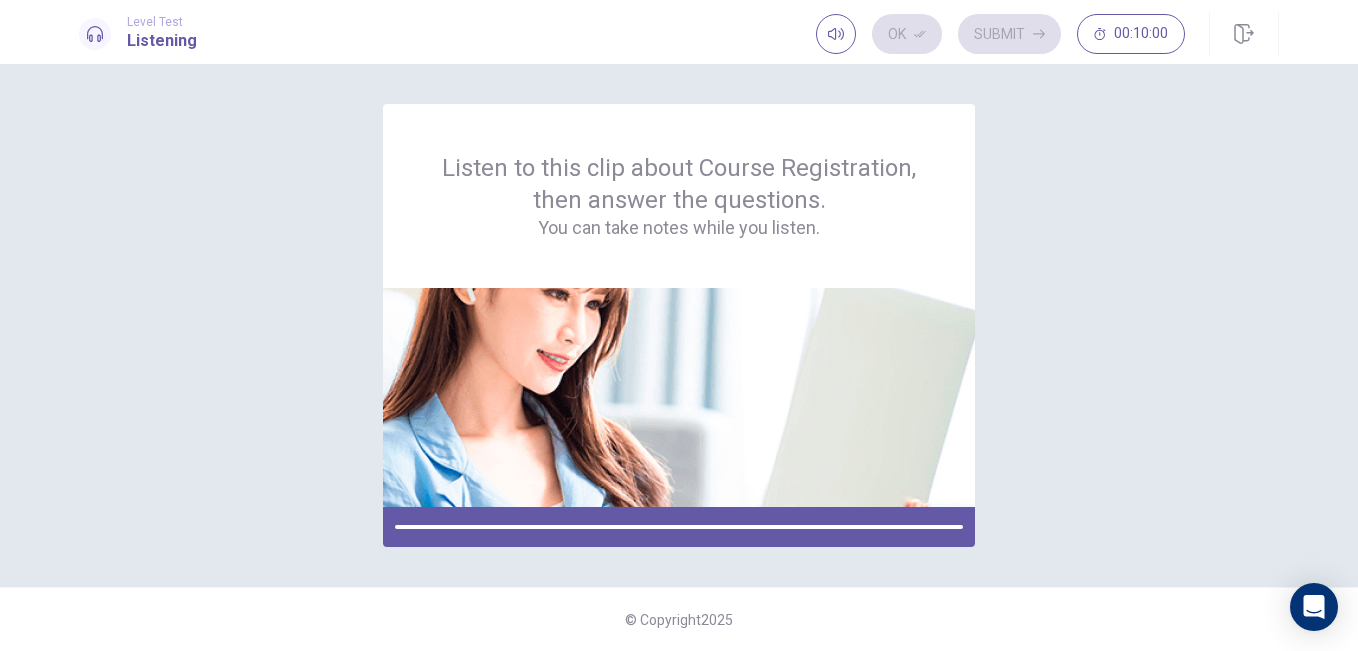 drag, startPoint x: 939, startPoint y: 420, endPoint x: 1072, endPoint y: 613, distance: 234.38857 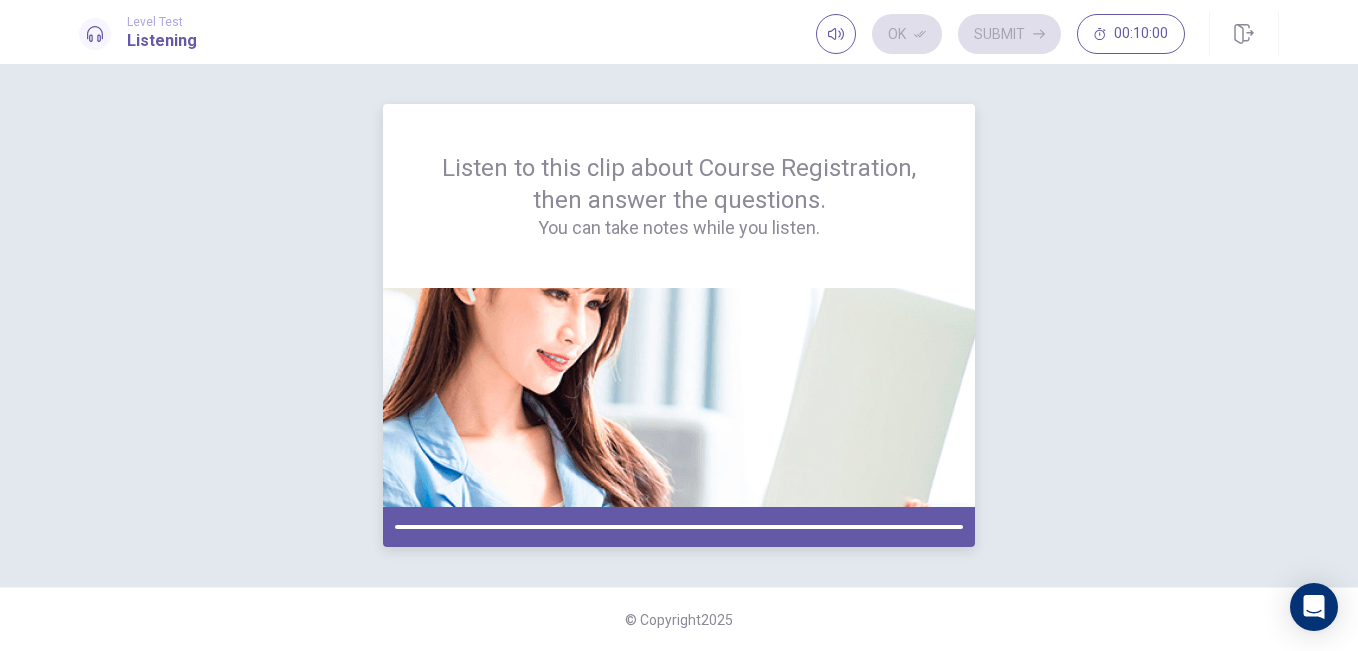 click at bounding box center (679, 397) 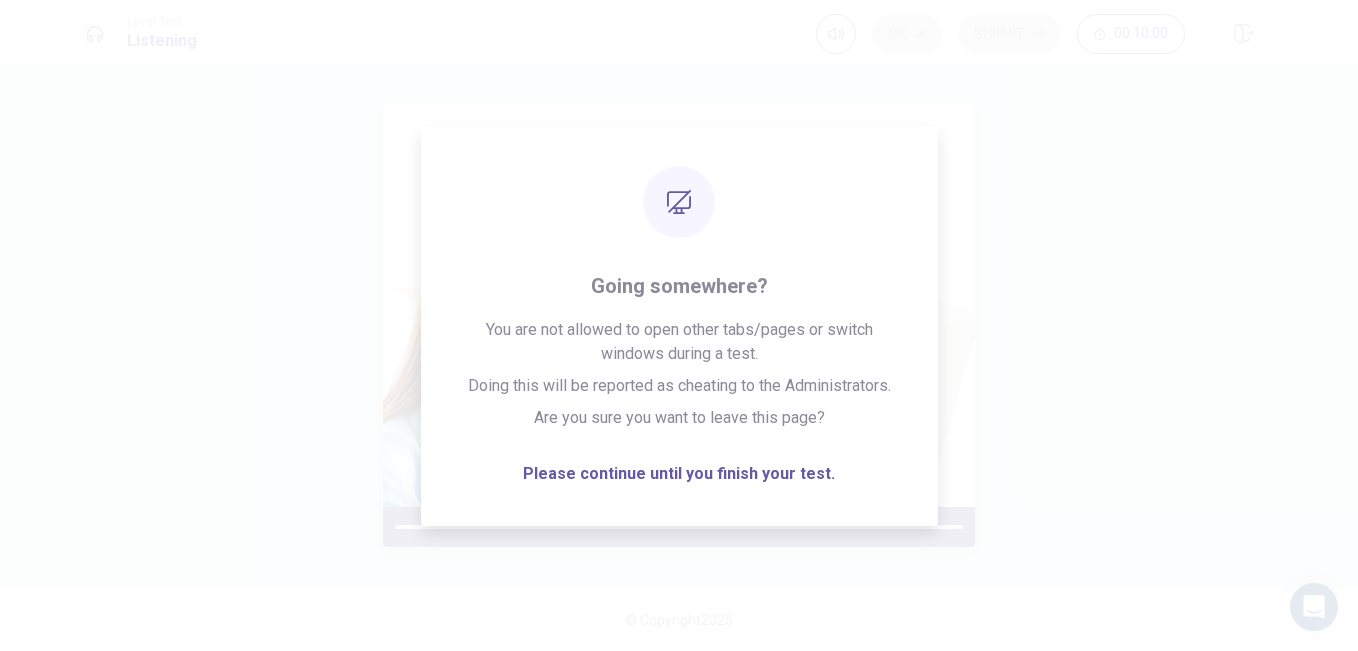 click on "Listen to this clip about Course Registration, then answer the questions.  You can take notes while you listen." at bounding box center (679, 196) 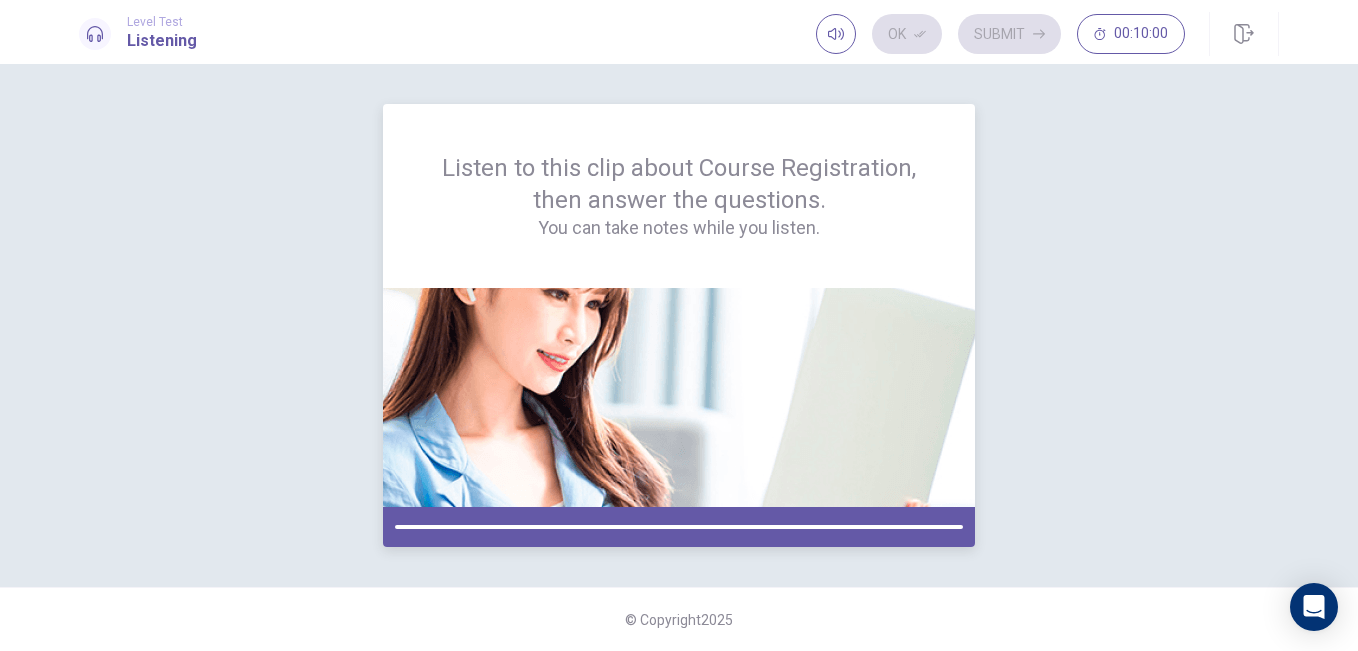 click on "You can take notes while you listen." at bounding box center (679, 228) 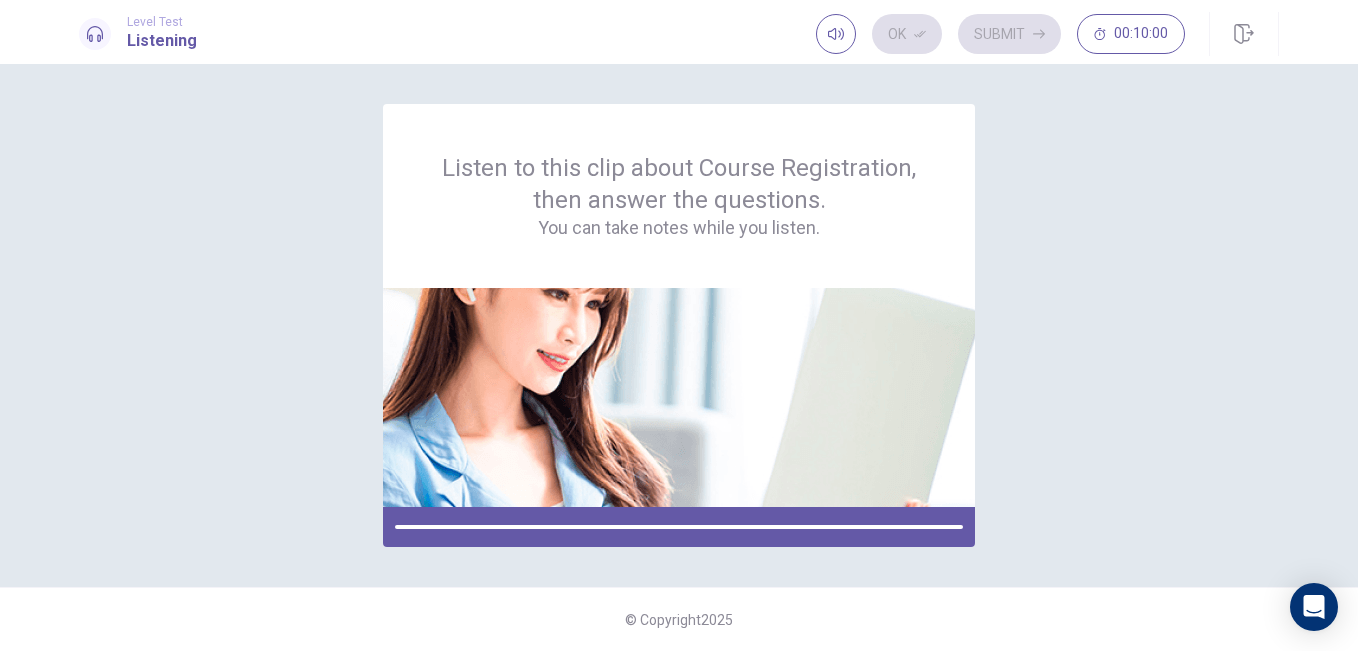 click on "Listen to this clip about Course Registration, then answer the questions.  You can take notes while you listen. © Copyright  2025" at bounding box center (679, 357) 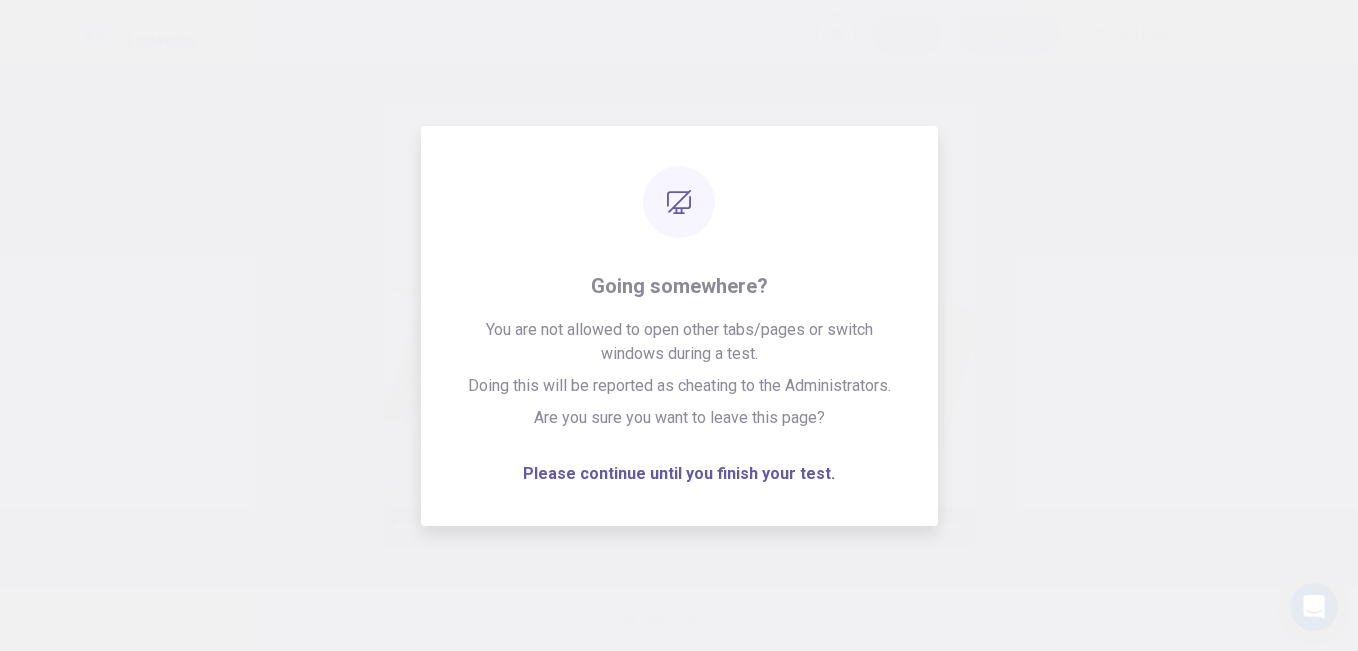 click at bounding box center [679, 325] 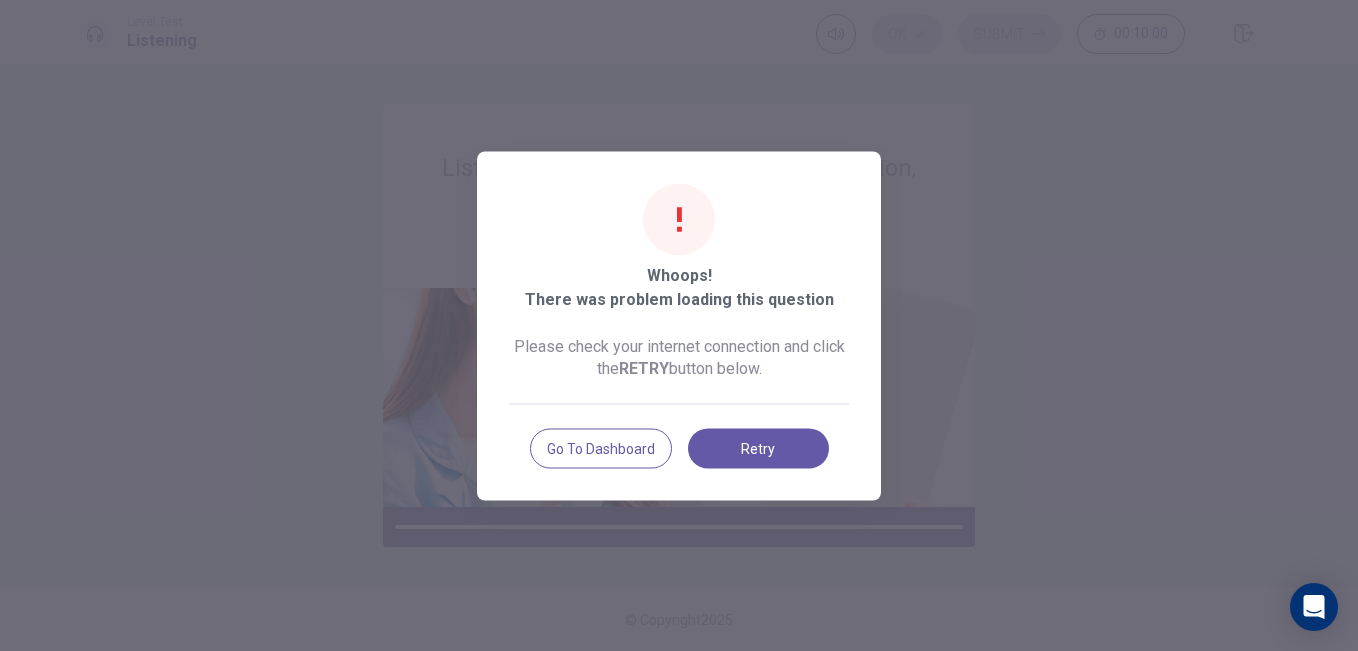 click at bounding box center [679, 325] 